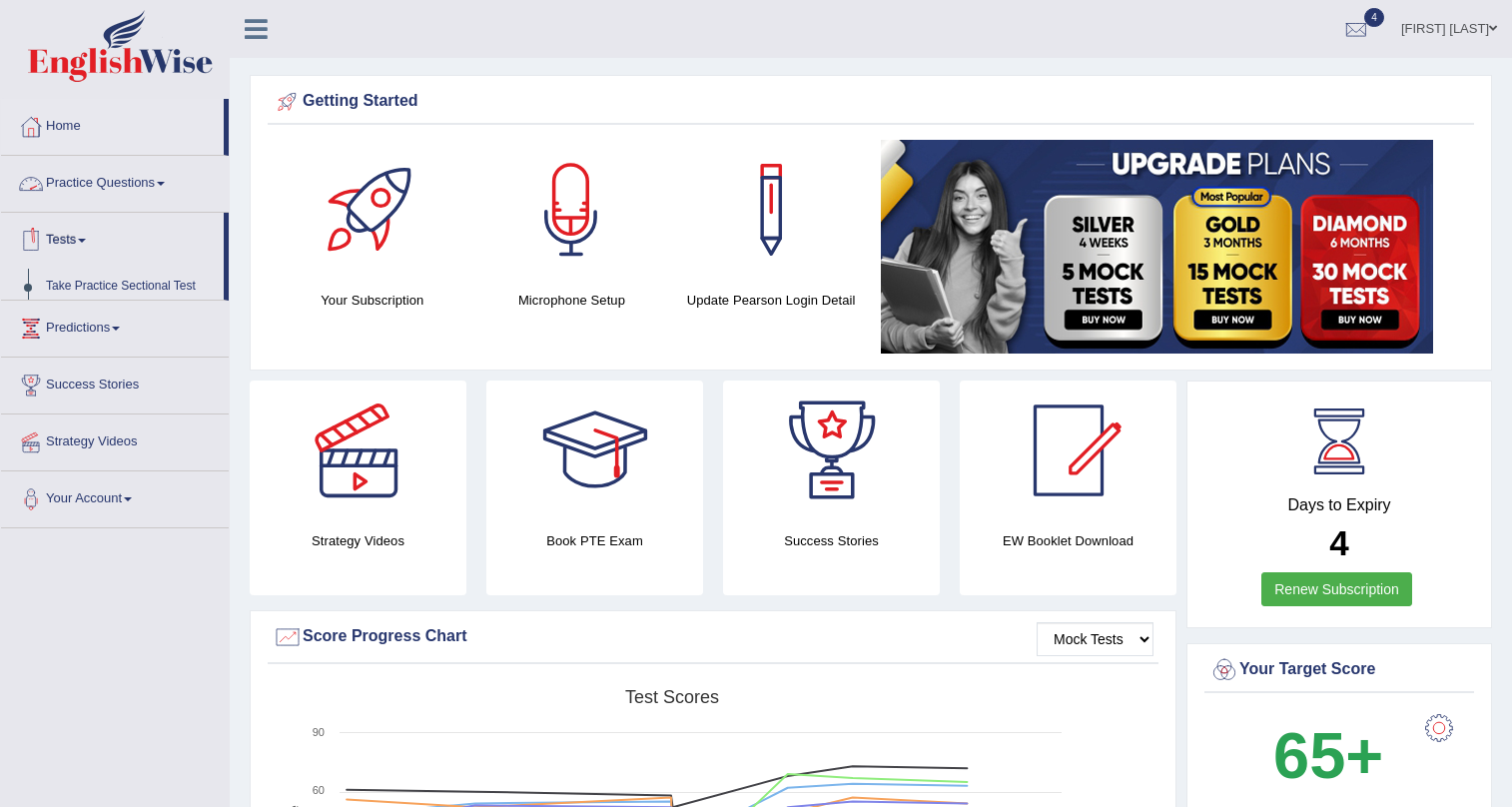 scroll, scrollTop: 0, scrollLeft: 0, axis: both 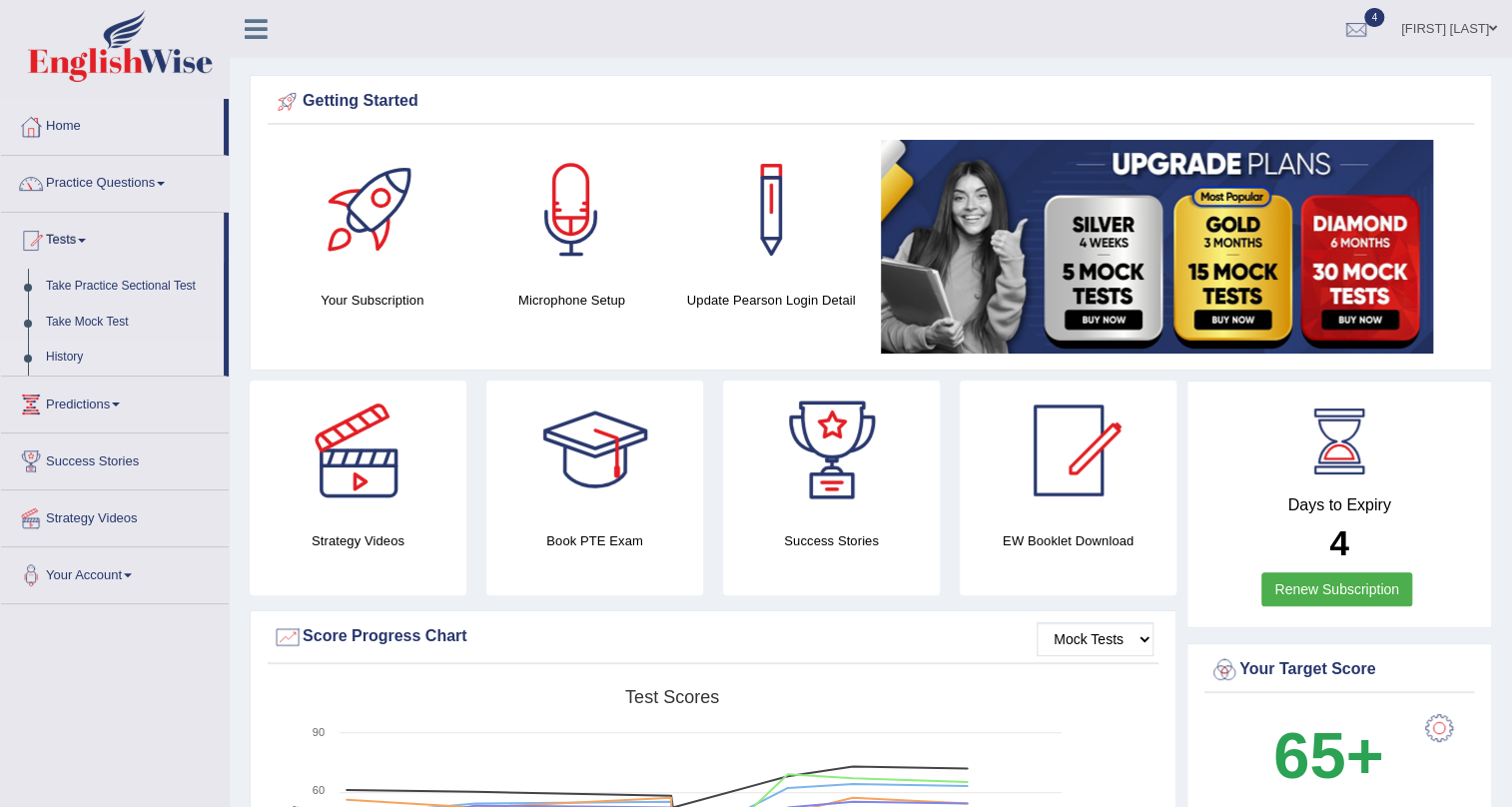 click on "History" at bounding box center [130, 358] 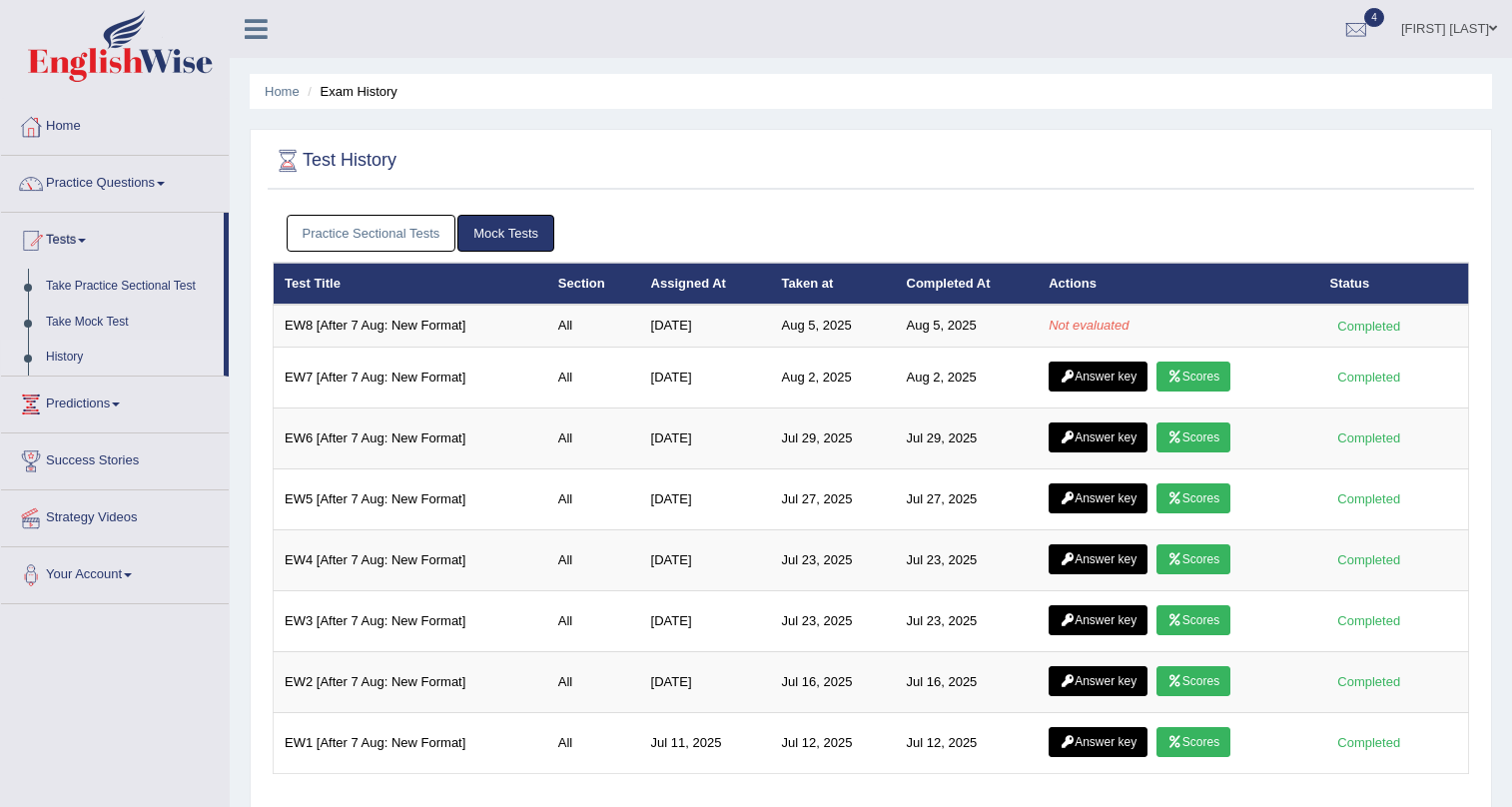 scroll, scrollTop: 0, scrollLeft: 0, axis: both 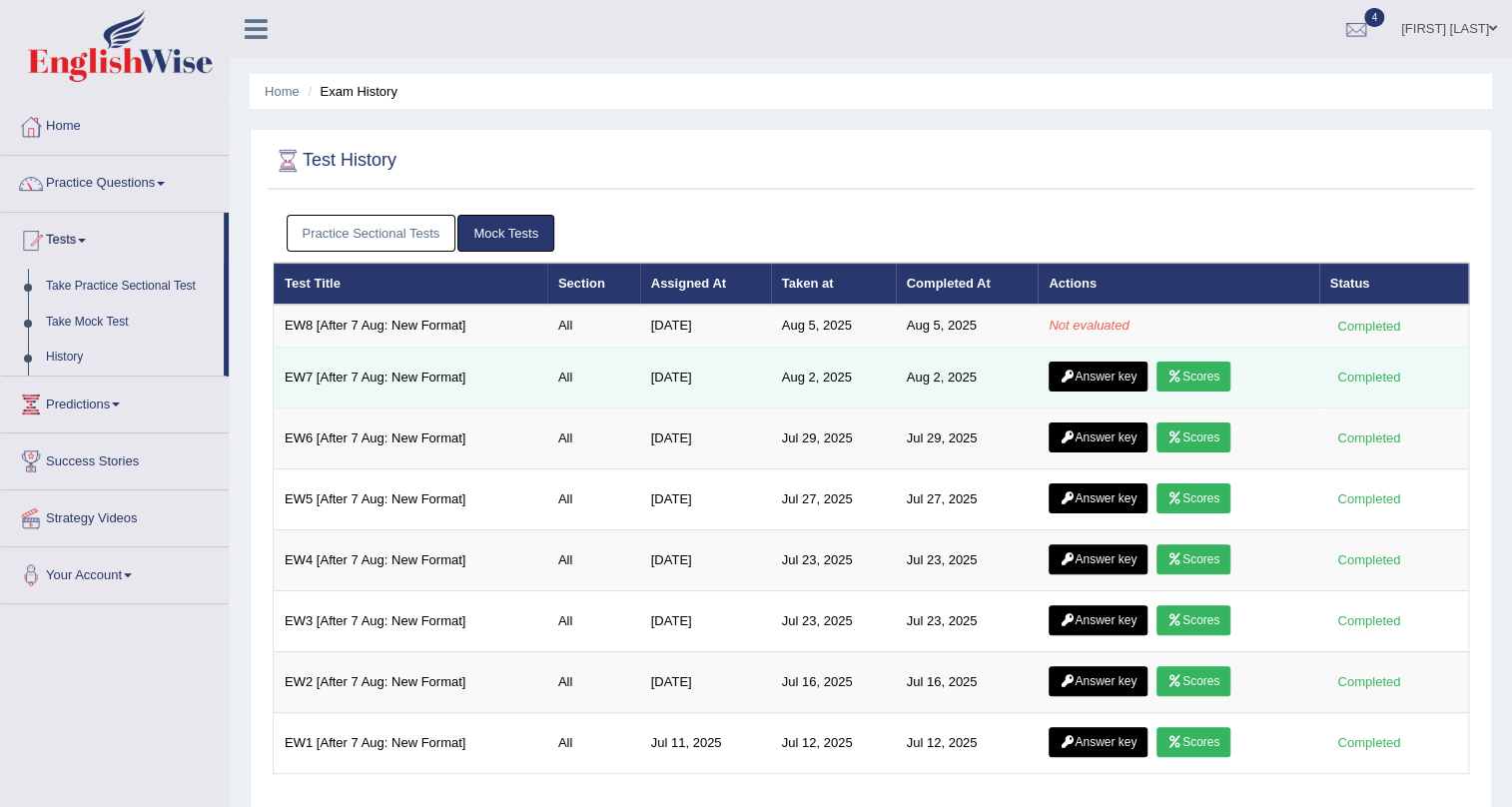 click on "Scores" at bounding box center [1193, 377] 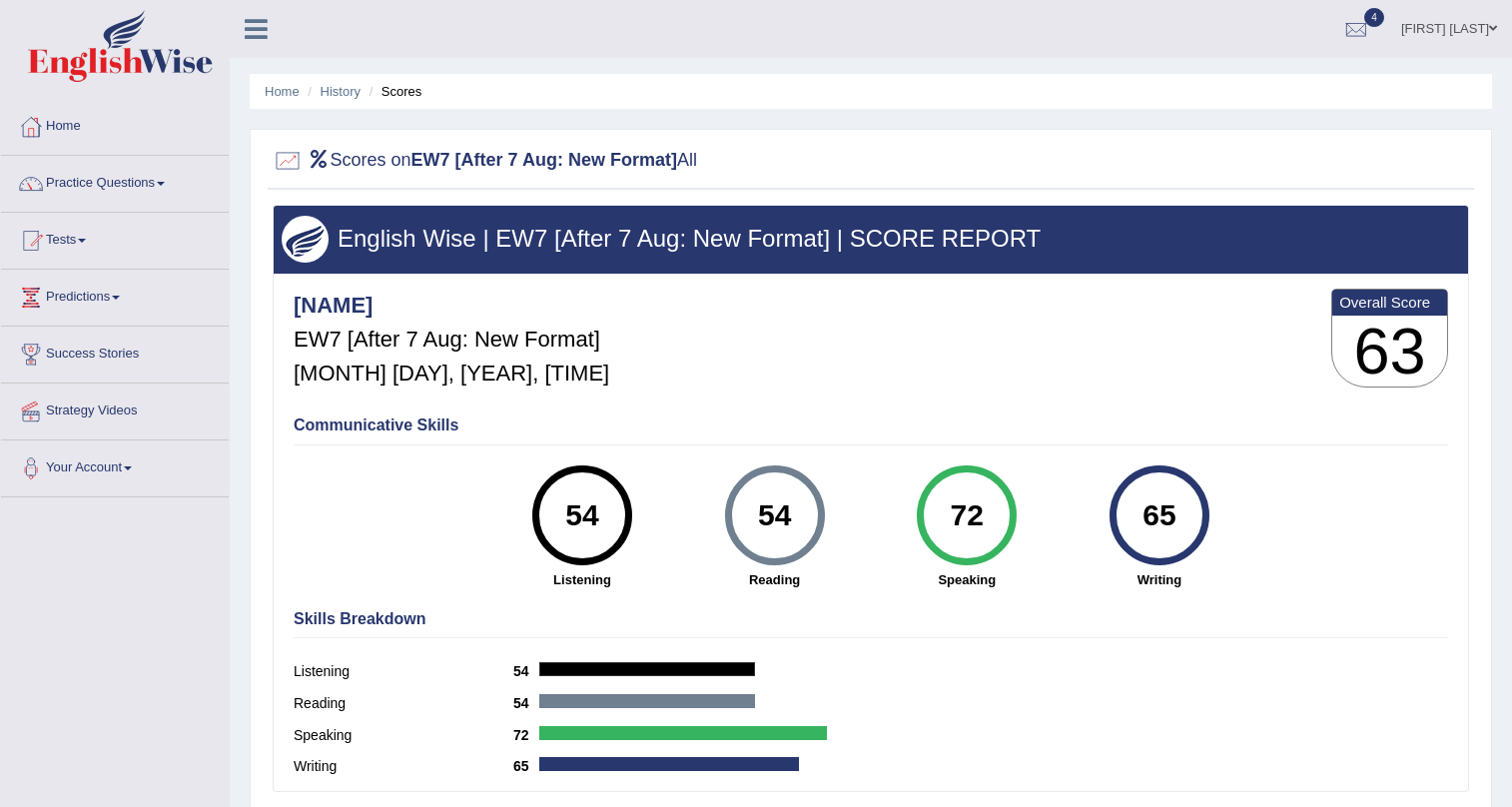 scroll, scrollTop: 0, scrollLeft: 0, axis: both 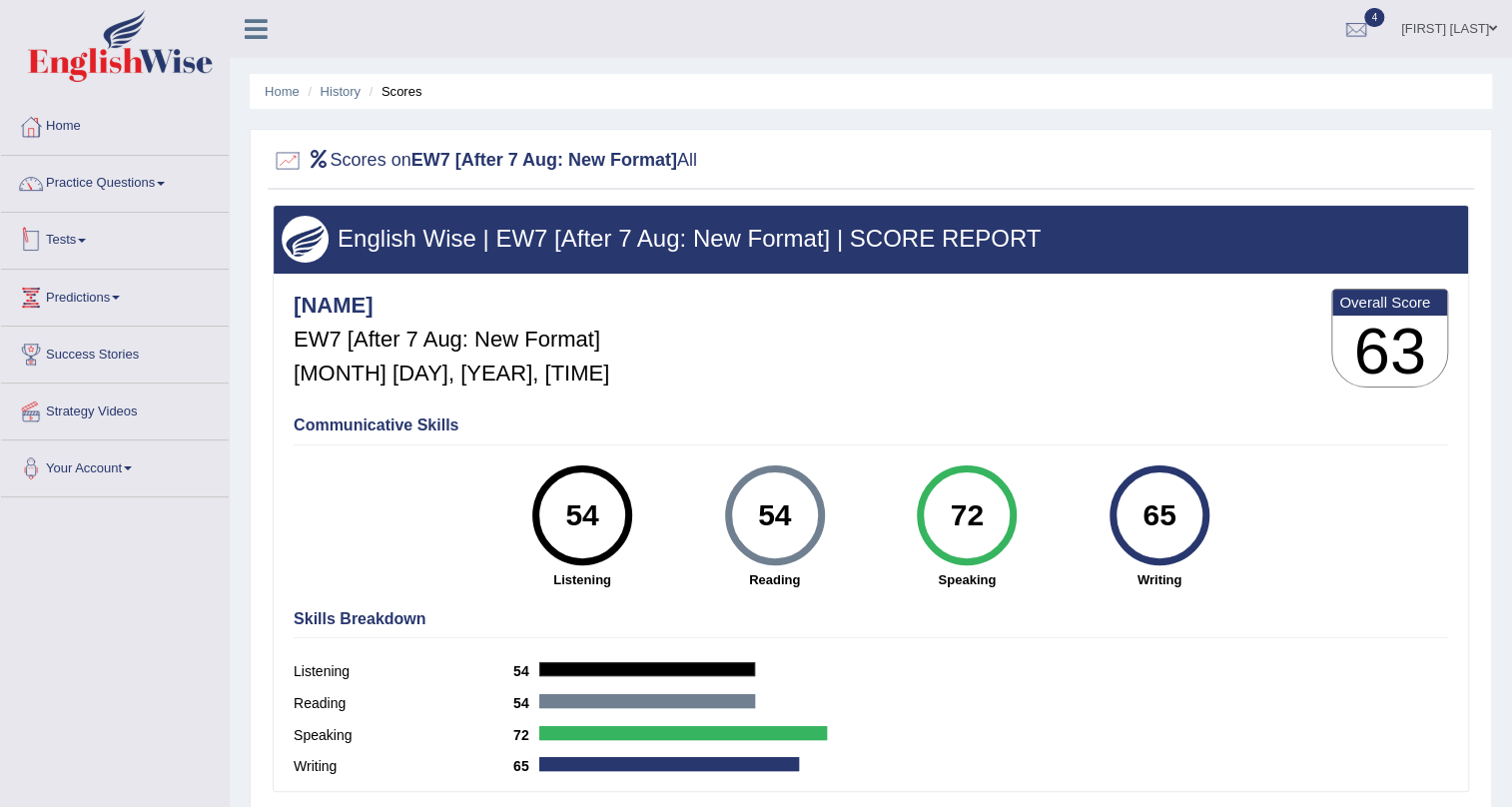 click on "Tests" at bounding box center (115, 238) 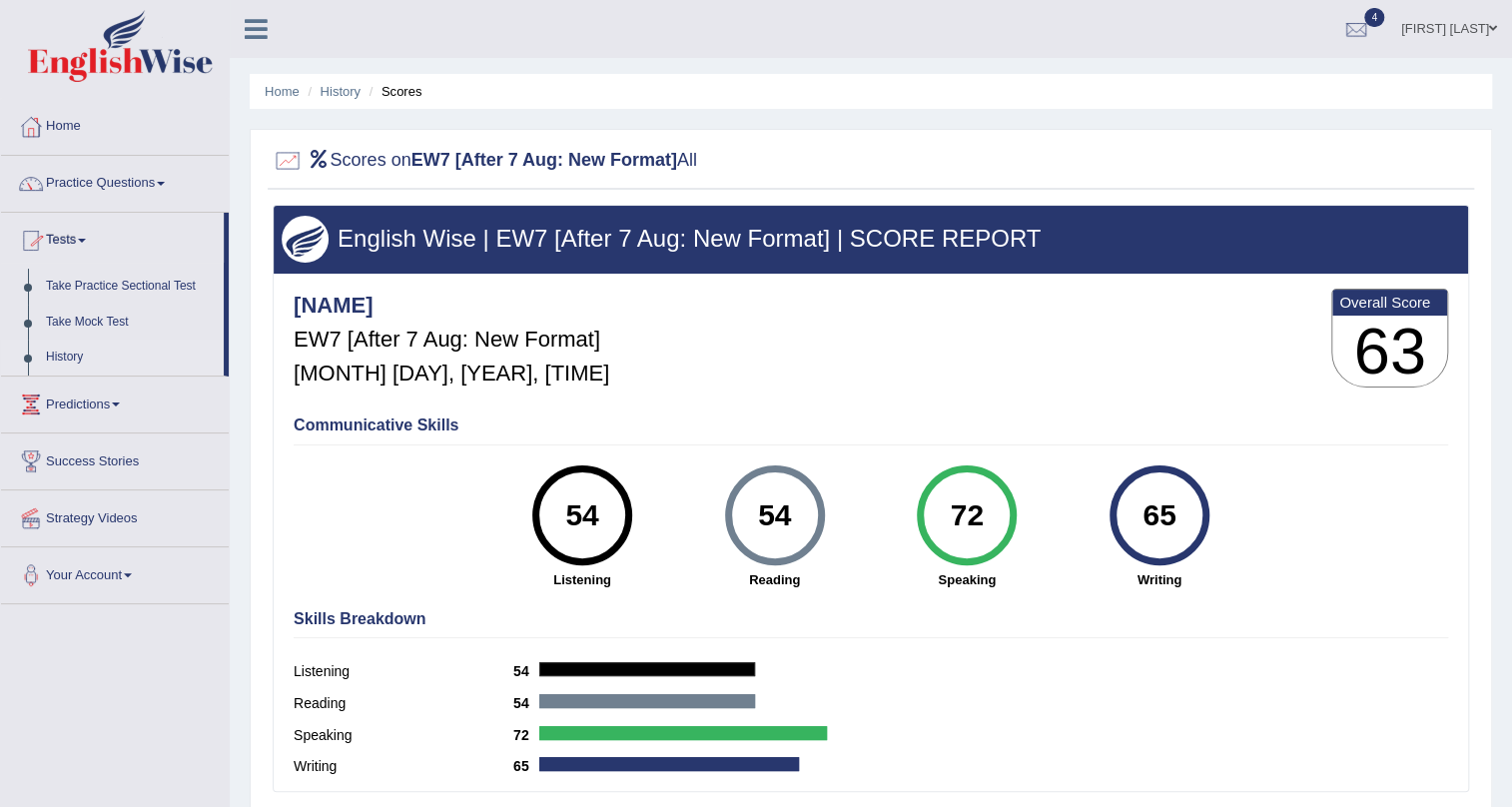 click on "History" at bounding box center [130, 358] 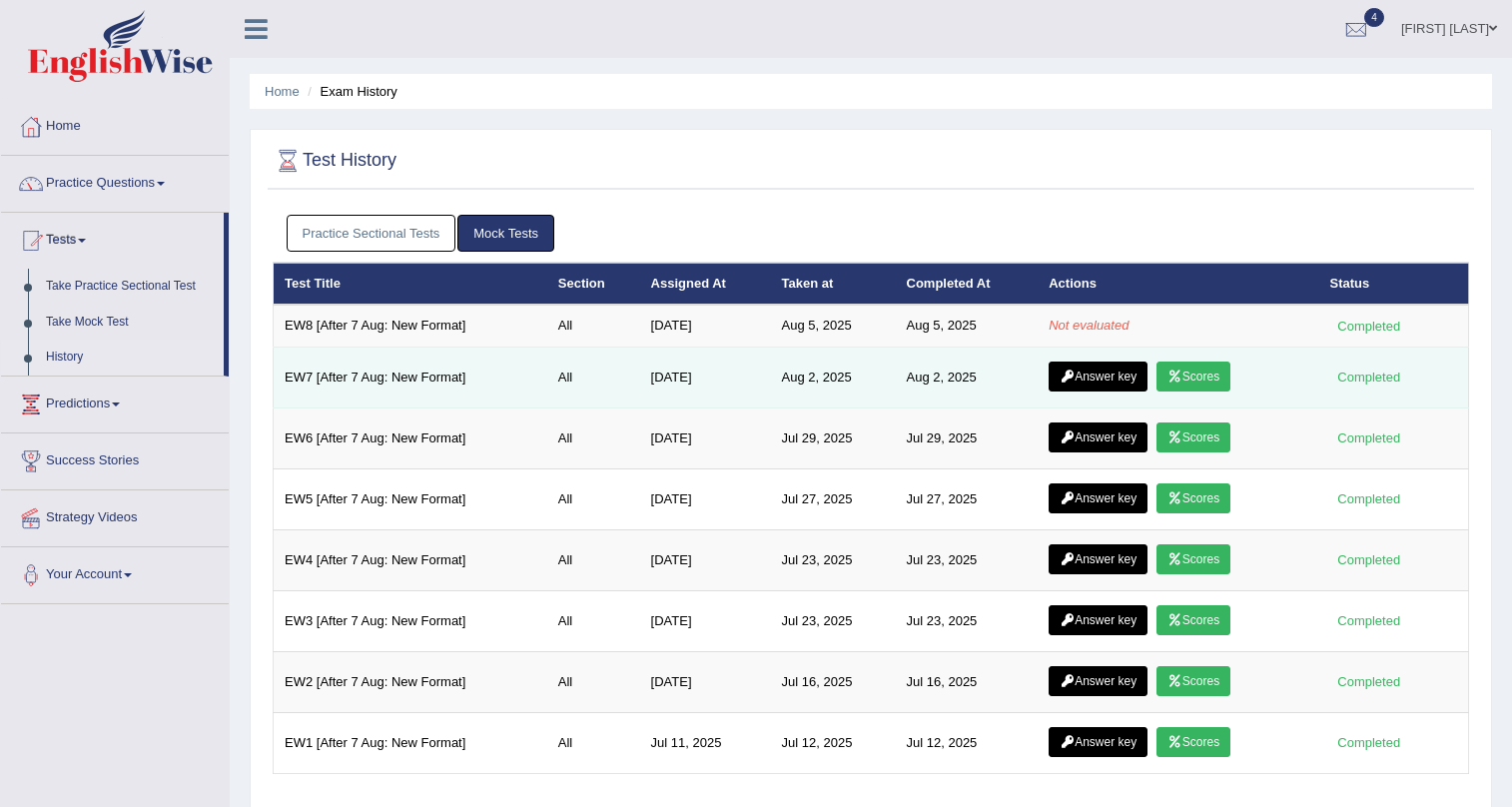 scroll, scrollTop: 0, scrollLeft: 0, axis: both 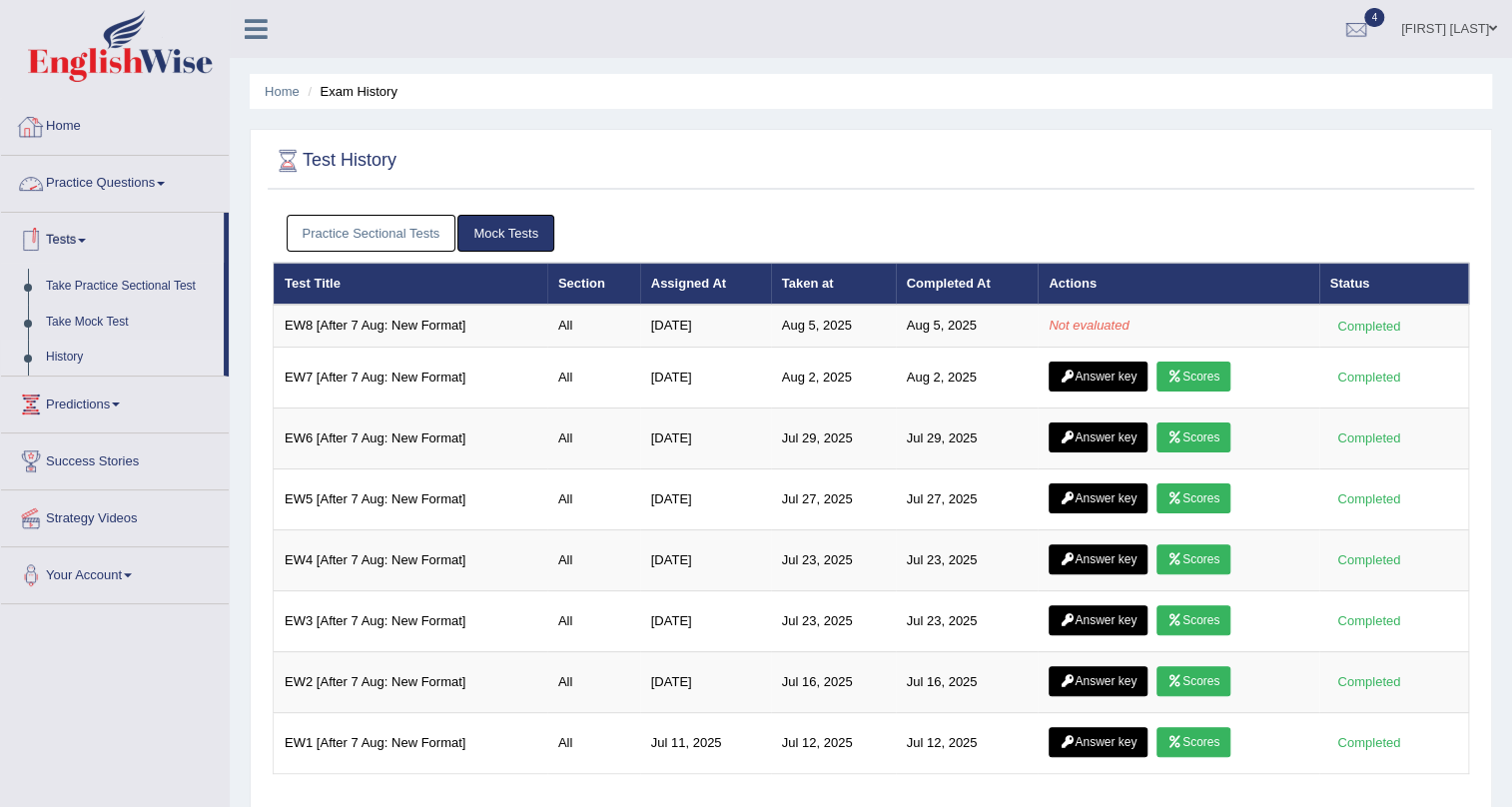 click on "Practice Questions" at bounding box center [115, 181] 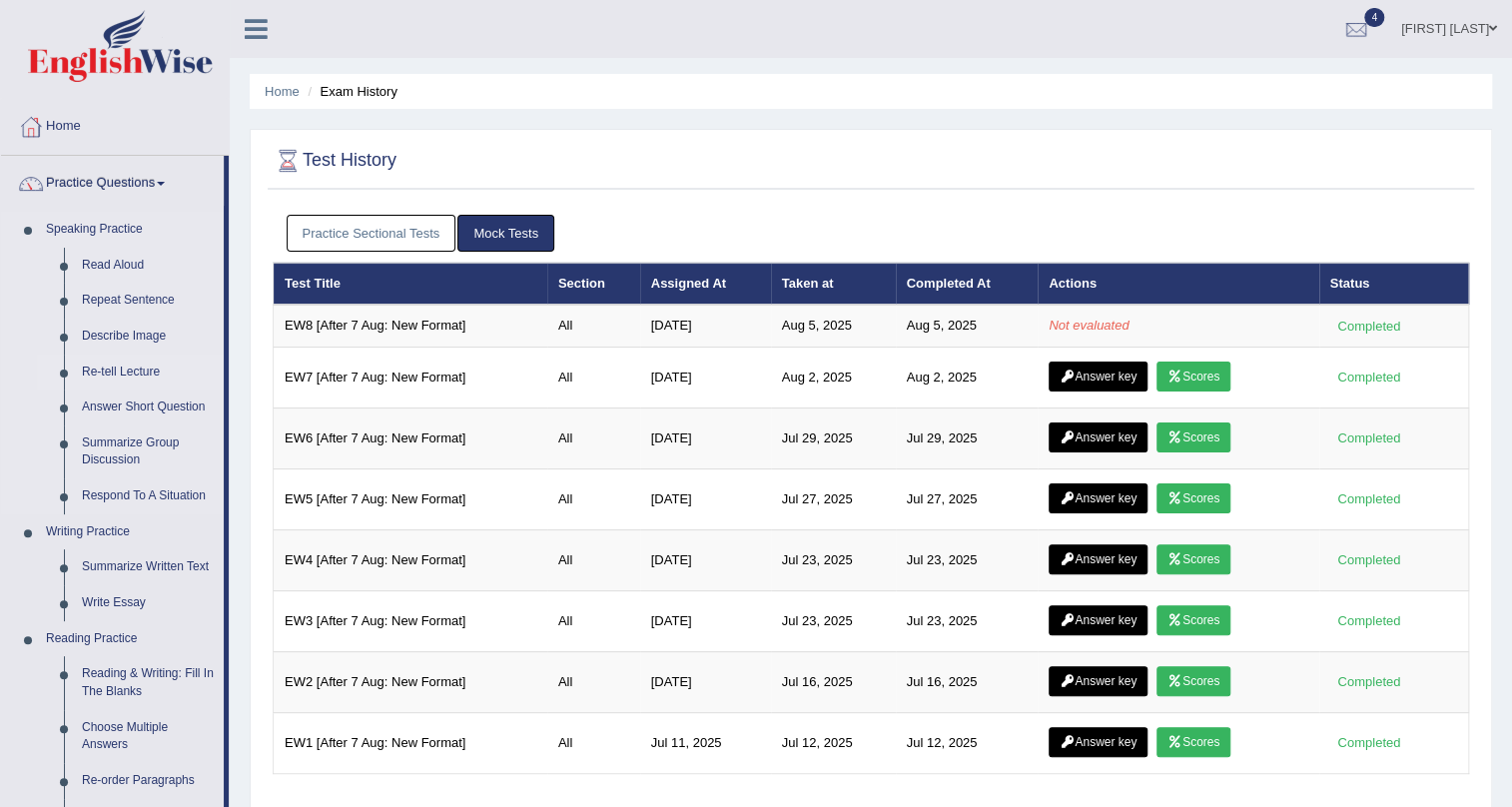 click on "Re-tell Lecture" at bounding box center (148, 373) 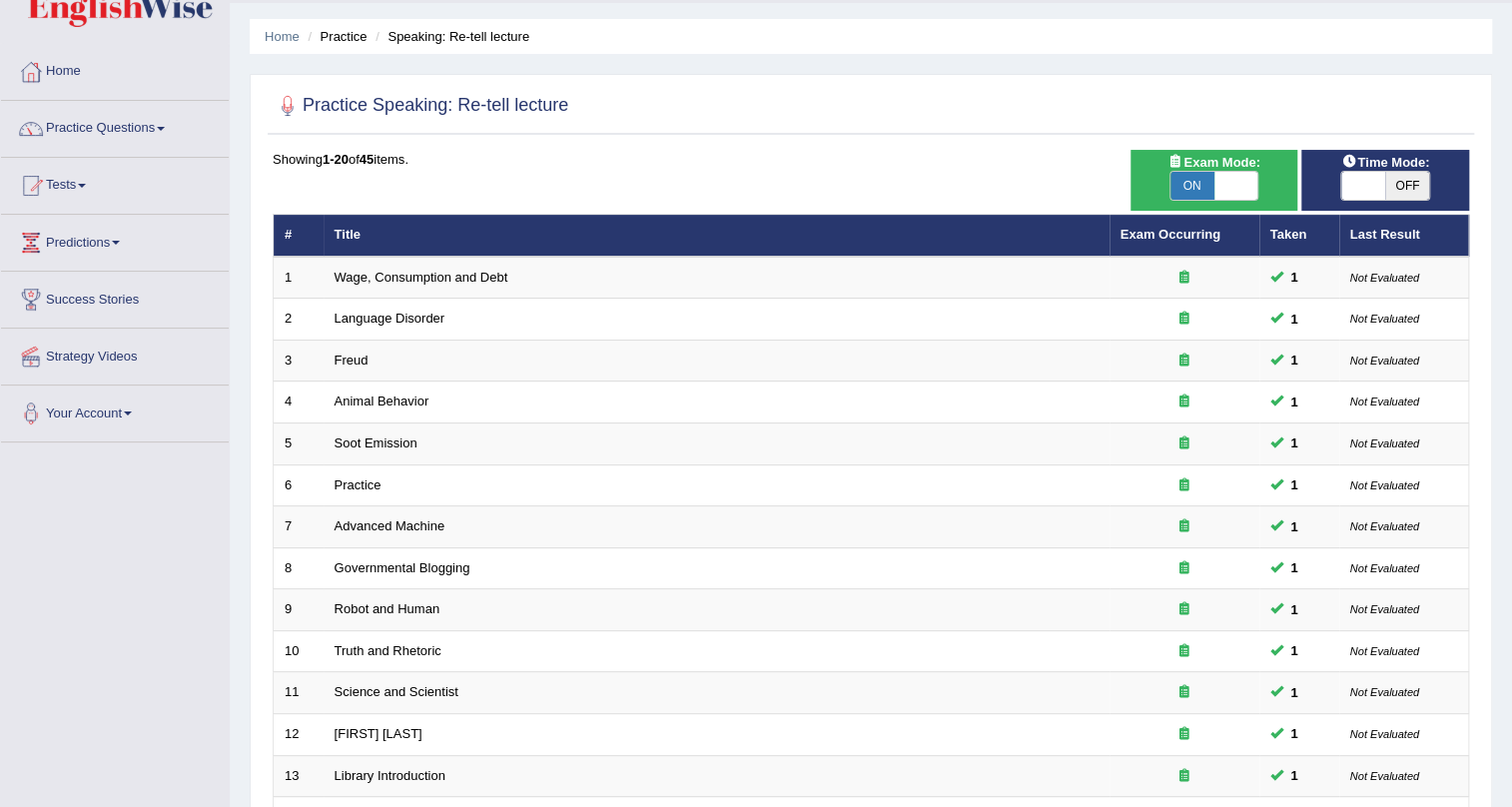 scroll, scrollTop: 0, scrollLeft: 0, axis: both 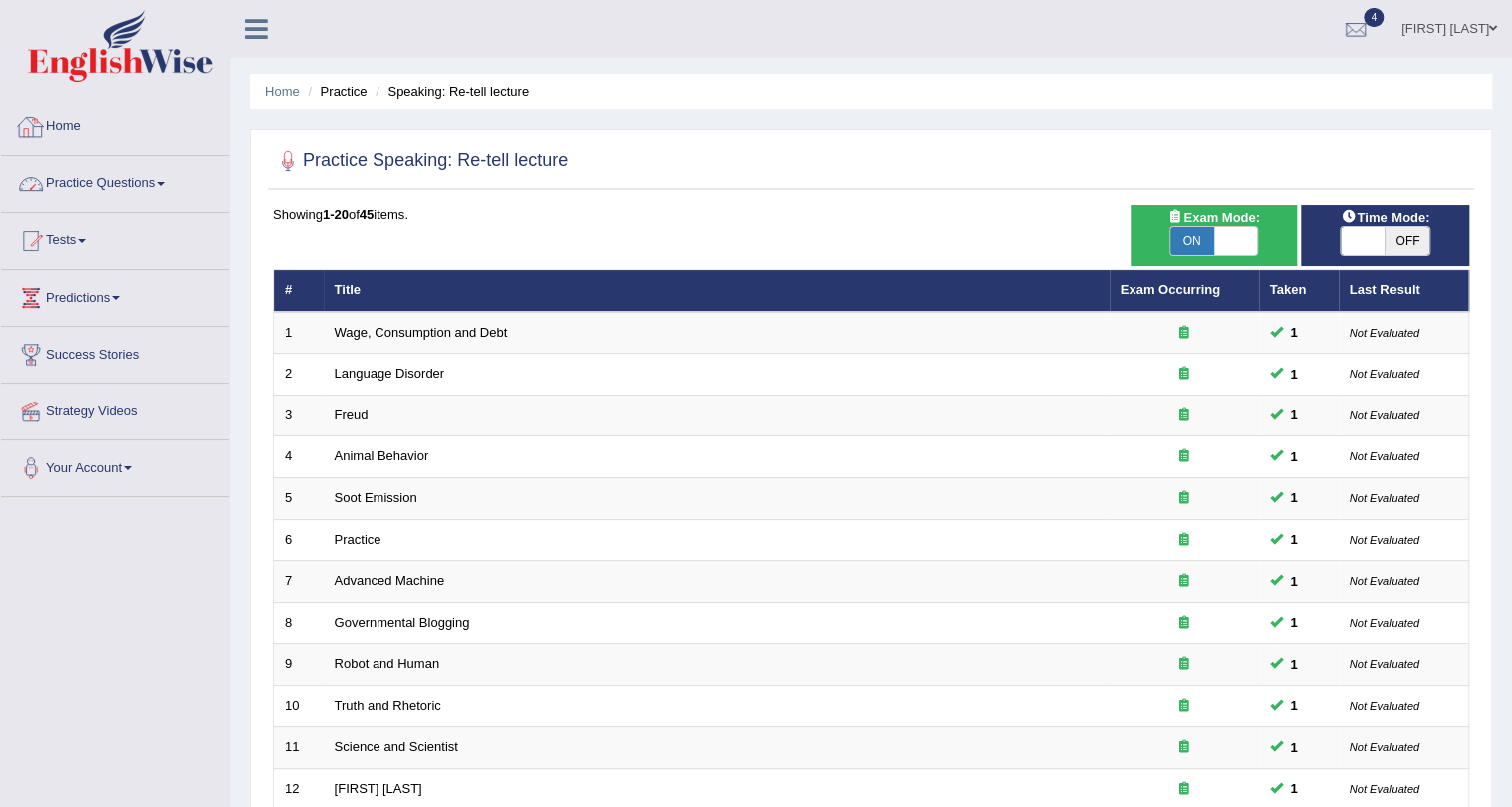 click on "Practice Questions" at bounding box center [115, 181] 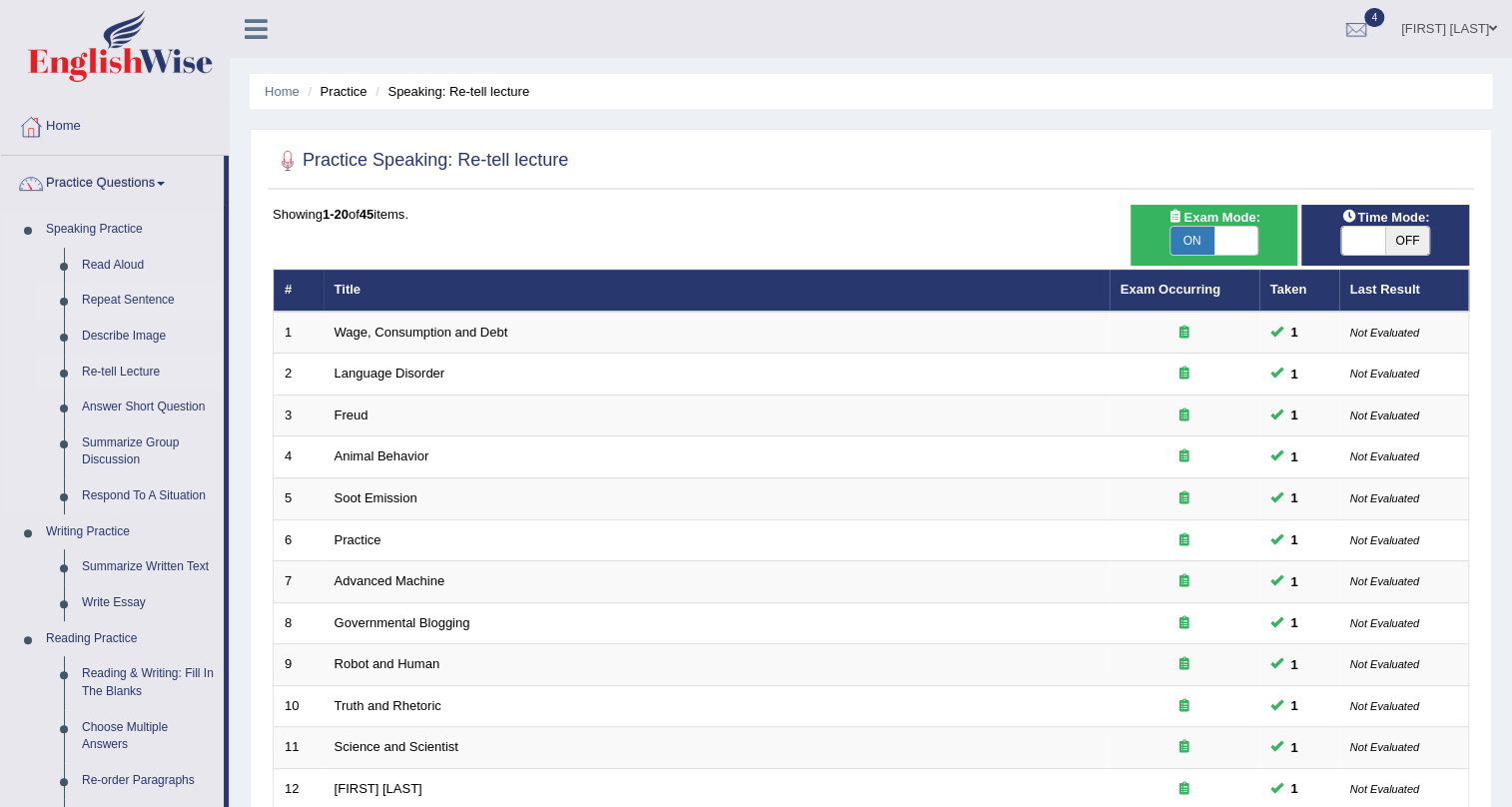 click on "Repeat Sentence" at bounding box center [148, 301] 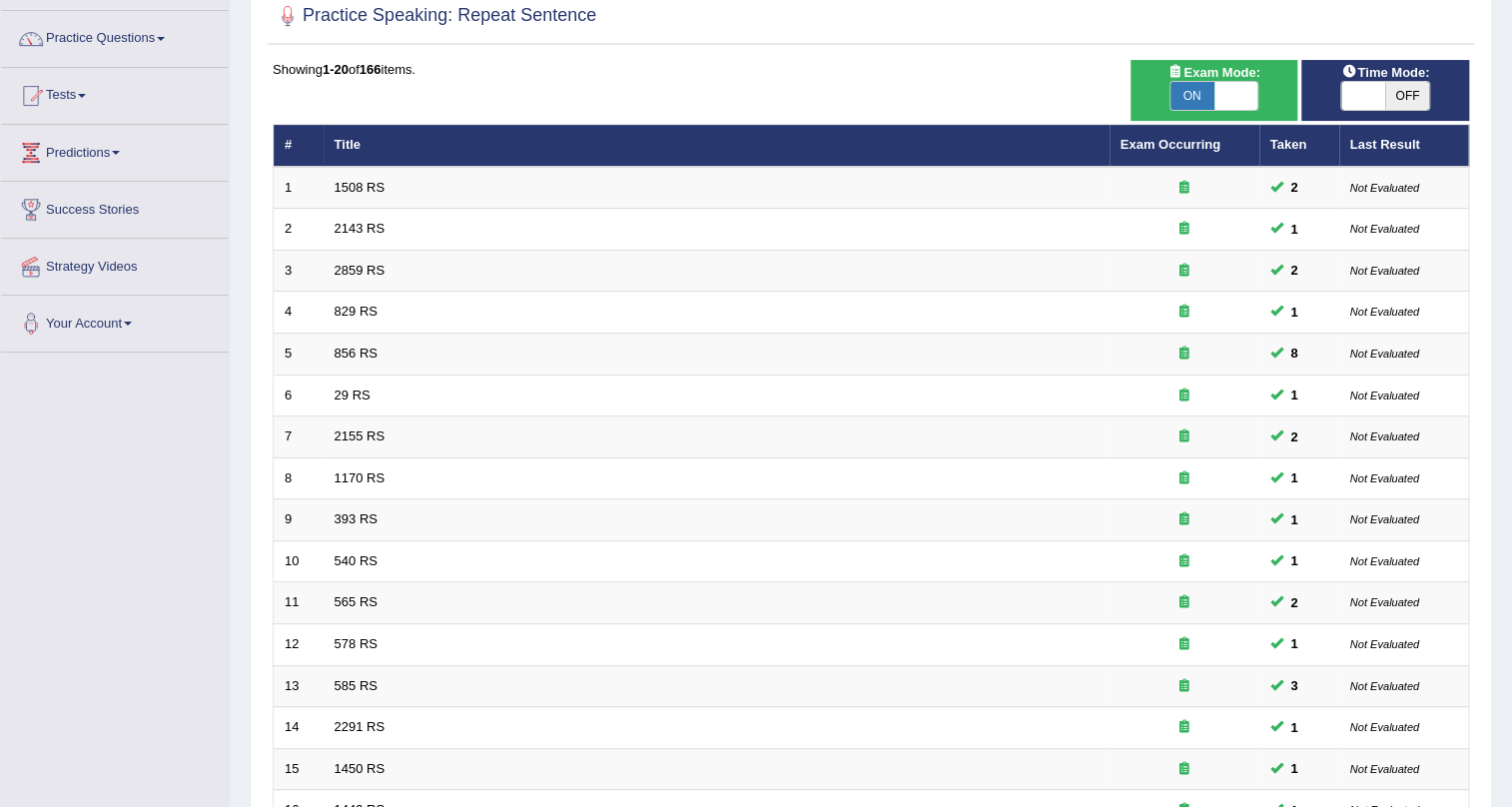 scroll, scrollTop: 453, scrollLeft: 0, axis: vertical 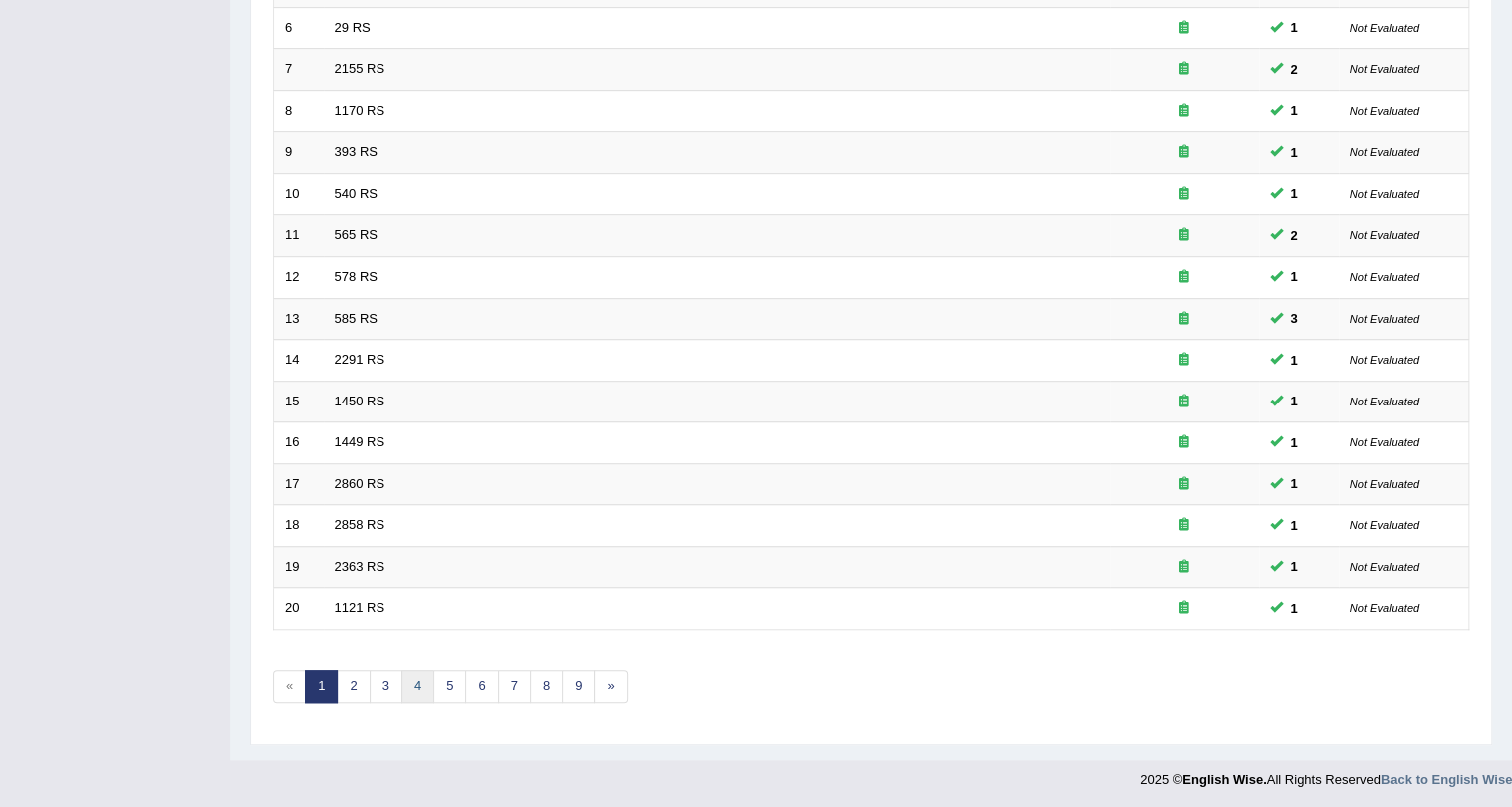 click on "4" at bounding box center [417, 686] 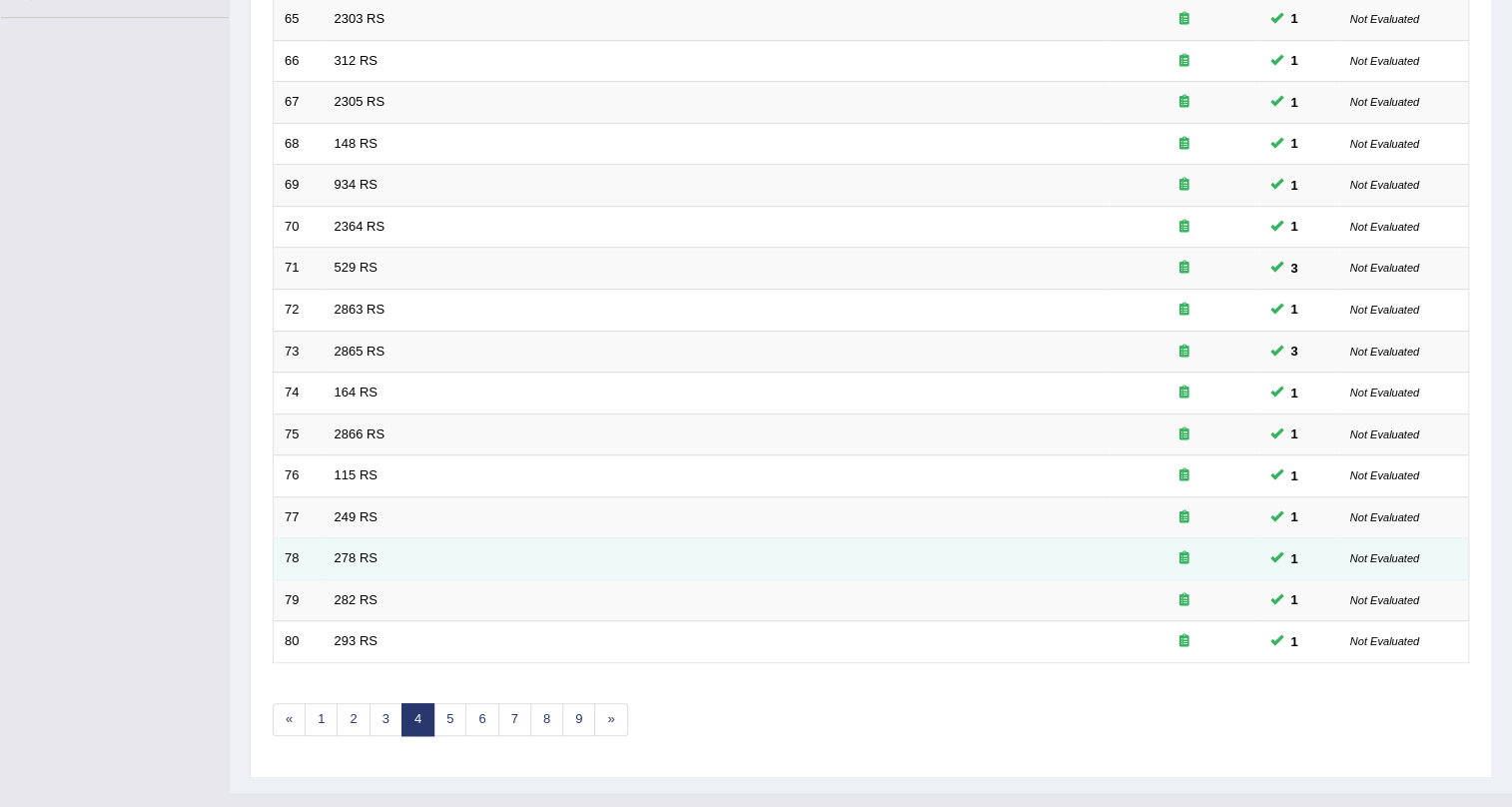 scroll, scrollTop: 512, scrollLeft: 0, axis: vertical 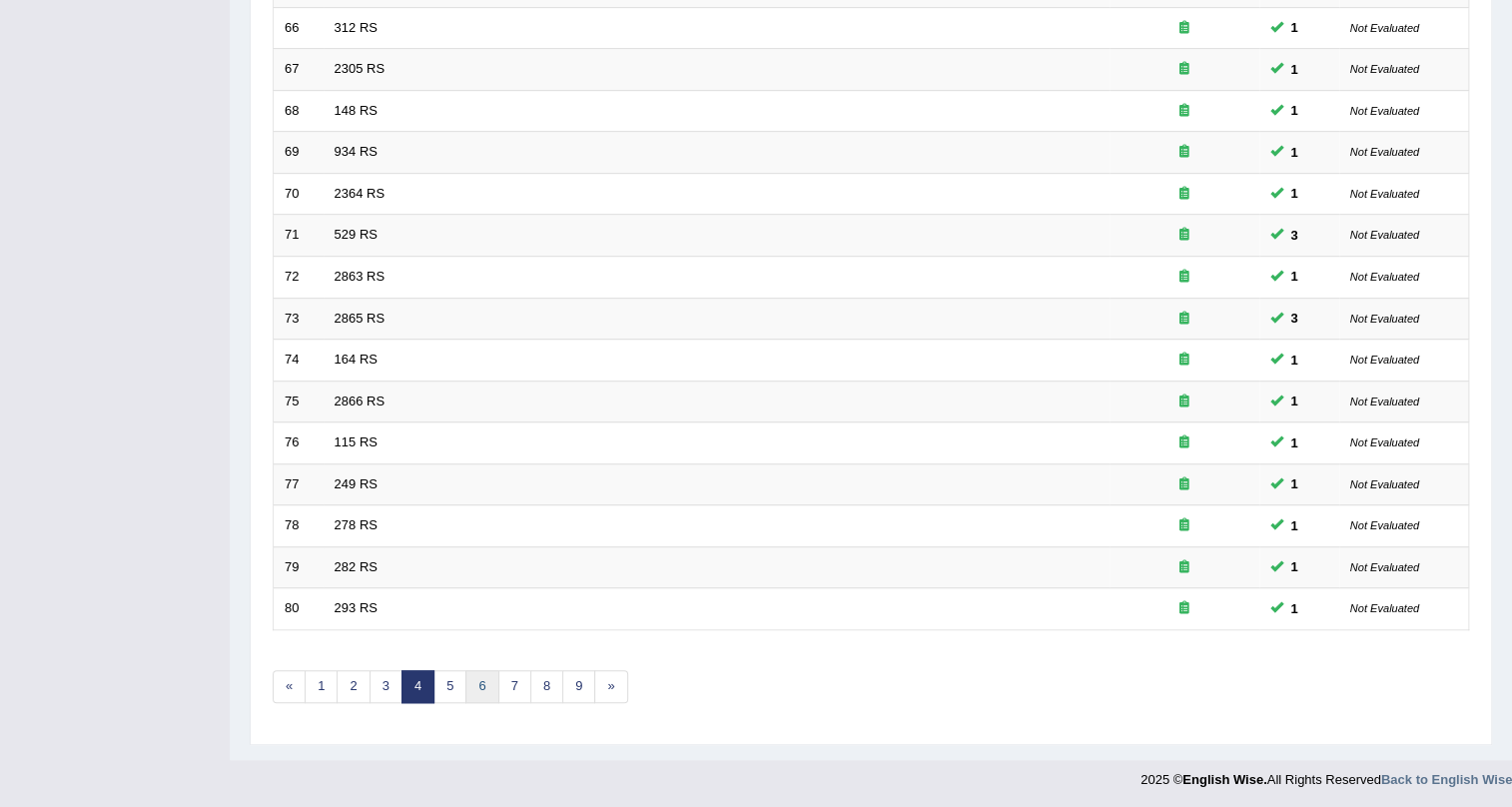 click on "6" at bounding box center (481, 686) 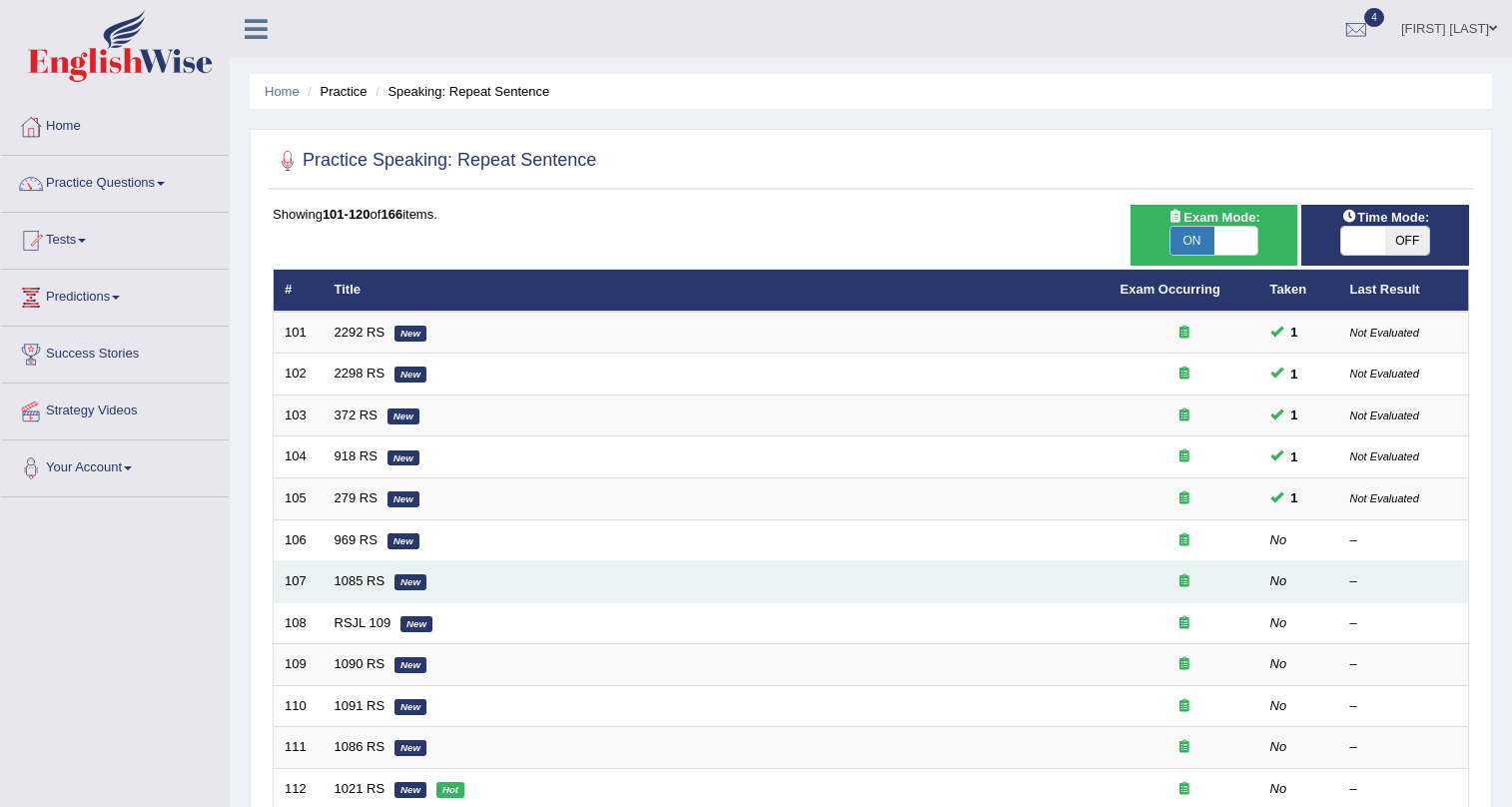 scroll, scrollTop: 0, scrollLeft: 0, axis: both 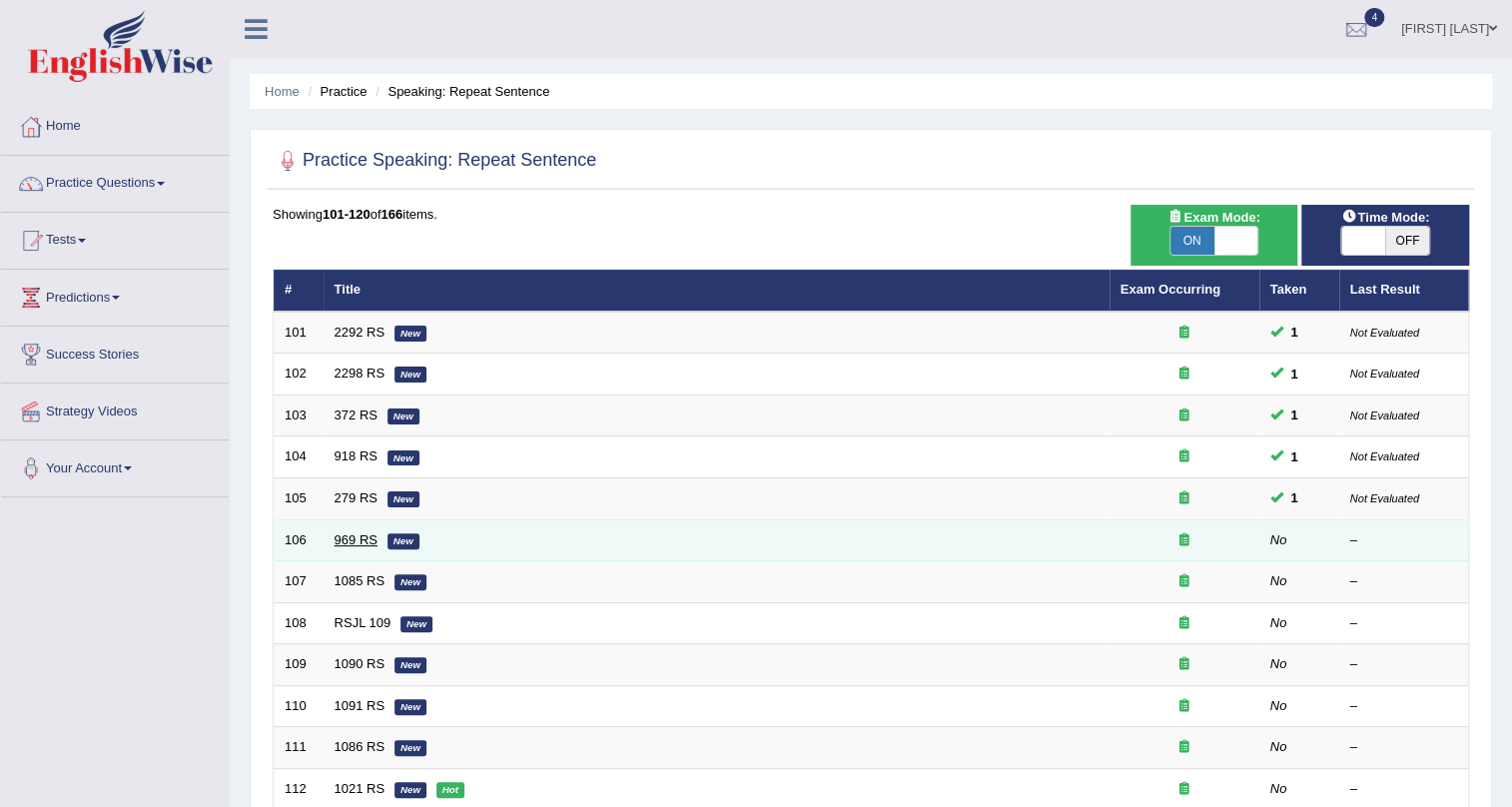 click on "969 RS" at bounding box center (356, 539) 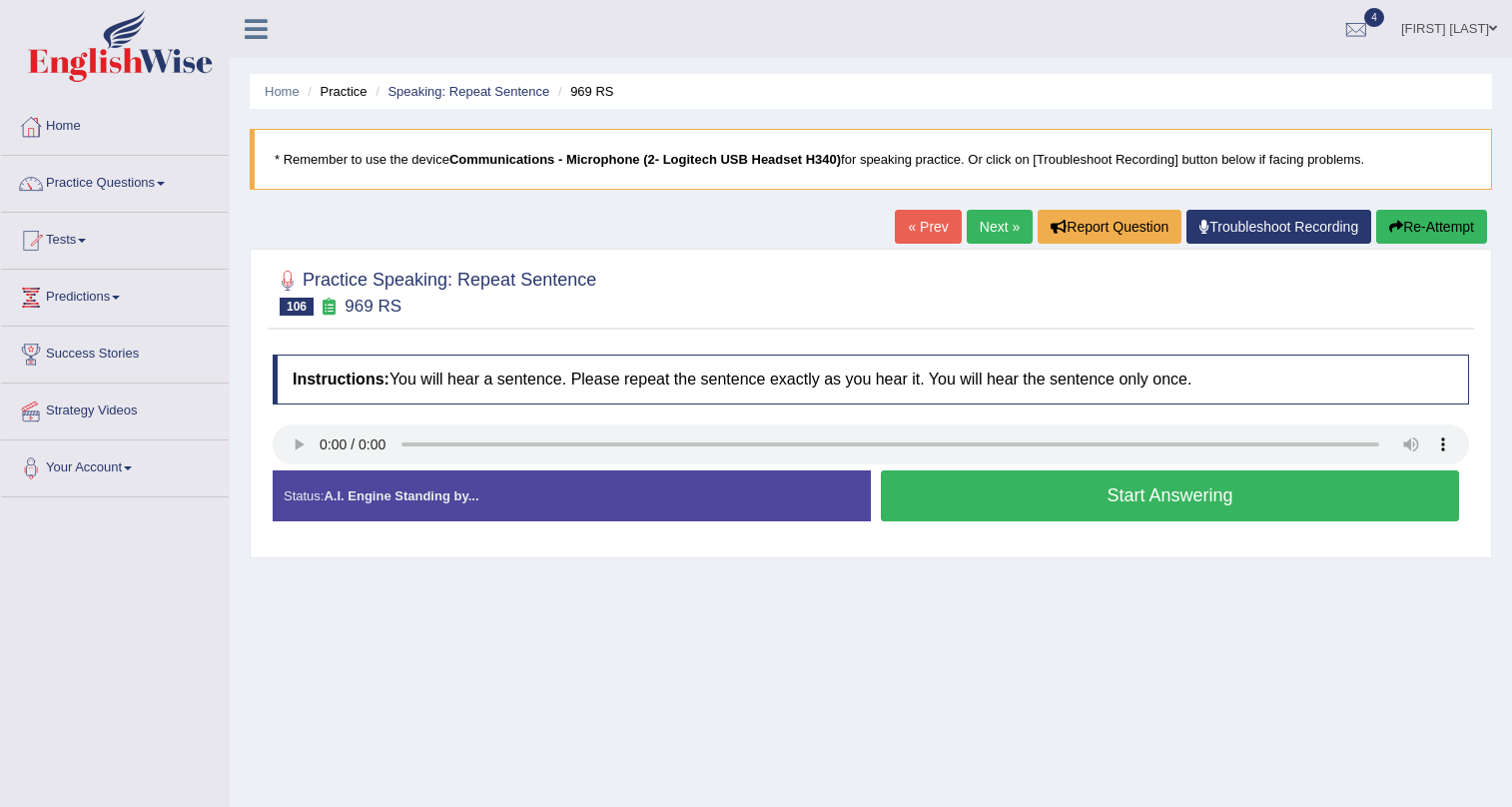 scroll, scrollTop: 0, scrollLeft: 0, axis: both 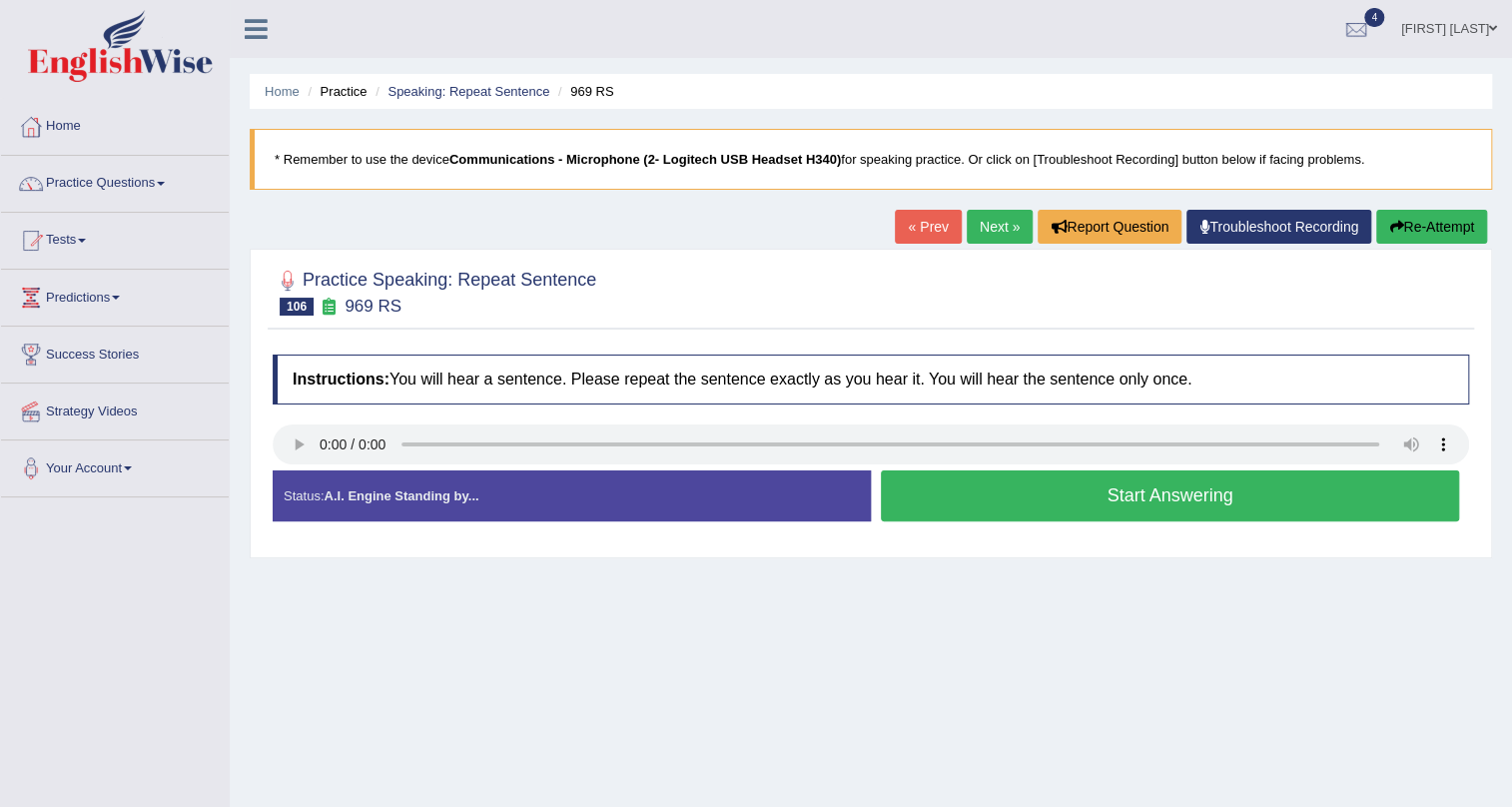 click on "Start Answering" at bounding box center [1169, 495] 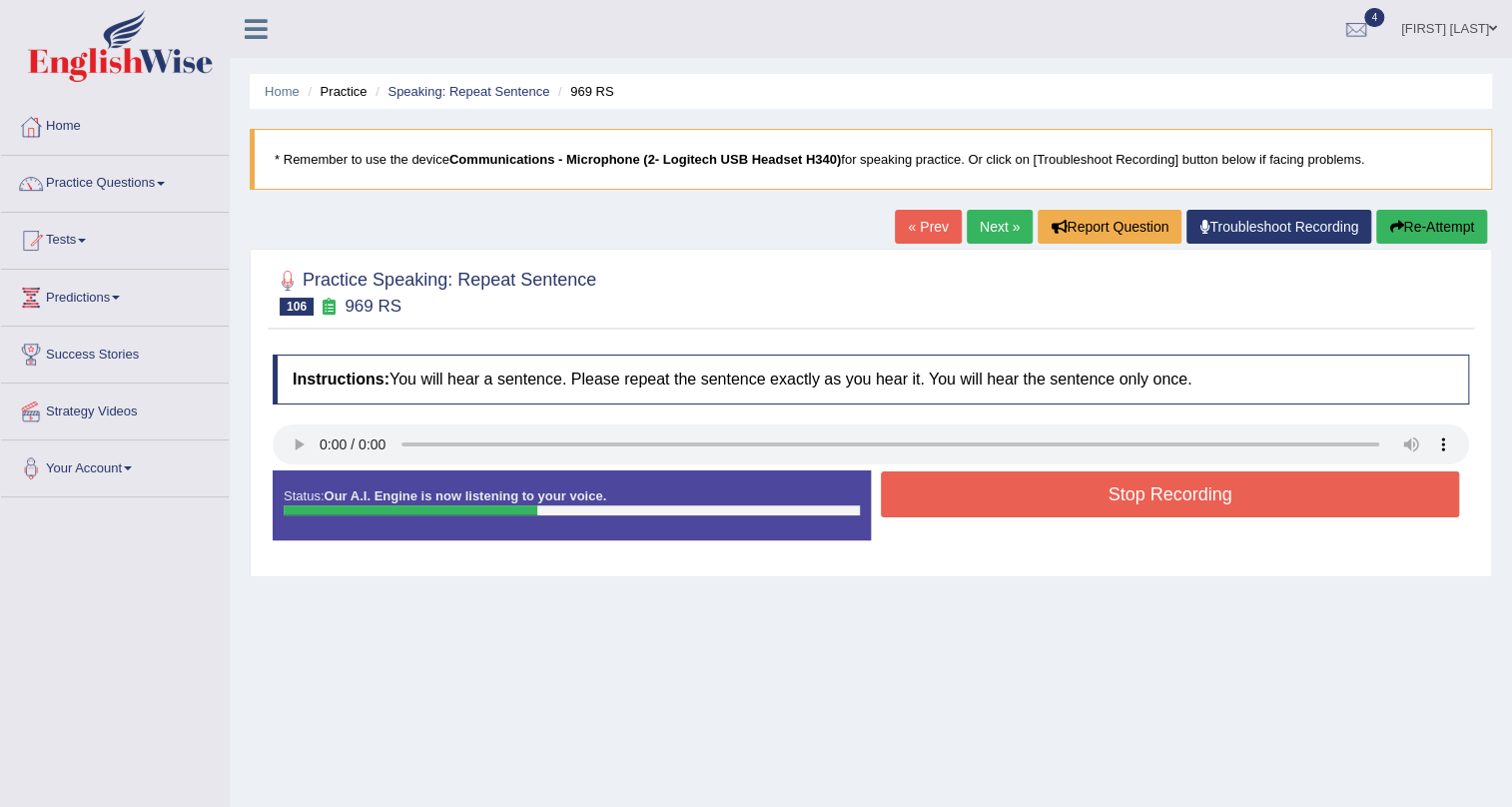 click on "Stop Recording" at bounding box center (1169, 494) 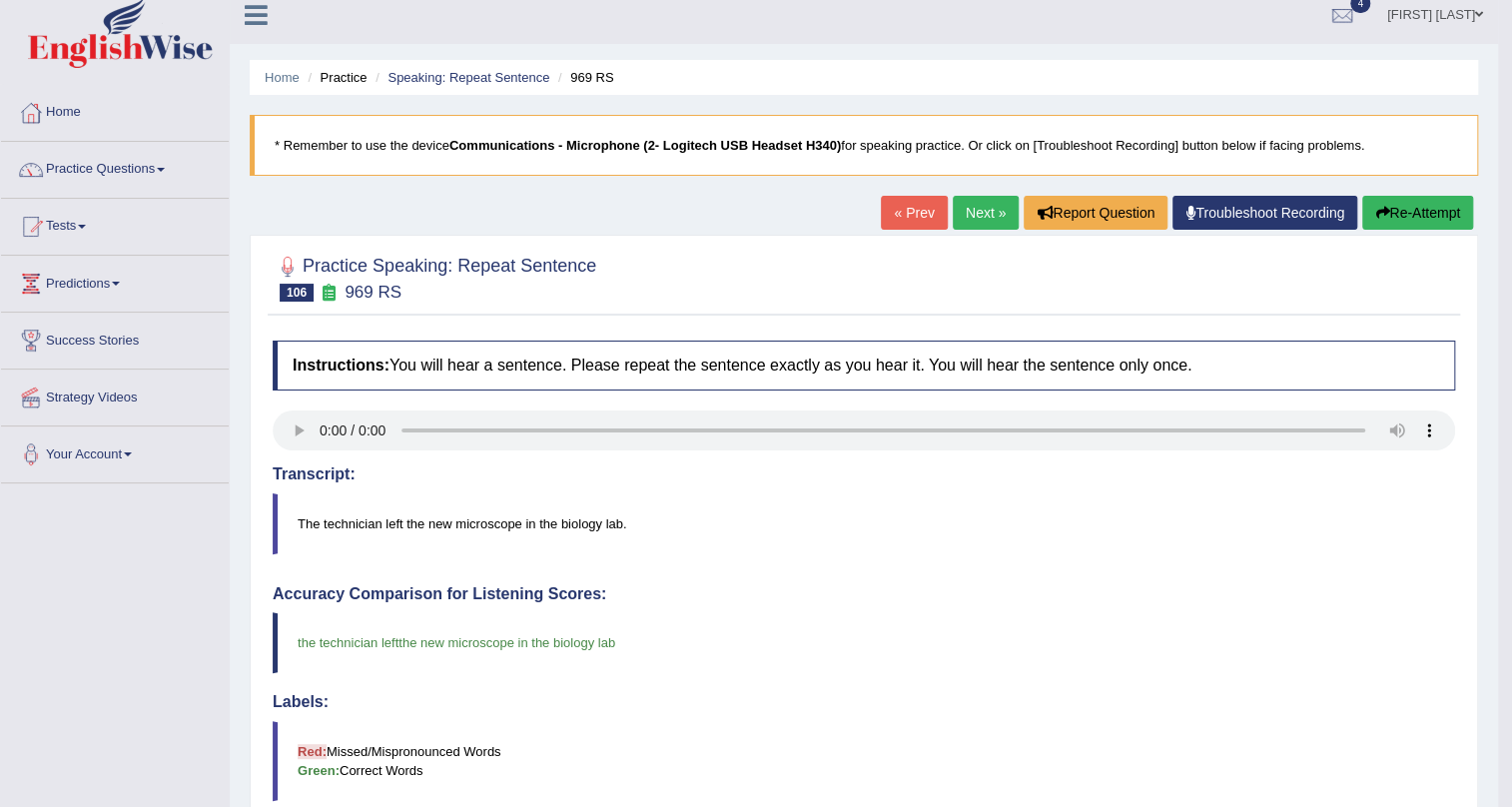 scroll, scrollTop: 0, scrollLeft: 0, axis: both 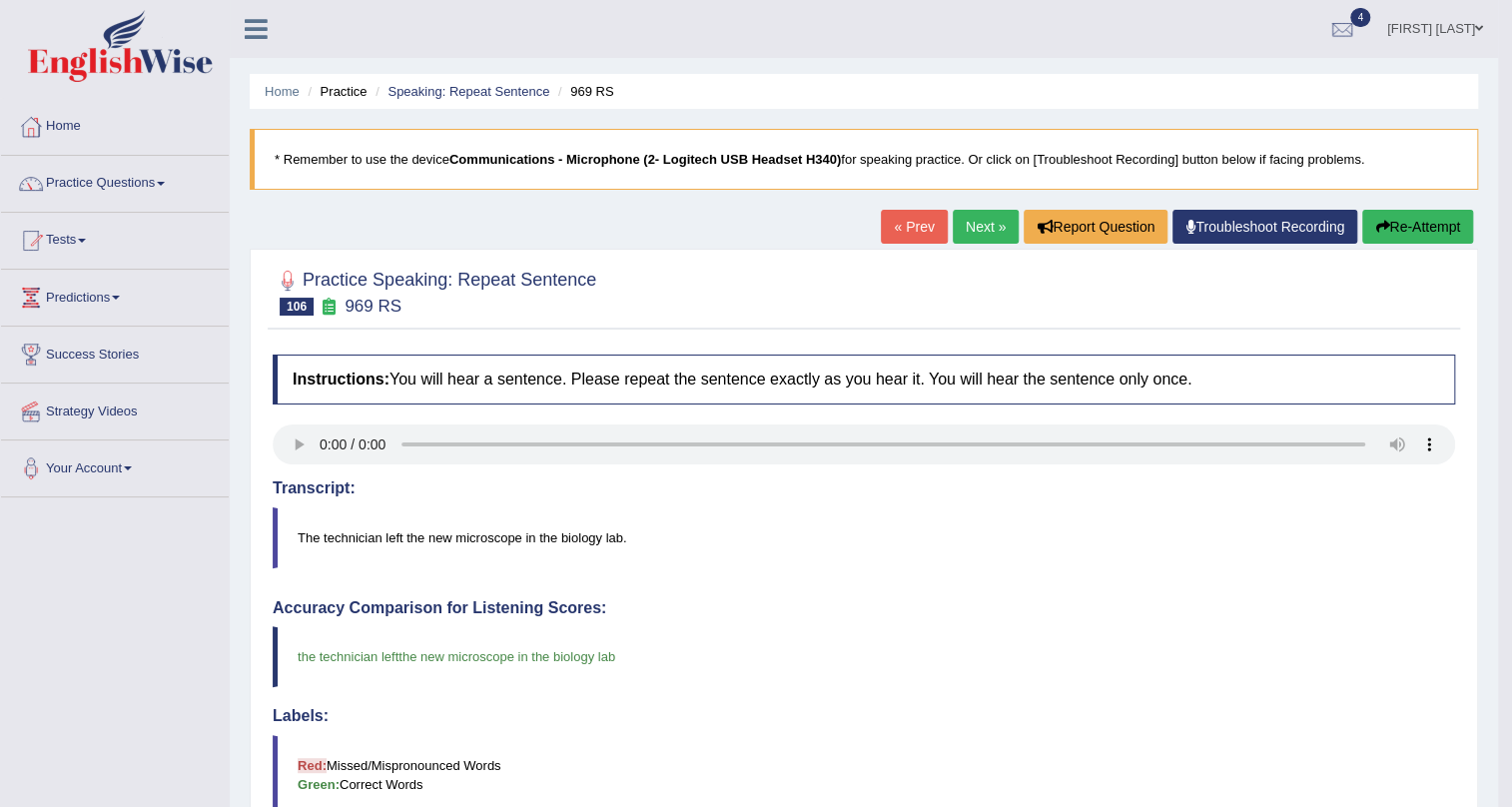 click on "Home
Practice
Speaking: Repeat Sentence
969 RS
* Remember to use the device  Communications - Microphone (2- Logitech USB Headset H340)  for speaking practice. Or click on [Troubleshoot Recording] button below if facing problems.
« Prev Next »  Report Question  Troubleshoot Recording  Re-Attempt
Practice Speaking: Repeat Sentence
106
969 RS
Instructions:  You will hear a sentence. Please repeat the sentence exactly as you hear it. You will hear the sentence only once.
Transcript: The technician left the new microscope in the biology lab. Created with Highcharts 7.1.2 Too low Too high Time Pitch meter: 0 2 4 6 8 10 Created with Highcharts 7.1.2 Great Too slow Too fast Time Speech pace meter: 0 5 10 15 20 25 30 35 40 Accuracy Comparison for Listening Scores: the technician left  in  Labels:
Red: Green:
3" at bounding box center [864, 650] 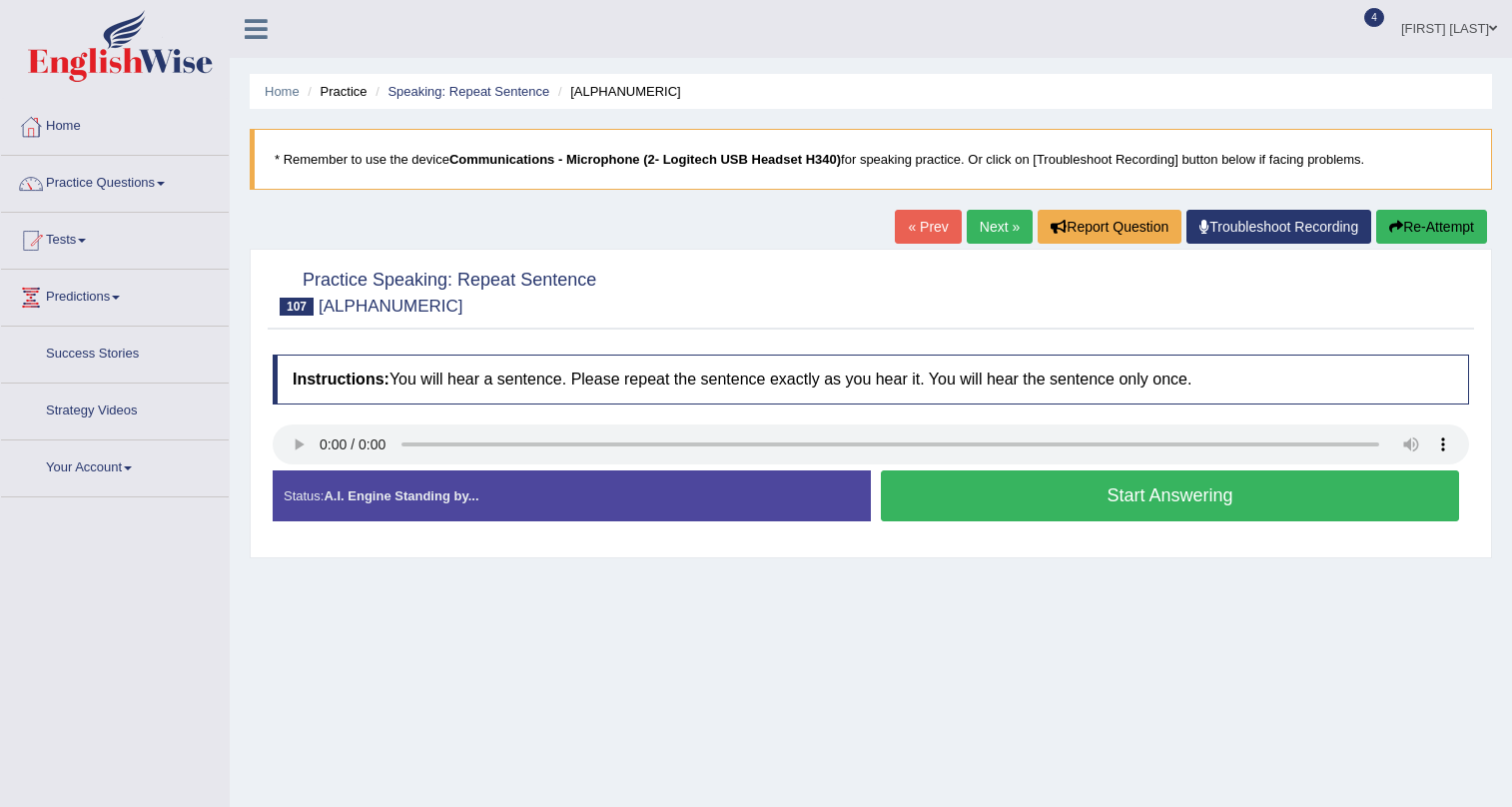 scroll, scrollTop: 0, scrollLeft: 0, axis: both 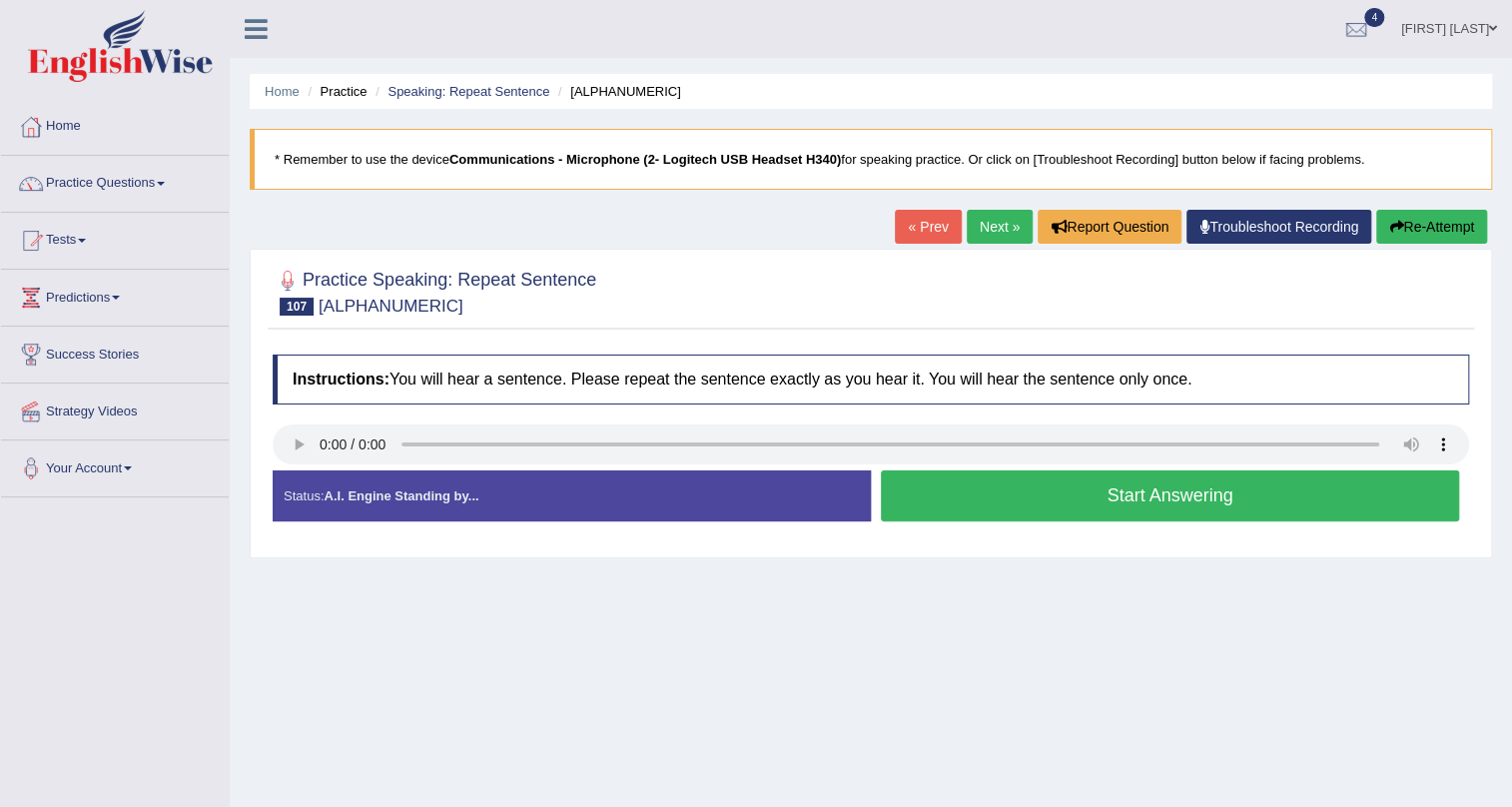 click on "Start Answering" at bounding box center (1169, 495) 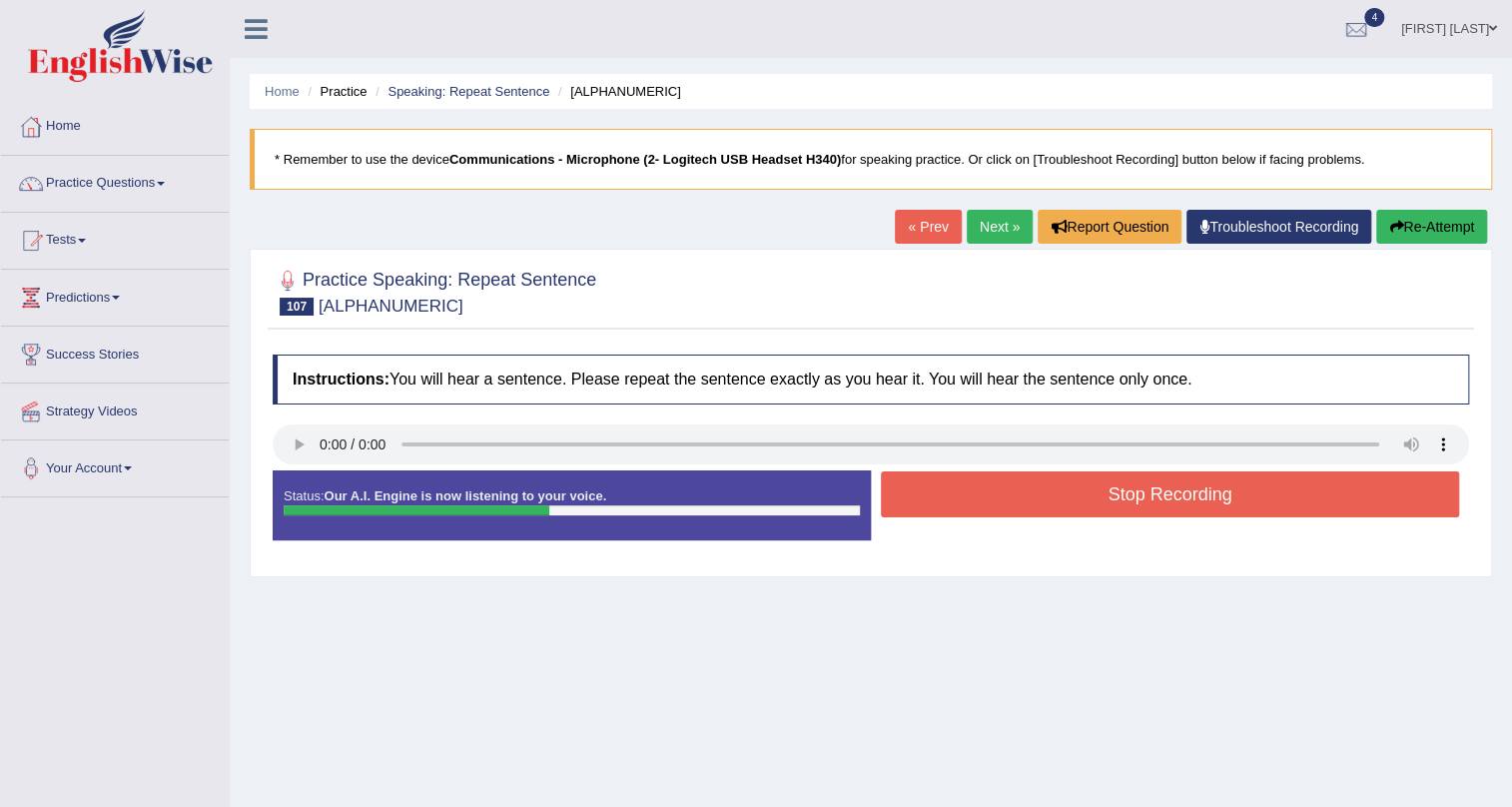 click on "Stop Recording" at bounding box center [1169, 494] 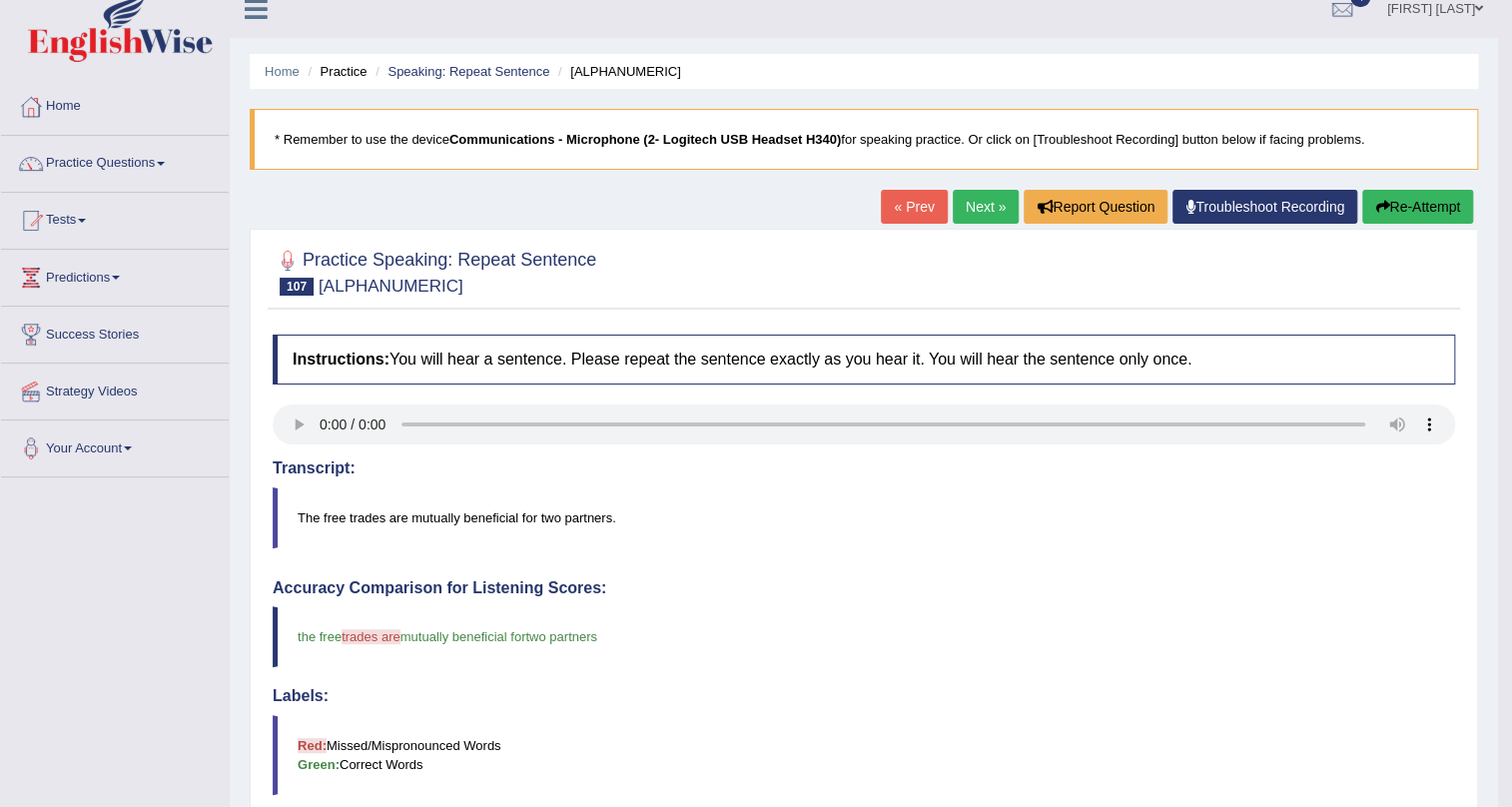 scroll, scrollTop: 0, scrollLeft: 0, axis: both 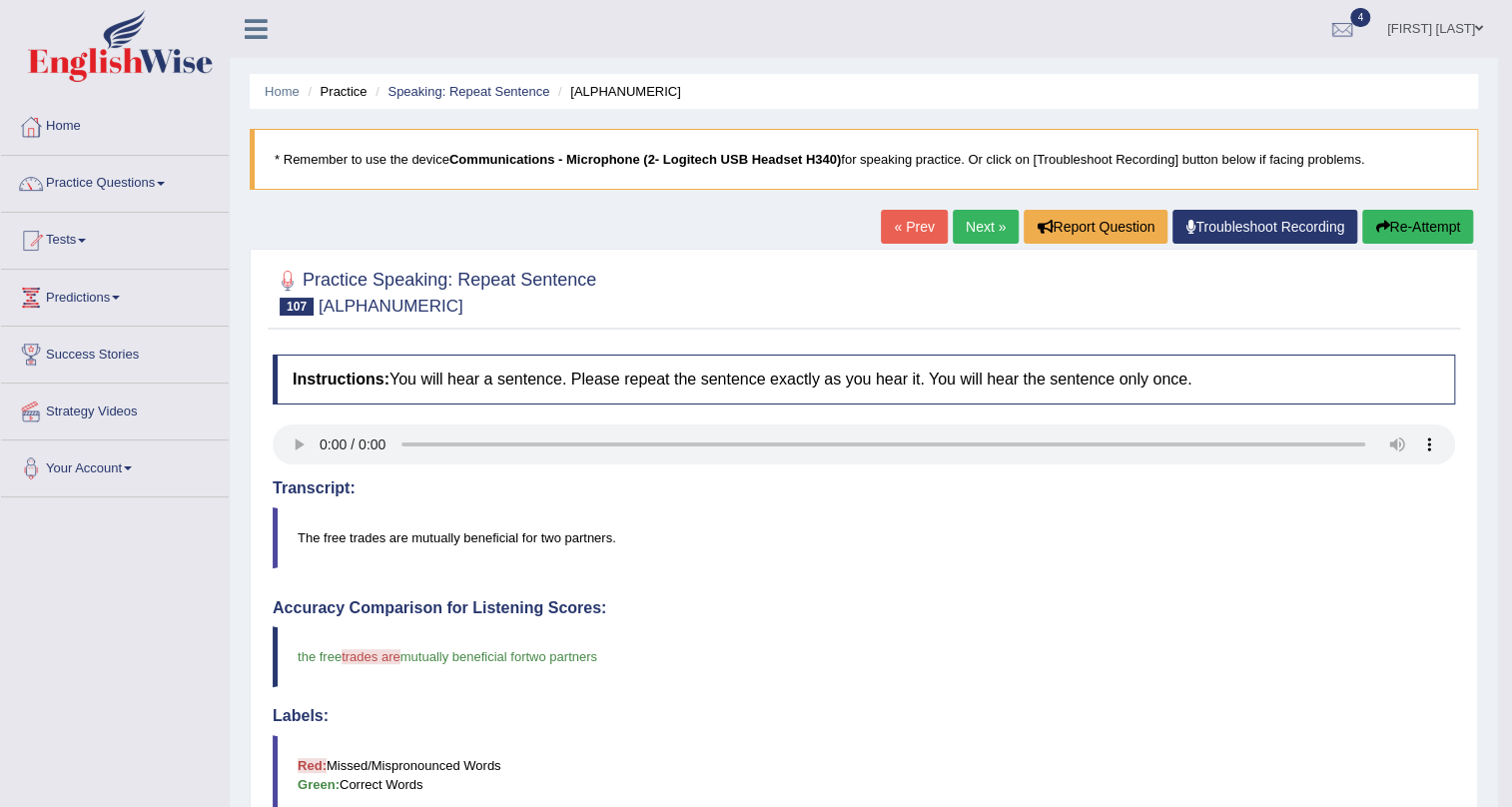 click on "Next »" at bounding box center (986, 227) 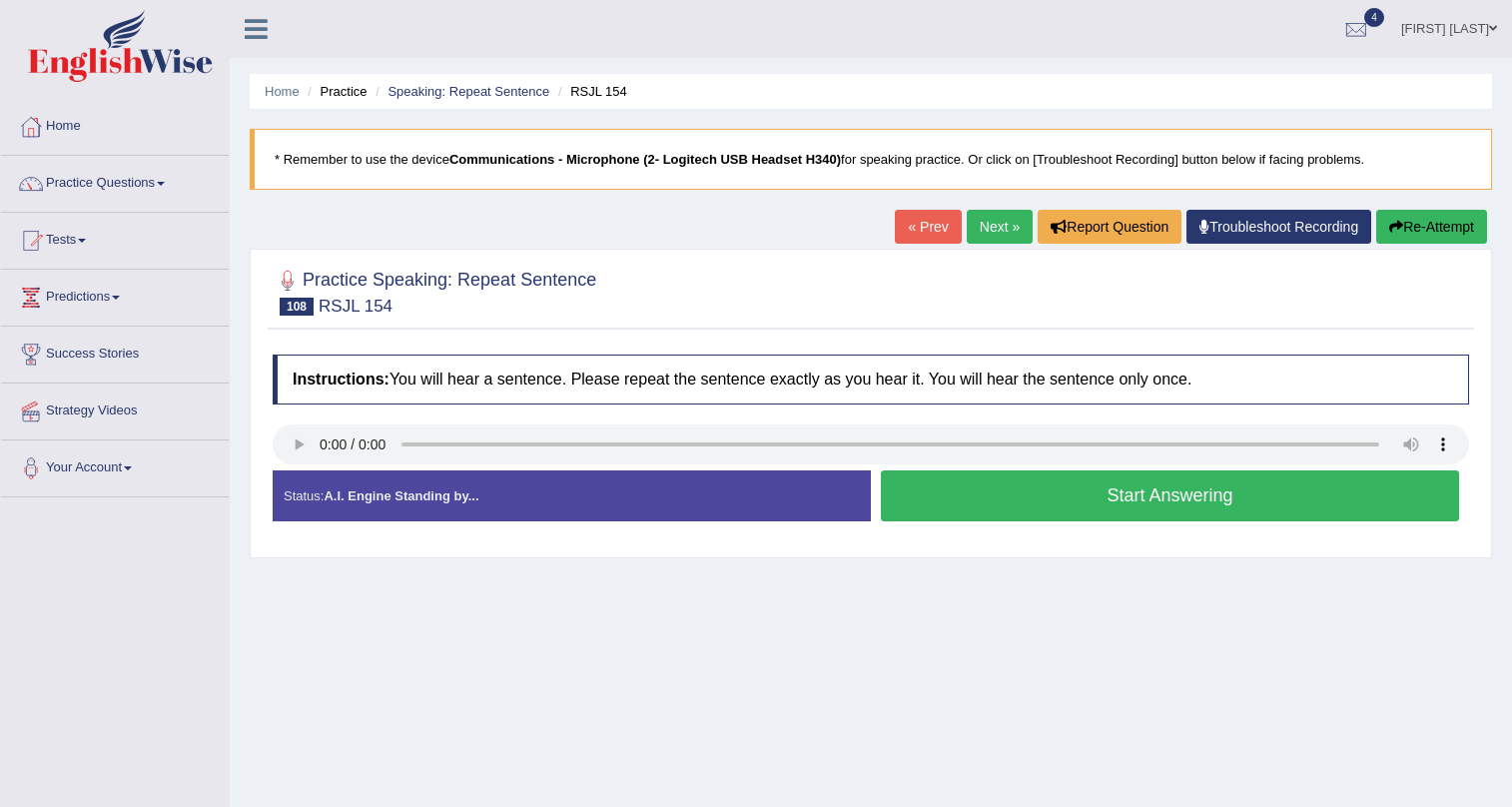 scroll, scrollTop: 0, scrollLeft: 0, axis: both 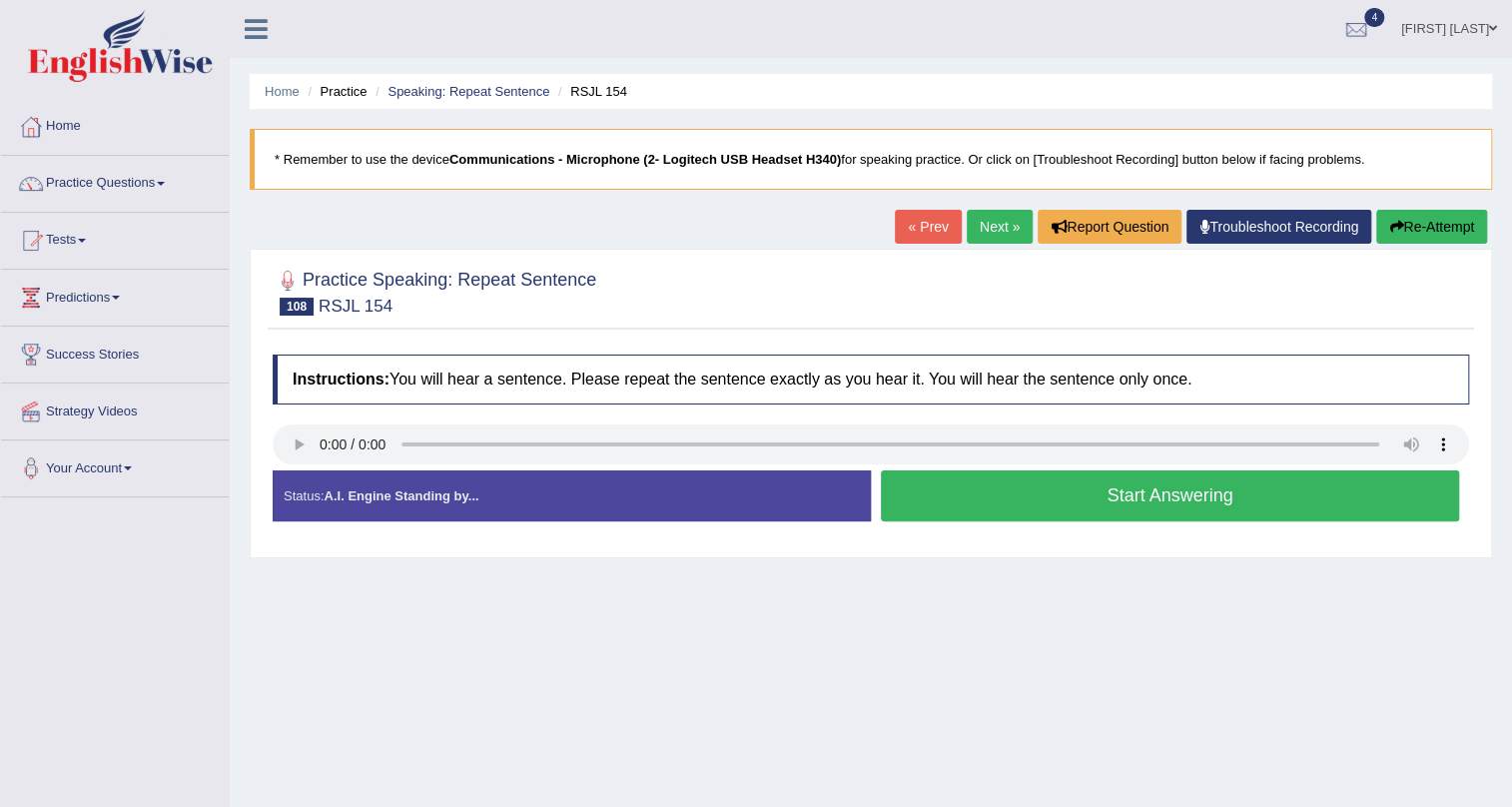 click on "Start Answering" at bounding box center (1169, 495) 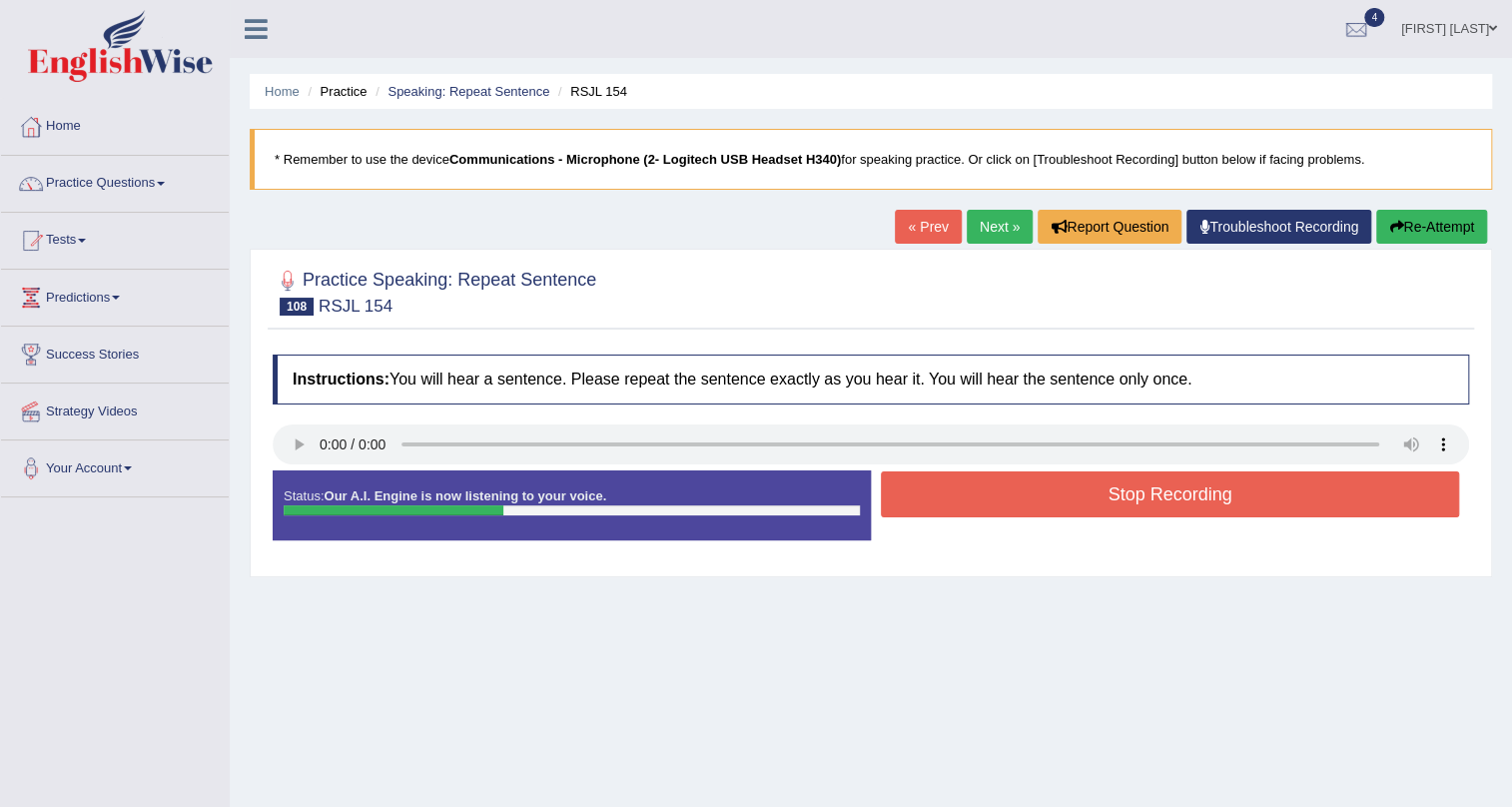 click on "Stop Recording" at bounding box center (1169, 494) 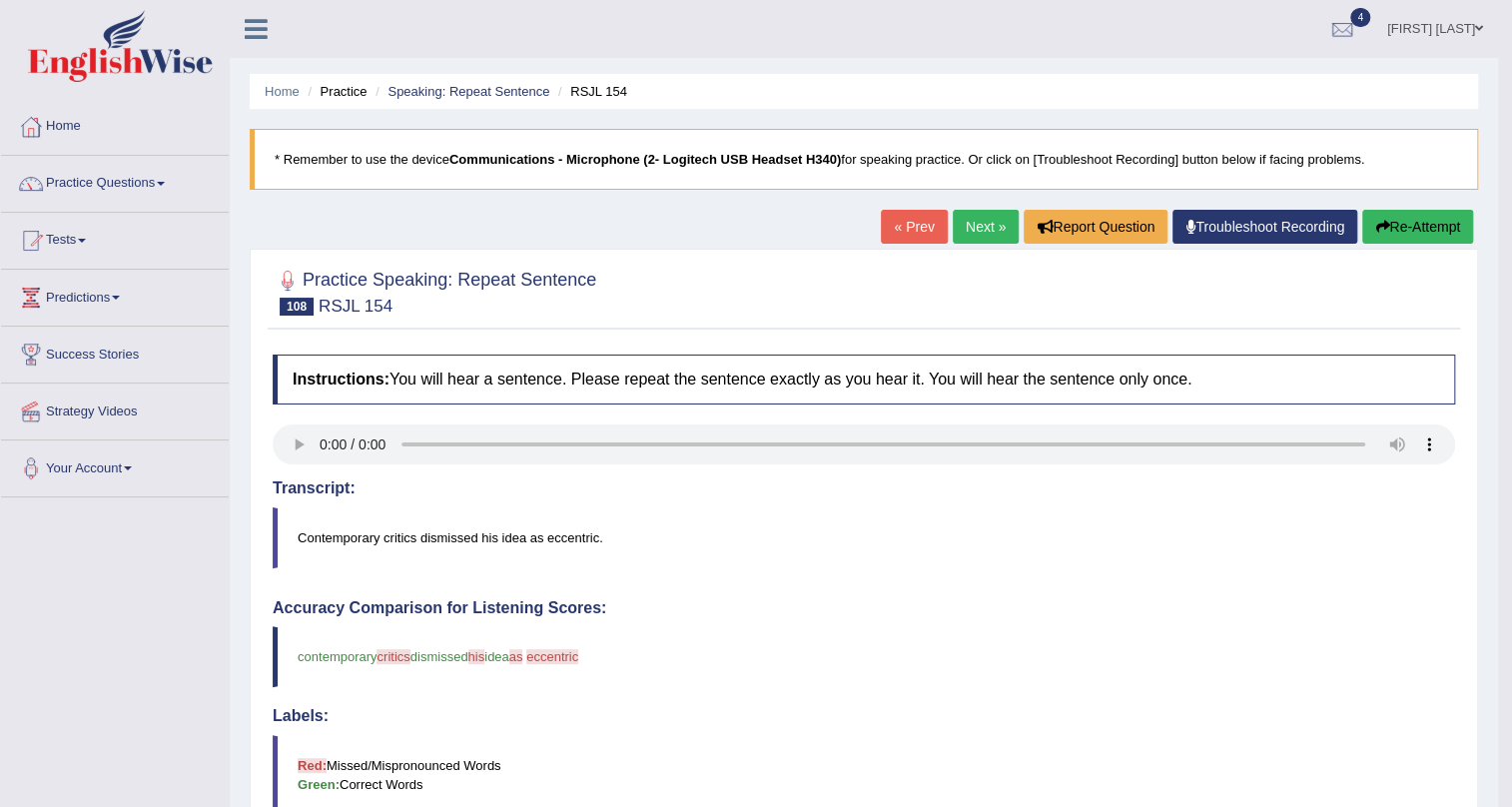 scroll, scrollTop: 0, scrollLeft: 0, axis: both 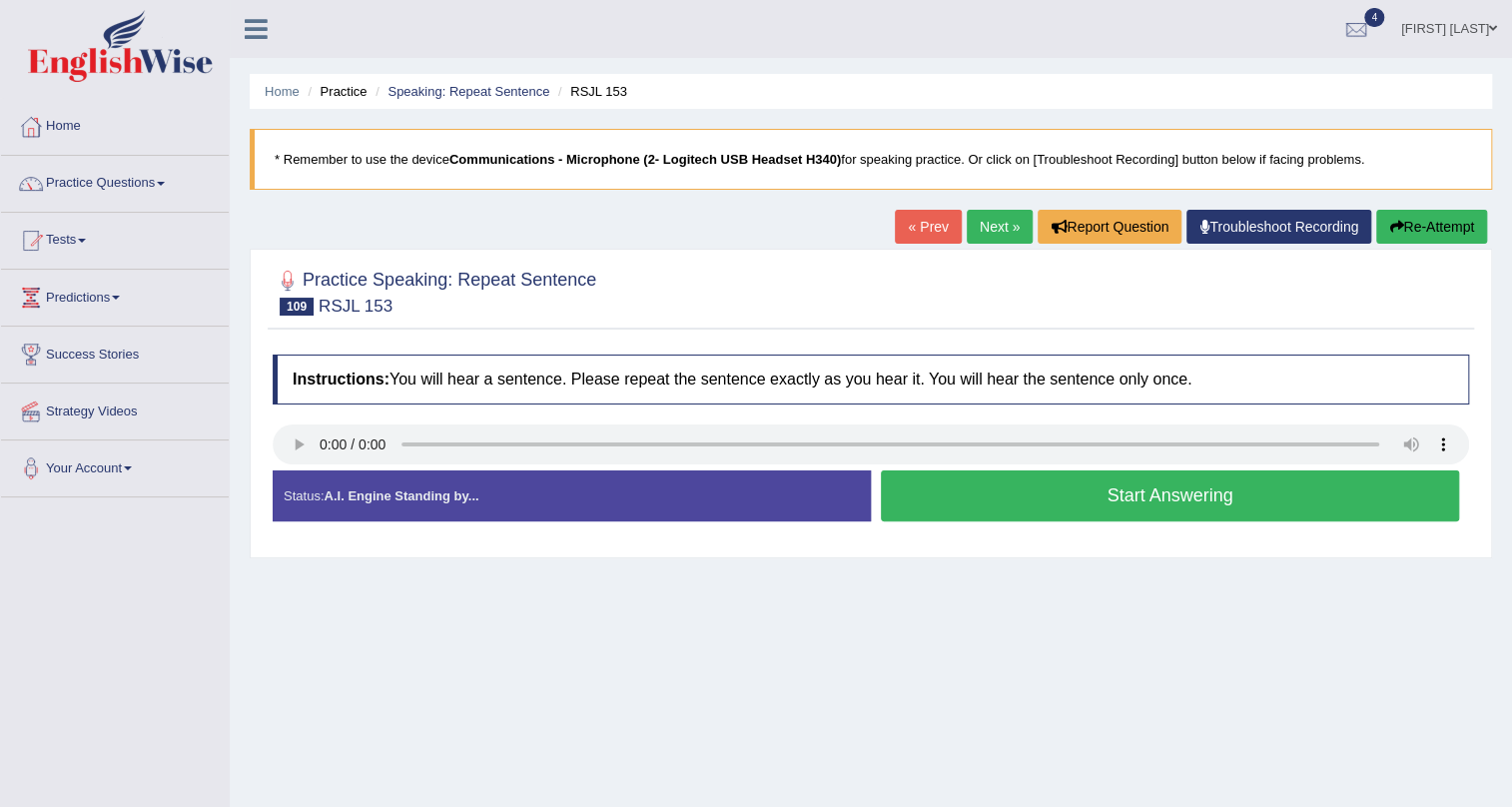 click on "Start Answering" at bounding box center [1169, 495] 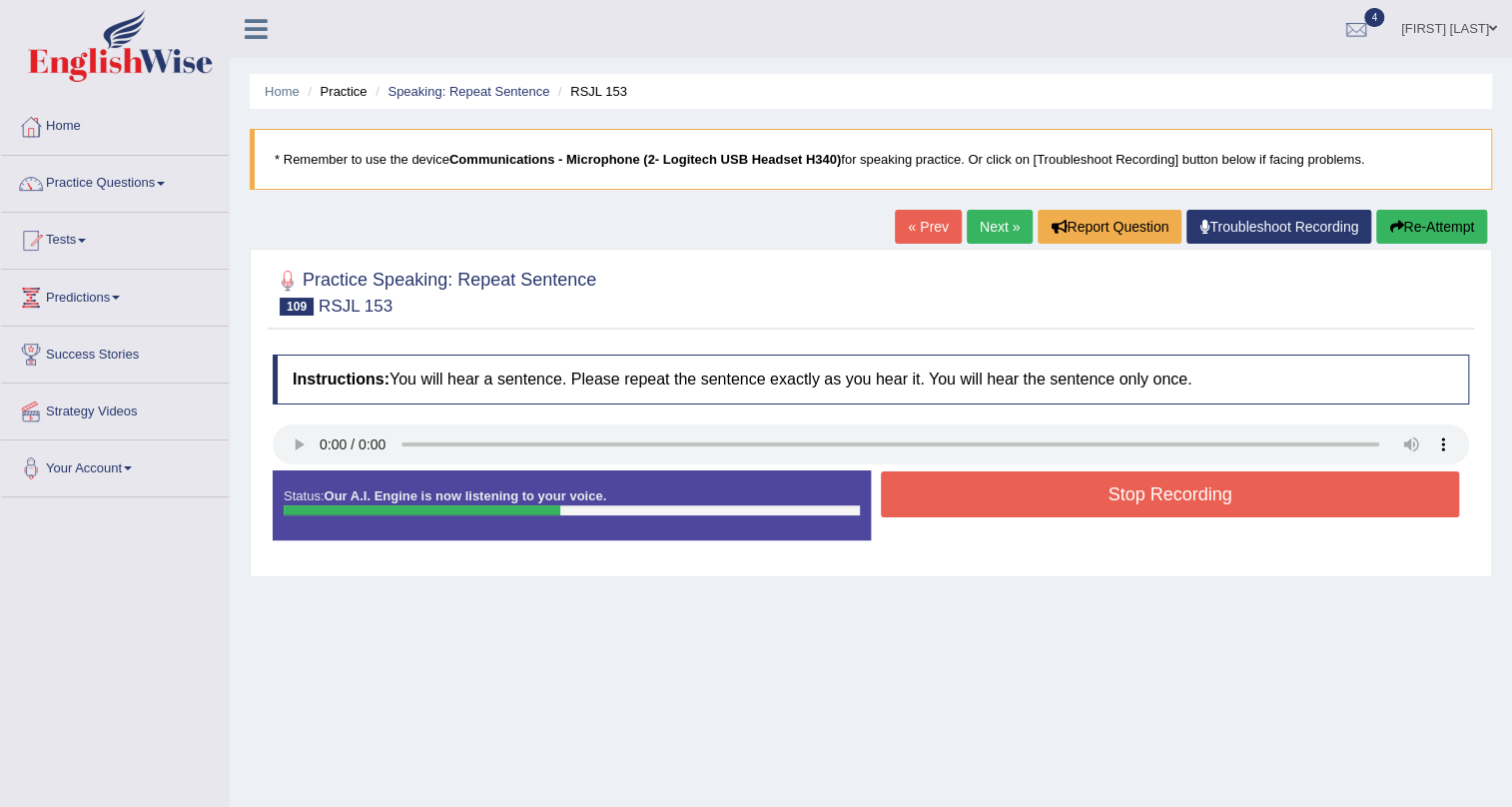 click on "Stop Recording" at bounding box center [1169, 494] 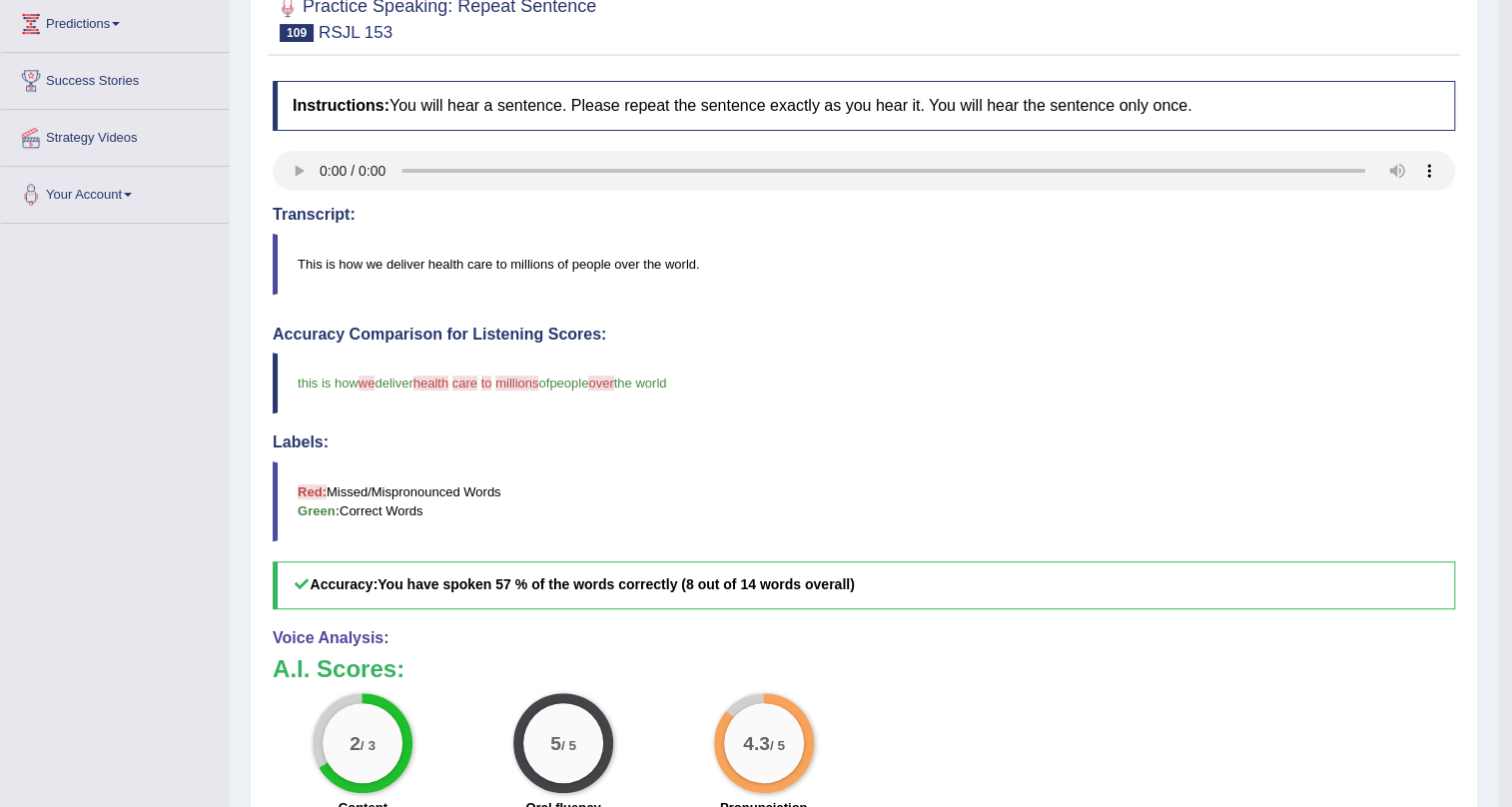 scroll, scrollTop: 0, scrollLeft: 0, axis: both 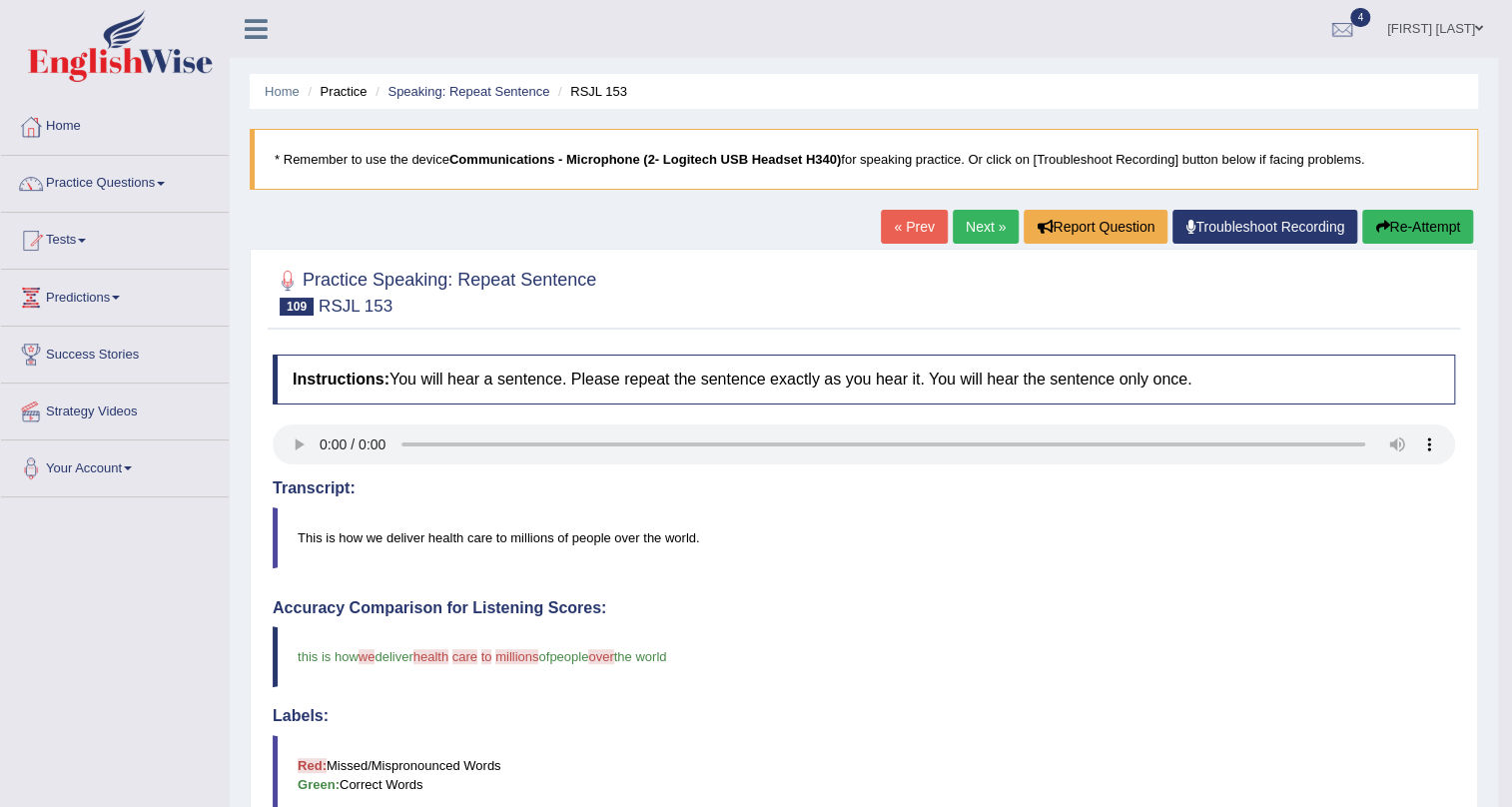 click on "Next »" at bounding box center [986, 227] 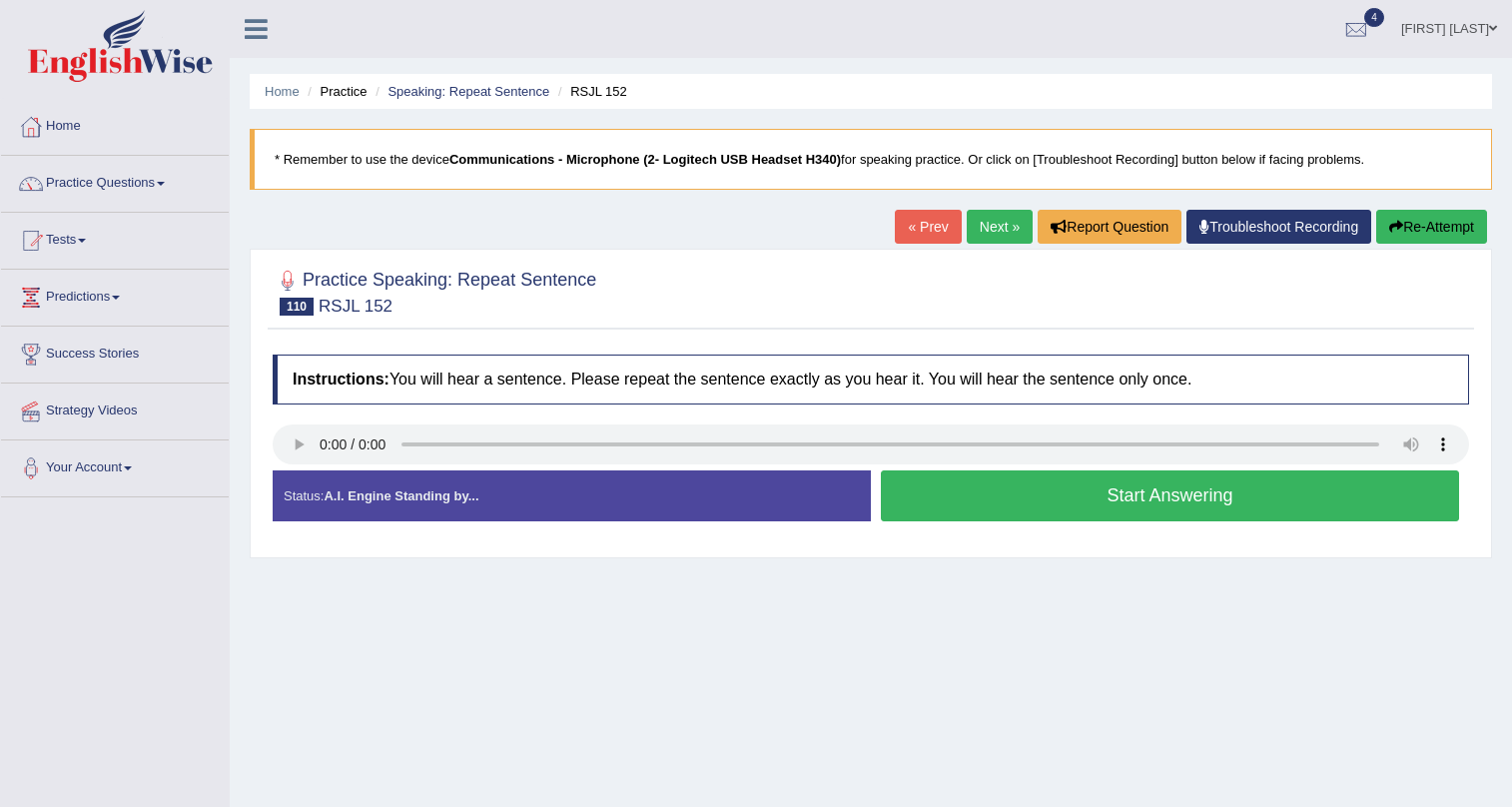 scroll, scrollTop: 0, scrollLeft: 0, axis: both 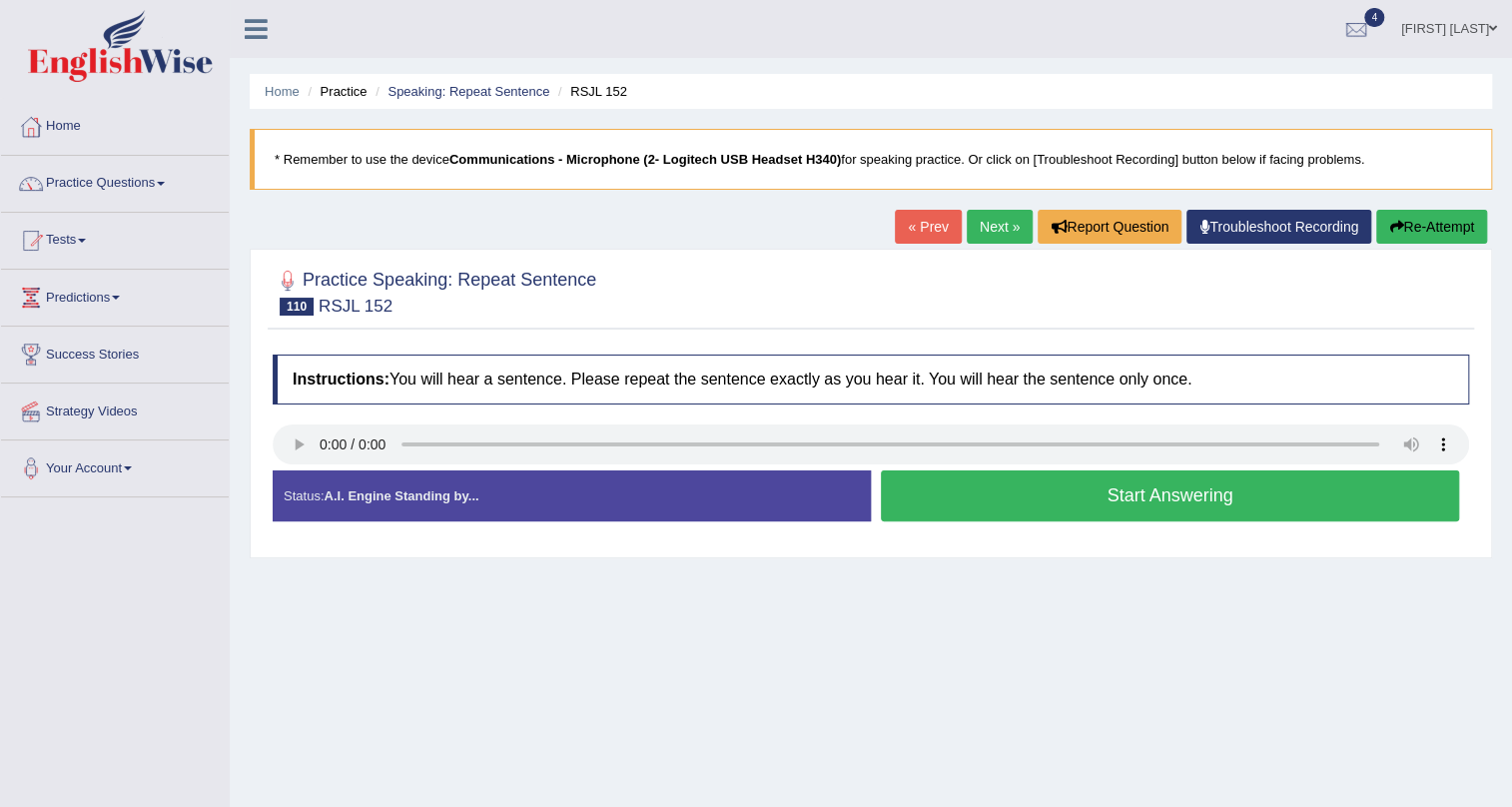 click on "Start Answering" at bounding box center [1169, 495] 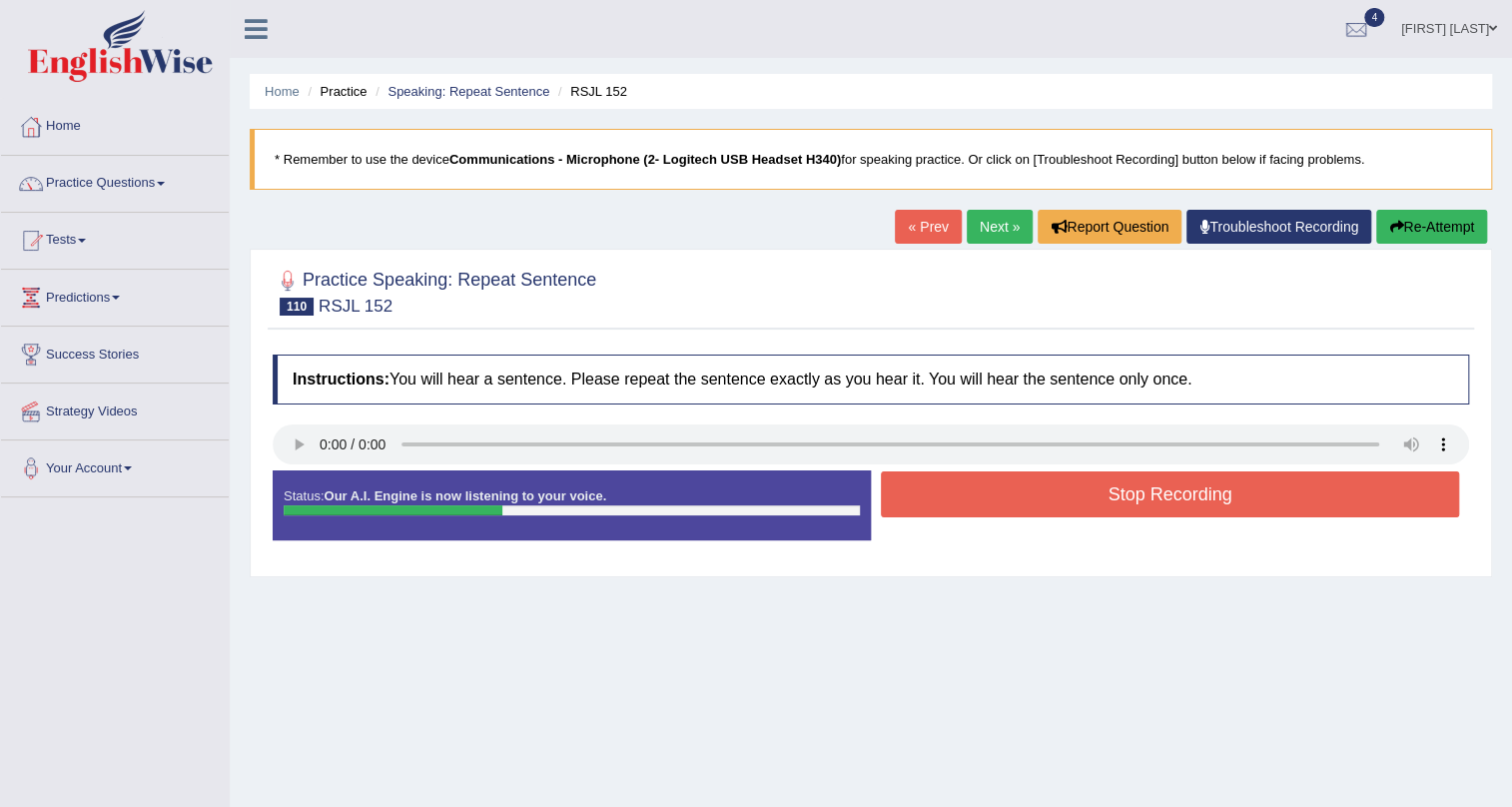 click on "Stop Recording" at bounding box center [1169, 494] 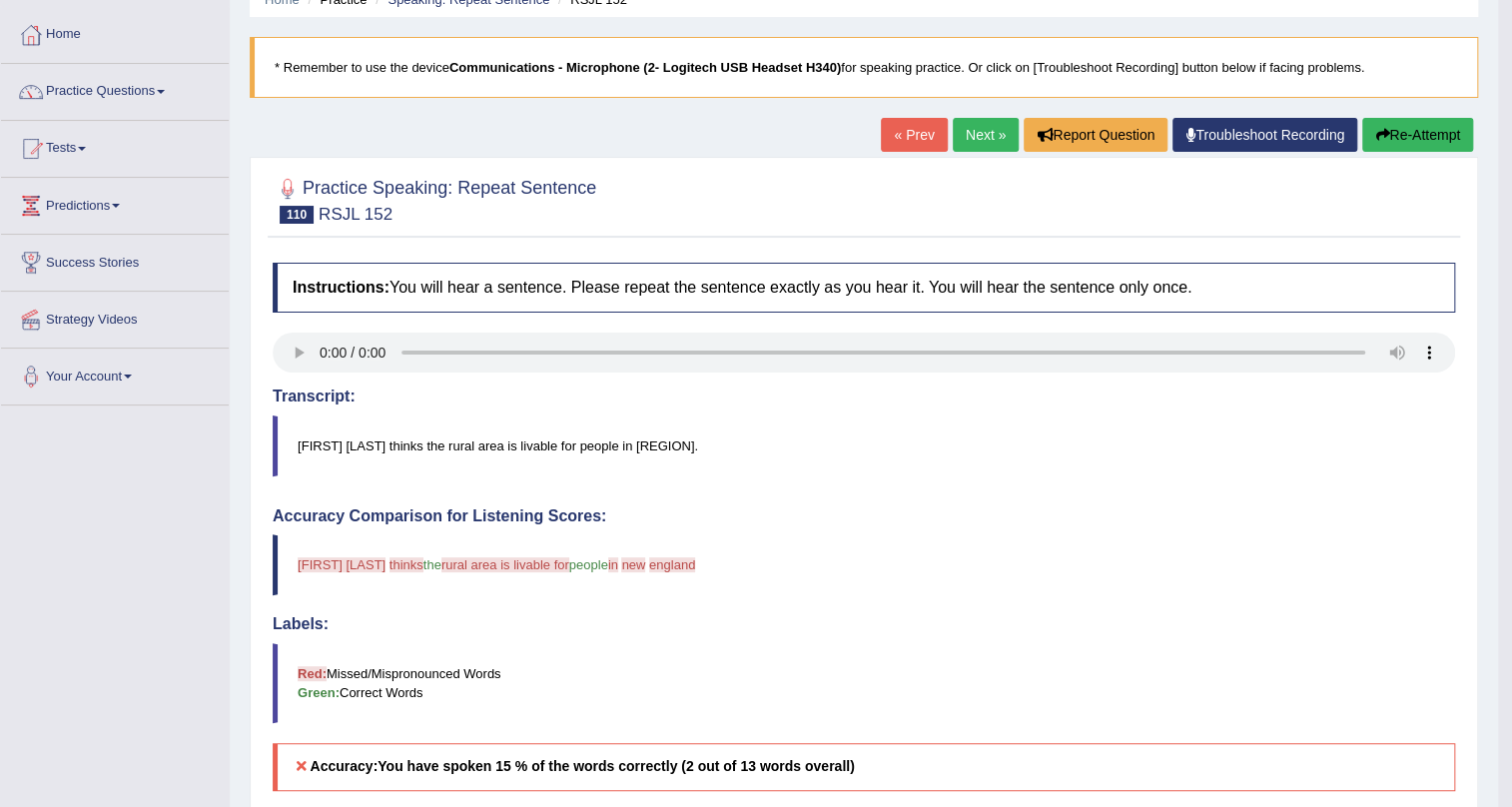 scroll, scrollTop: 0, scrollLeft: 0, axis: both 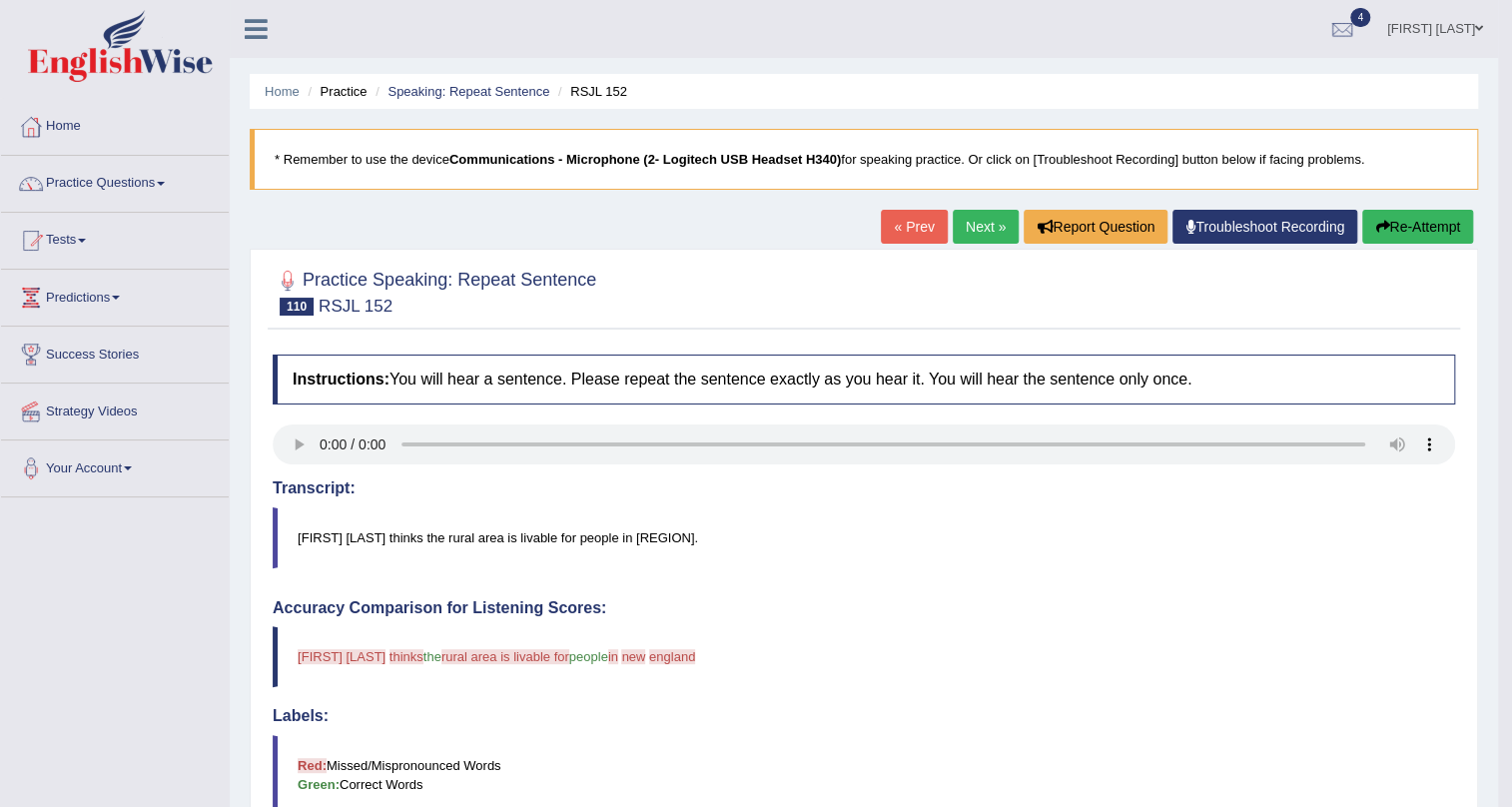 click on "Next »" at bounding box center (986, 227) 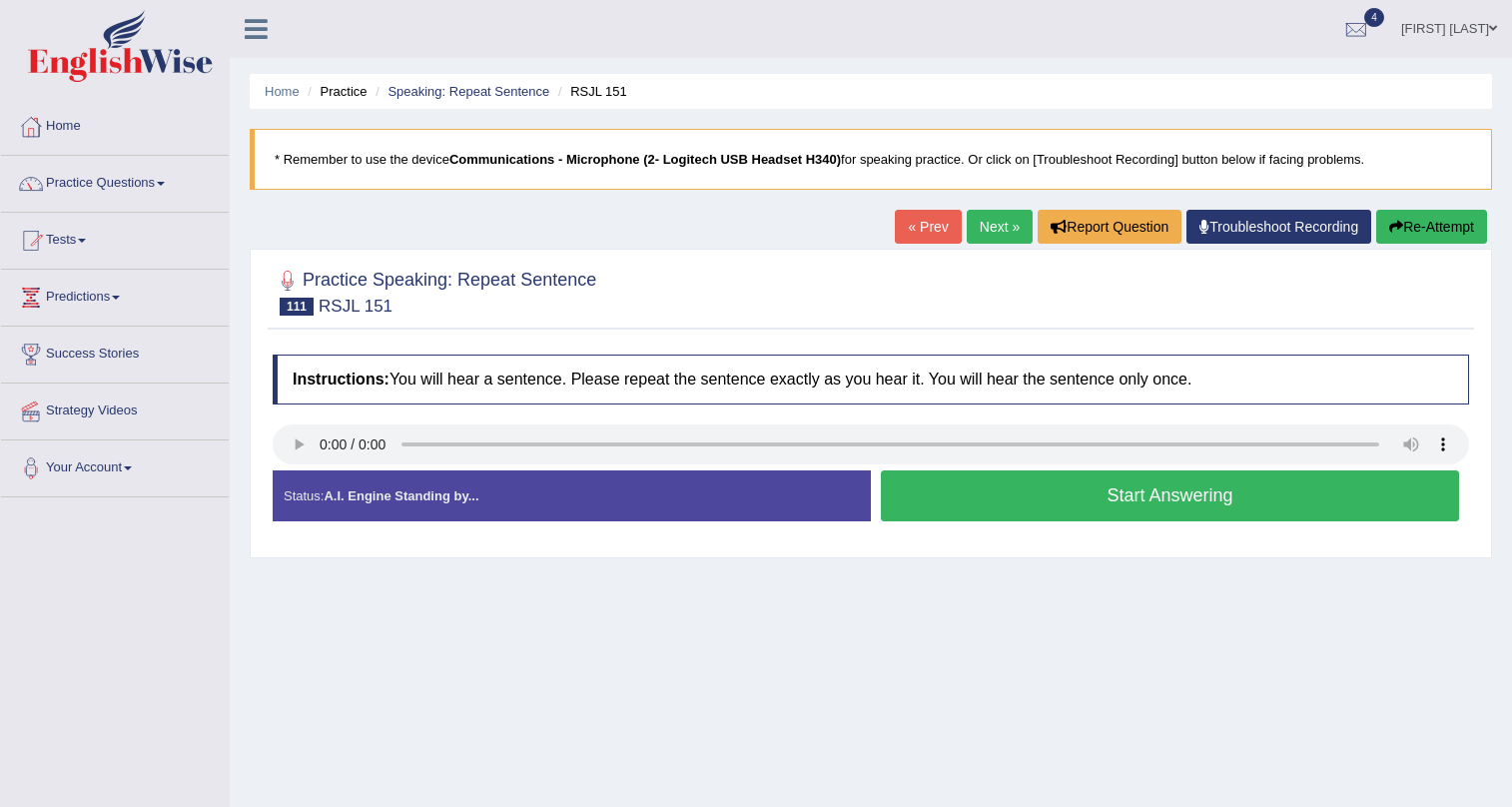 scroll, scrollTop: 0, scrollLeft: 0, axis: both 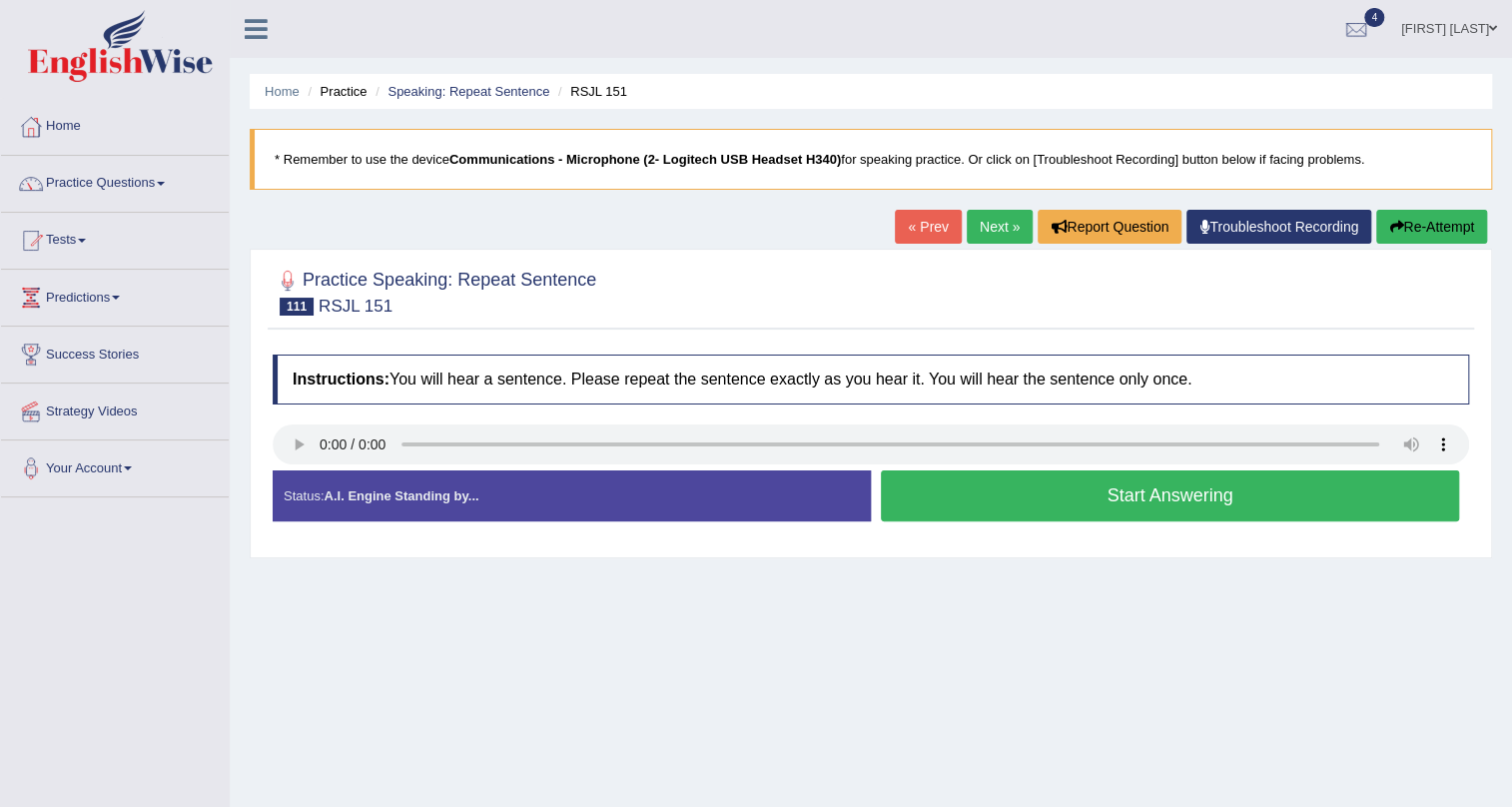 click on "Start Answering" at bounding box center [1169, 495] 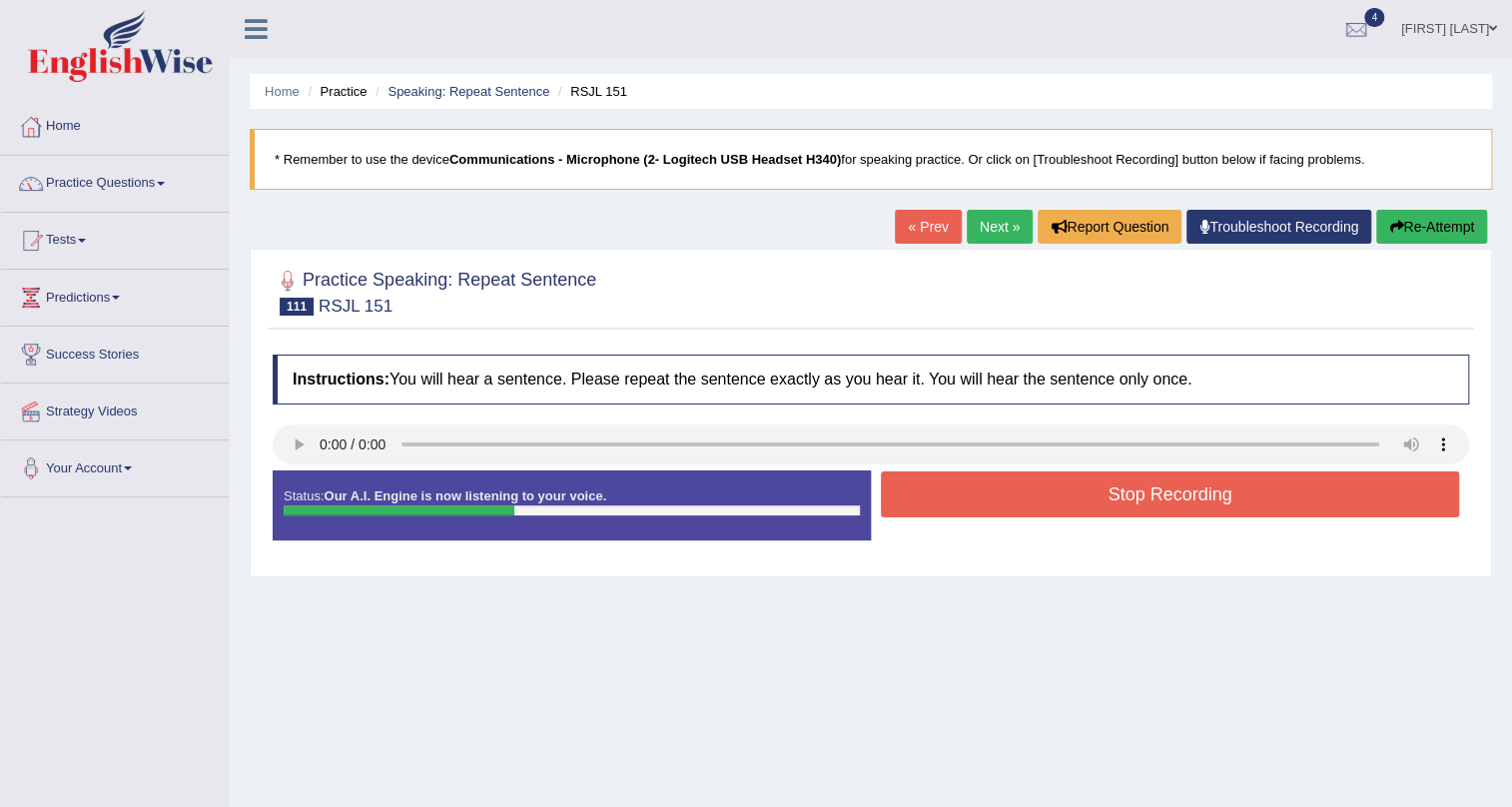 click on "Stop Recording" at bounding box center [1169, 494] 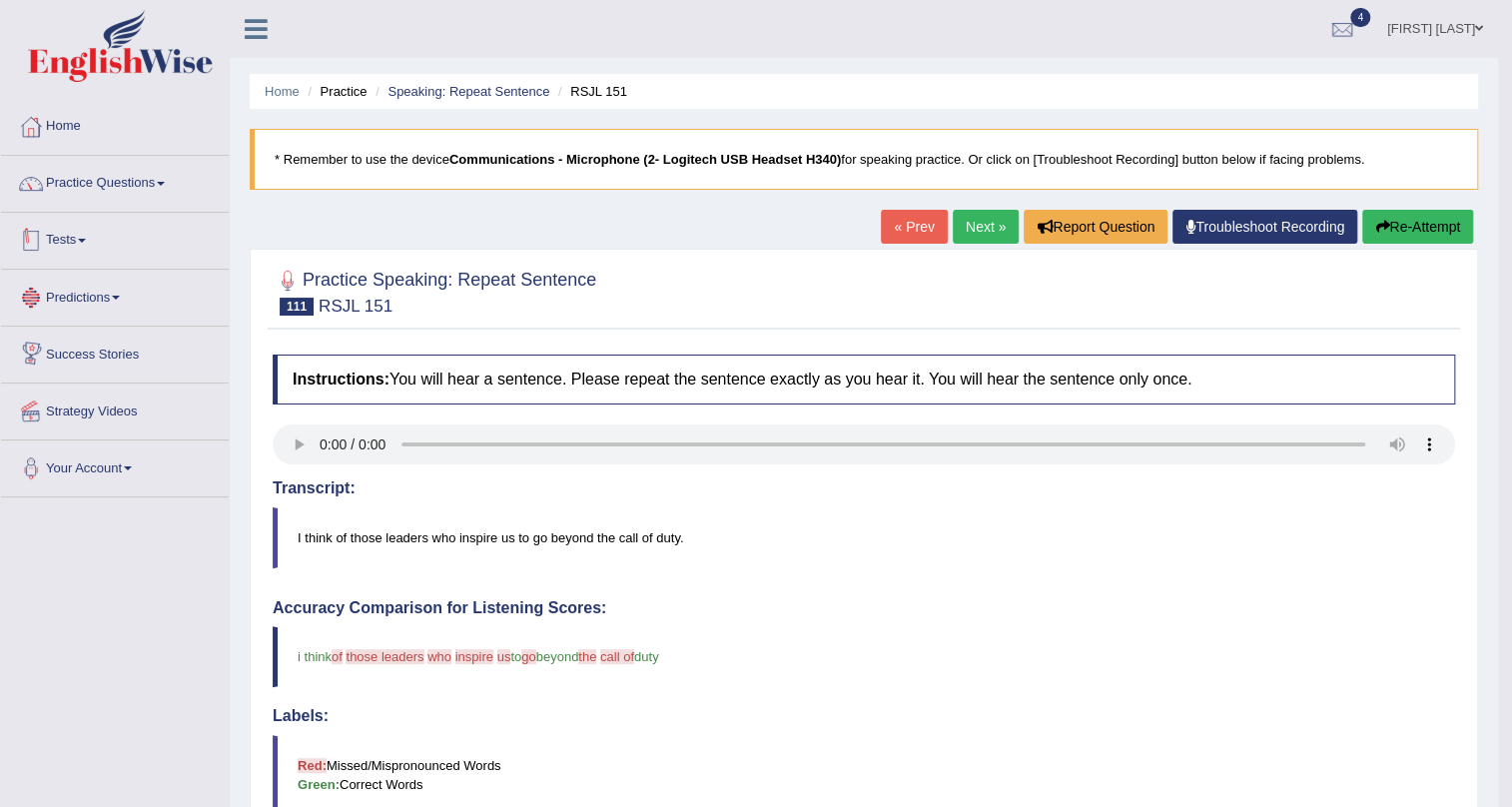 click on "Tests" at bounding box center (115, 238) 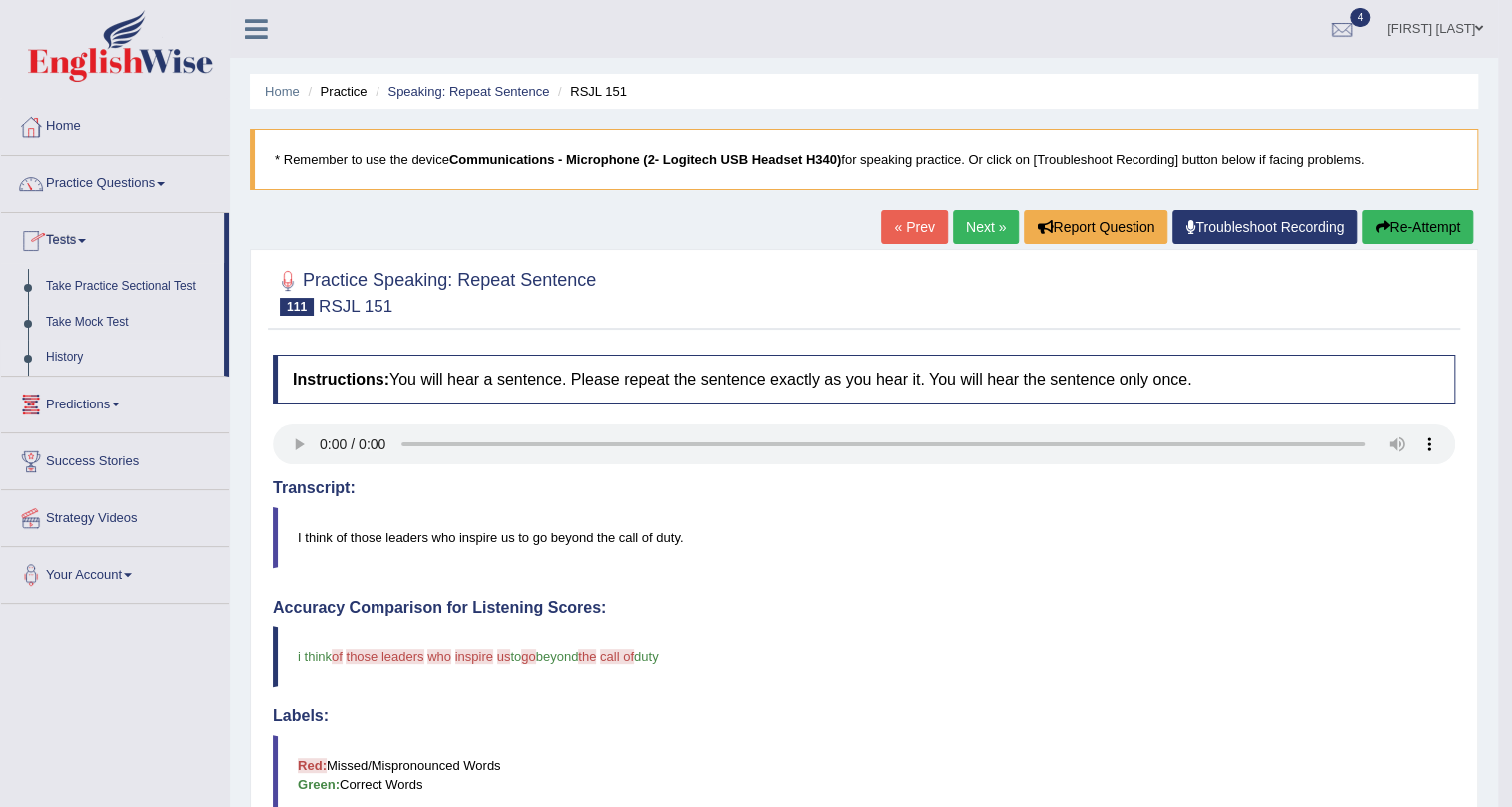 click on "History" at bounding box center [130, 358] 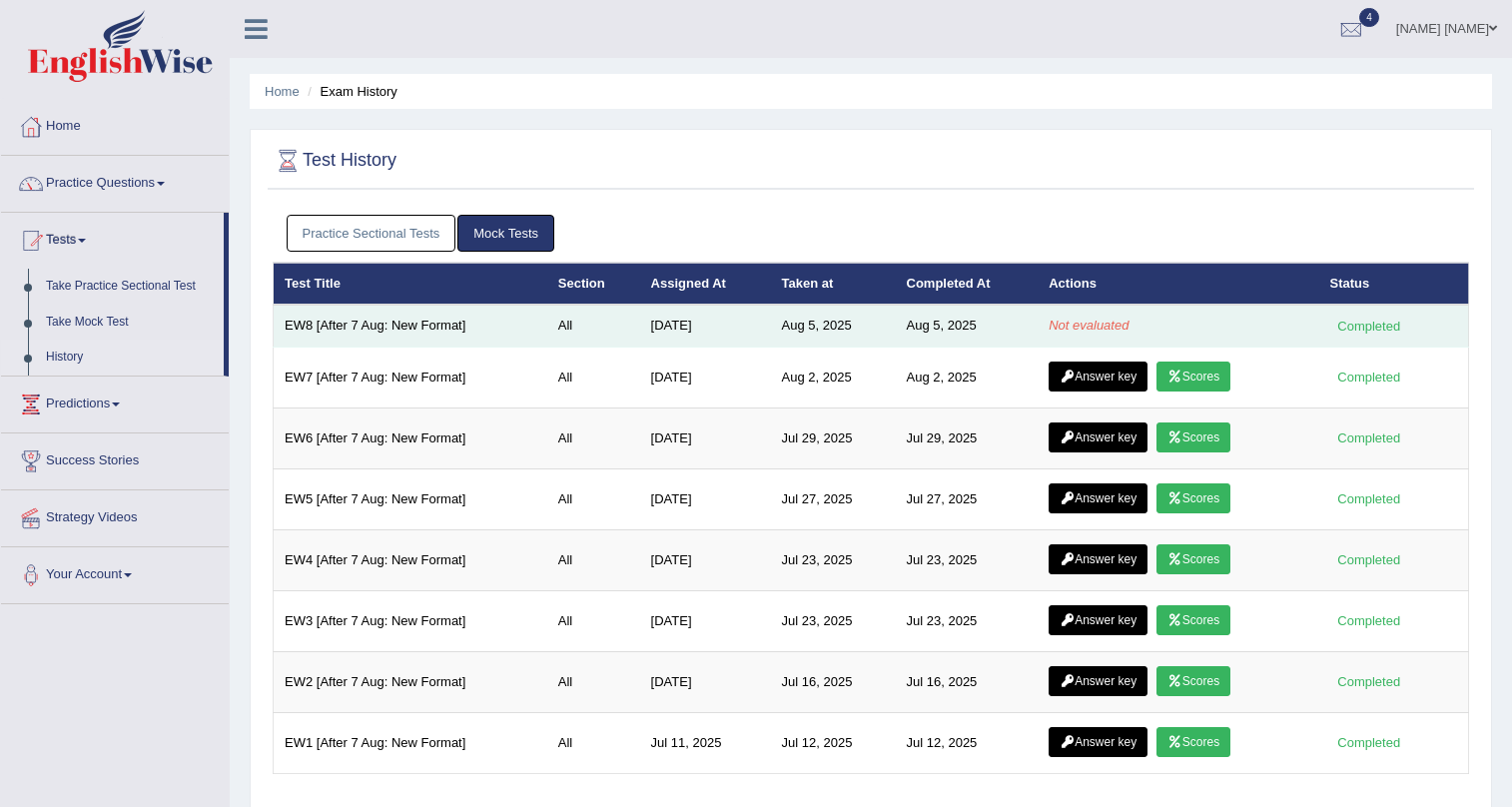 scroll, scrollTop: 0, scrollLeft: 0, axis: both 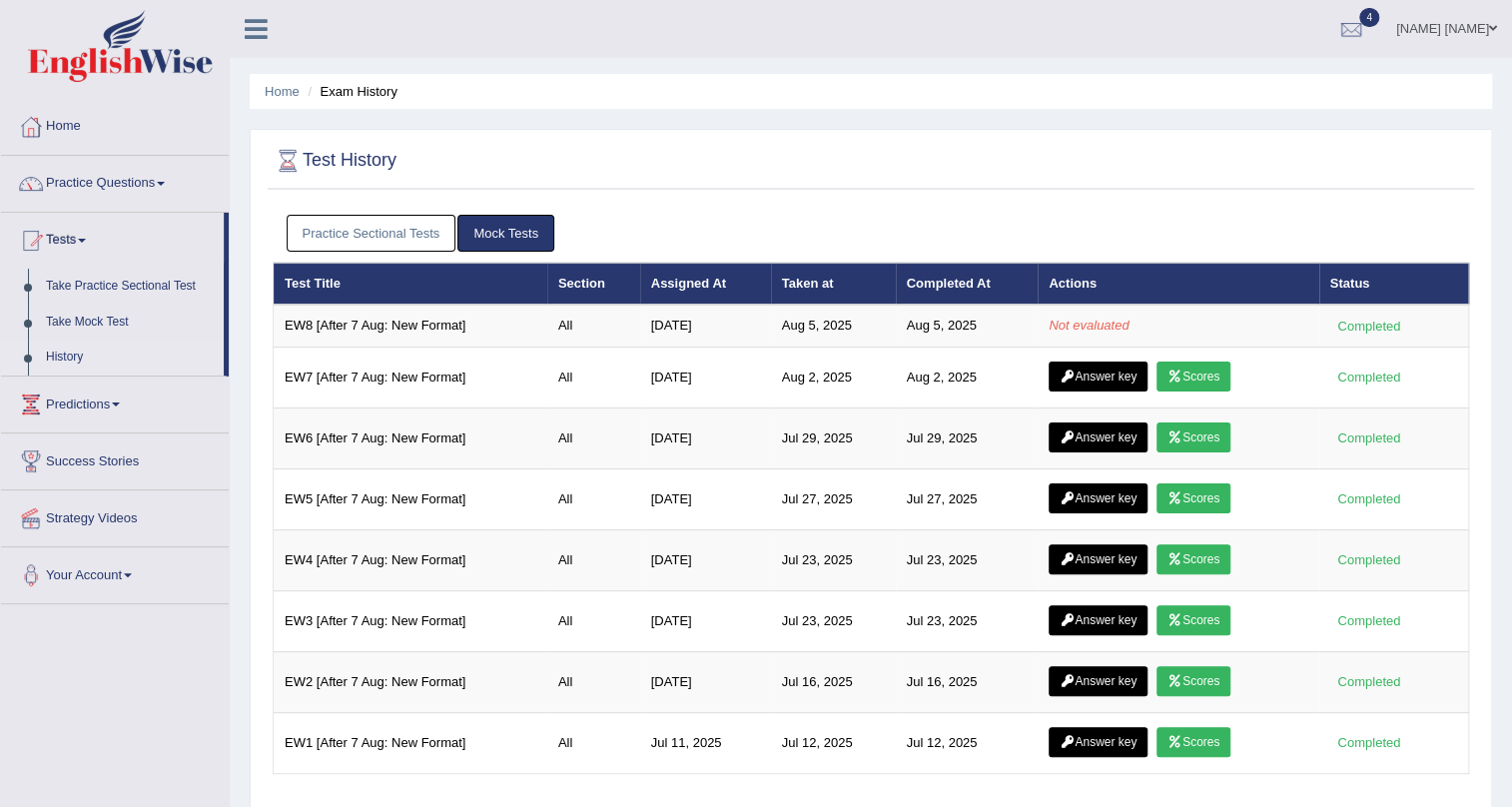 click on "Practice Sectional Tests" at bounding box center [372, 233] 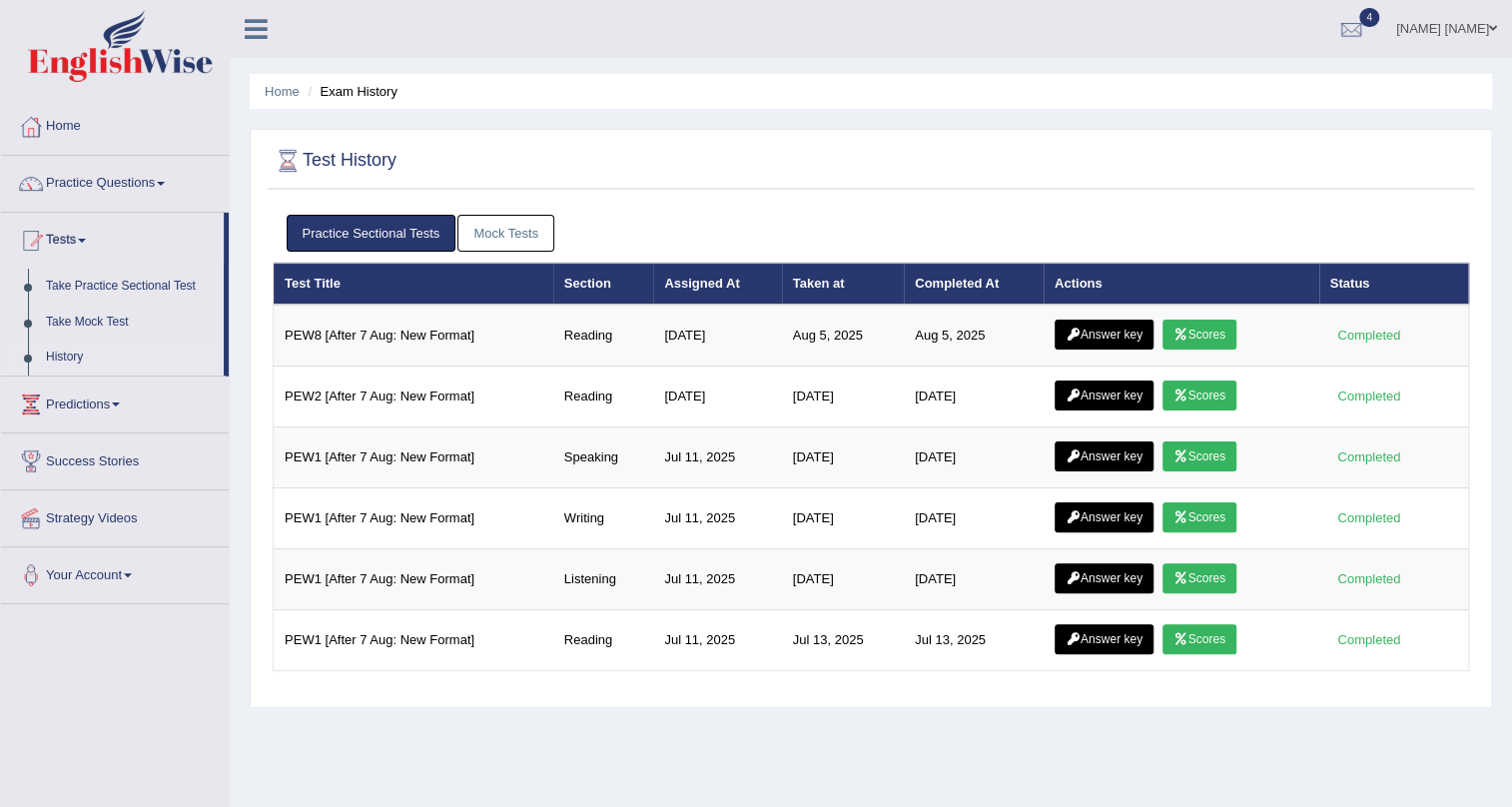 click on "Mock Tests" at bounding box center [505, 233] 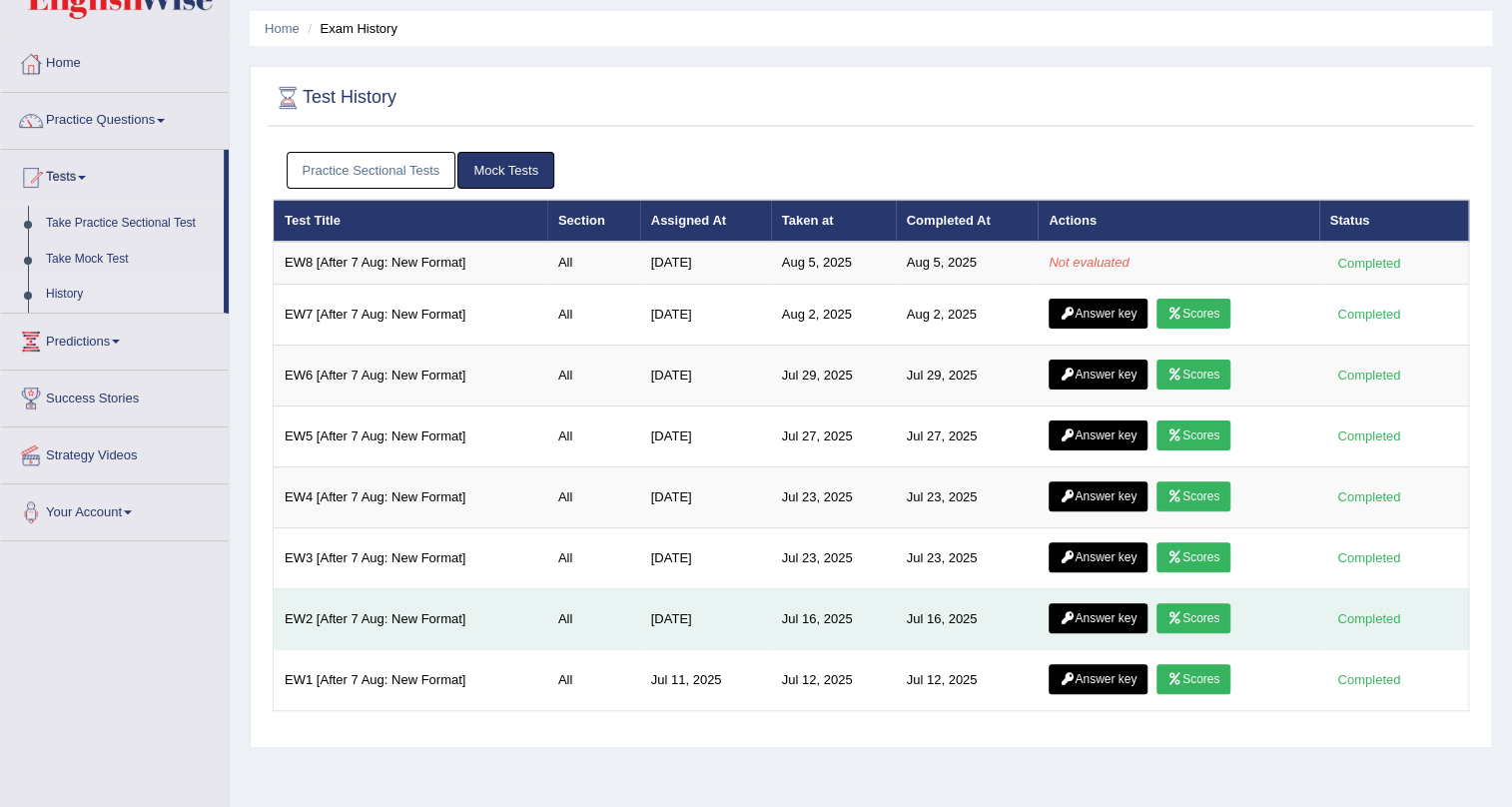 scroll, scrollTop: 0, scrollLeft: 0, axis: both 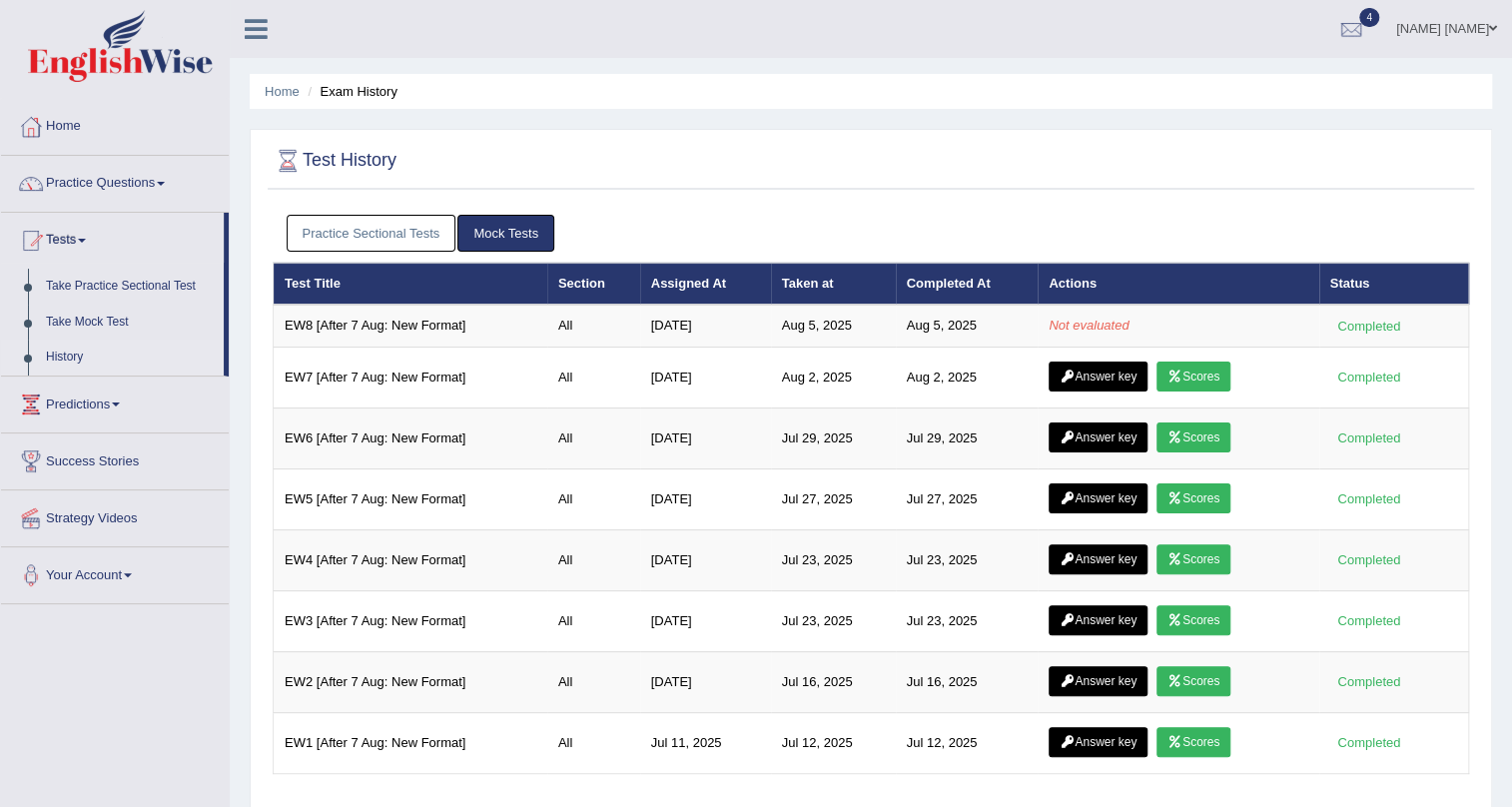 click on "Practice Sectional Tests" at bounding box center (372, 233) 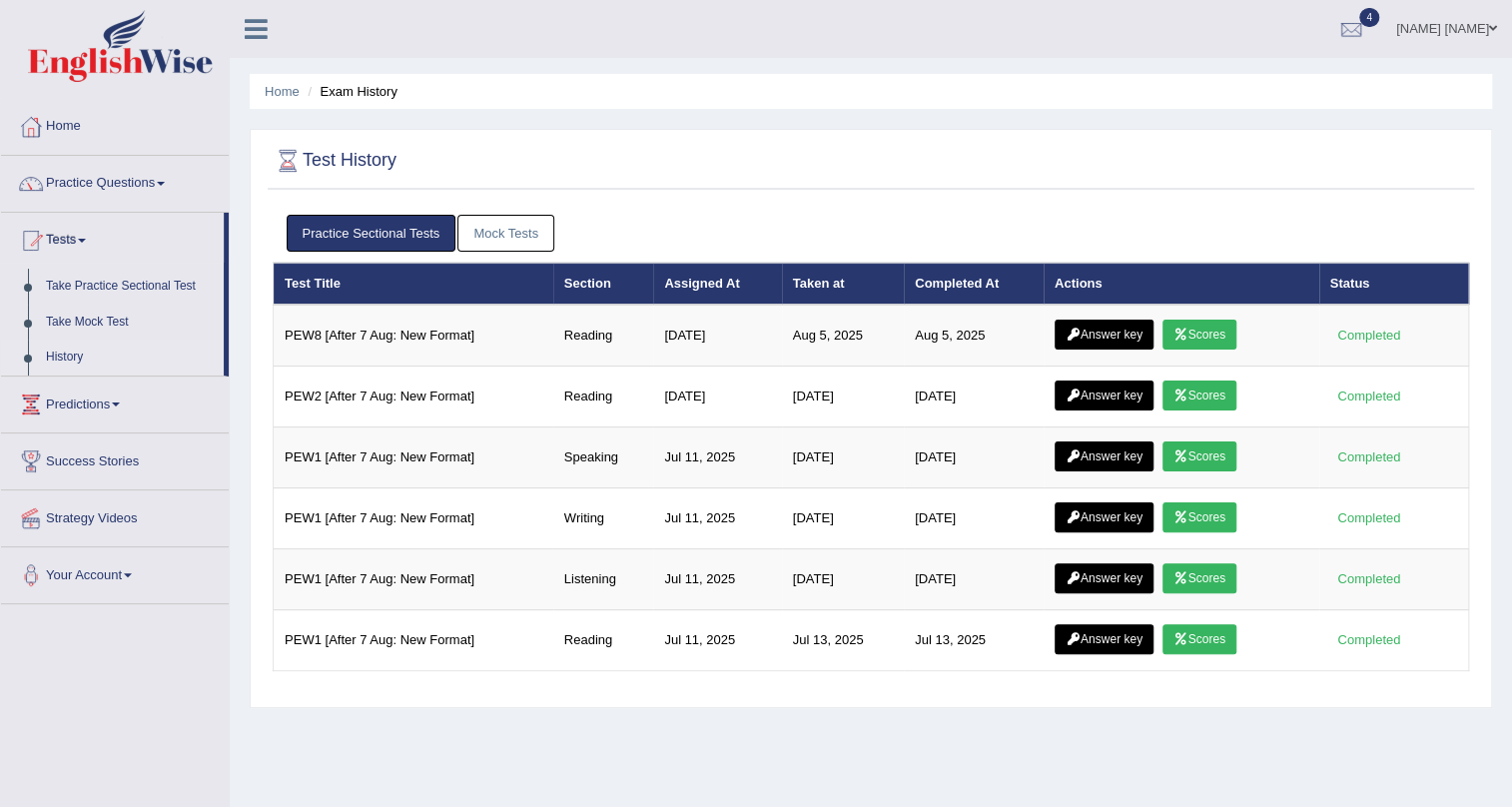 click on "Mock Tests" at bounding box center (505, 233) 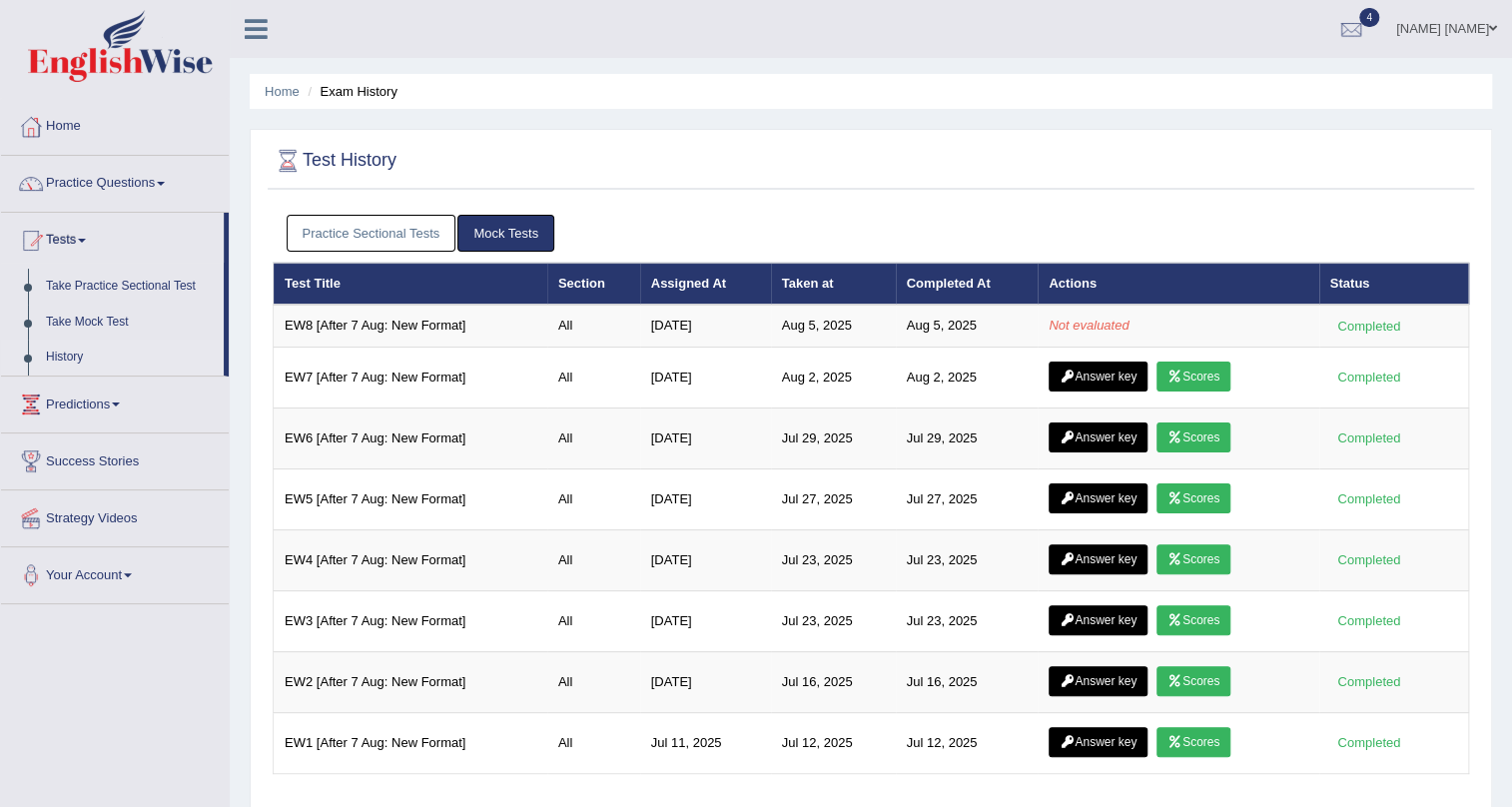 click on "Practice Sectional Tests" at bounding box center (372, 233) 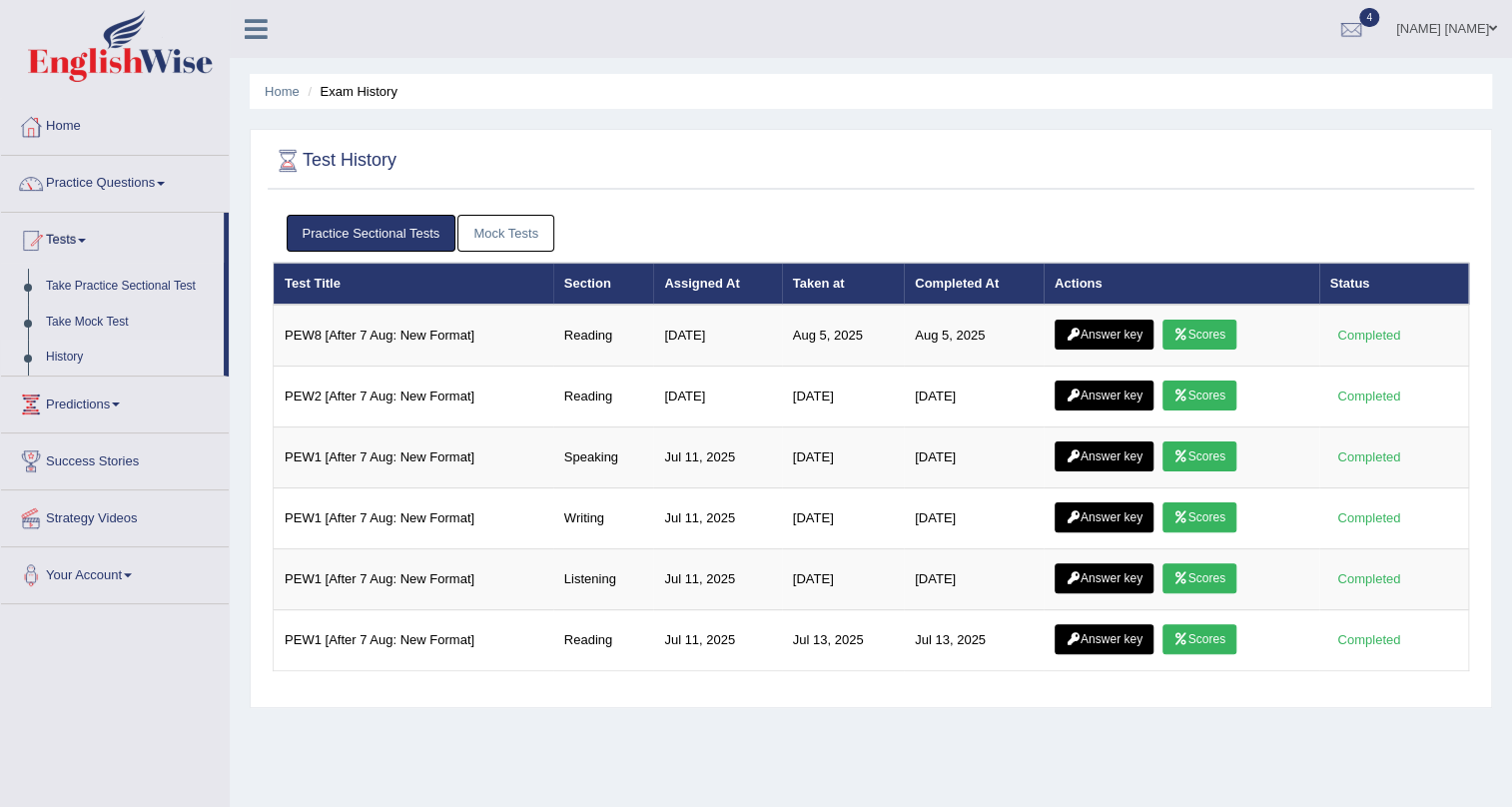 click on "Mock Tests" at bounding box center (505, 233) 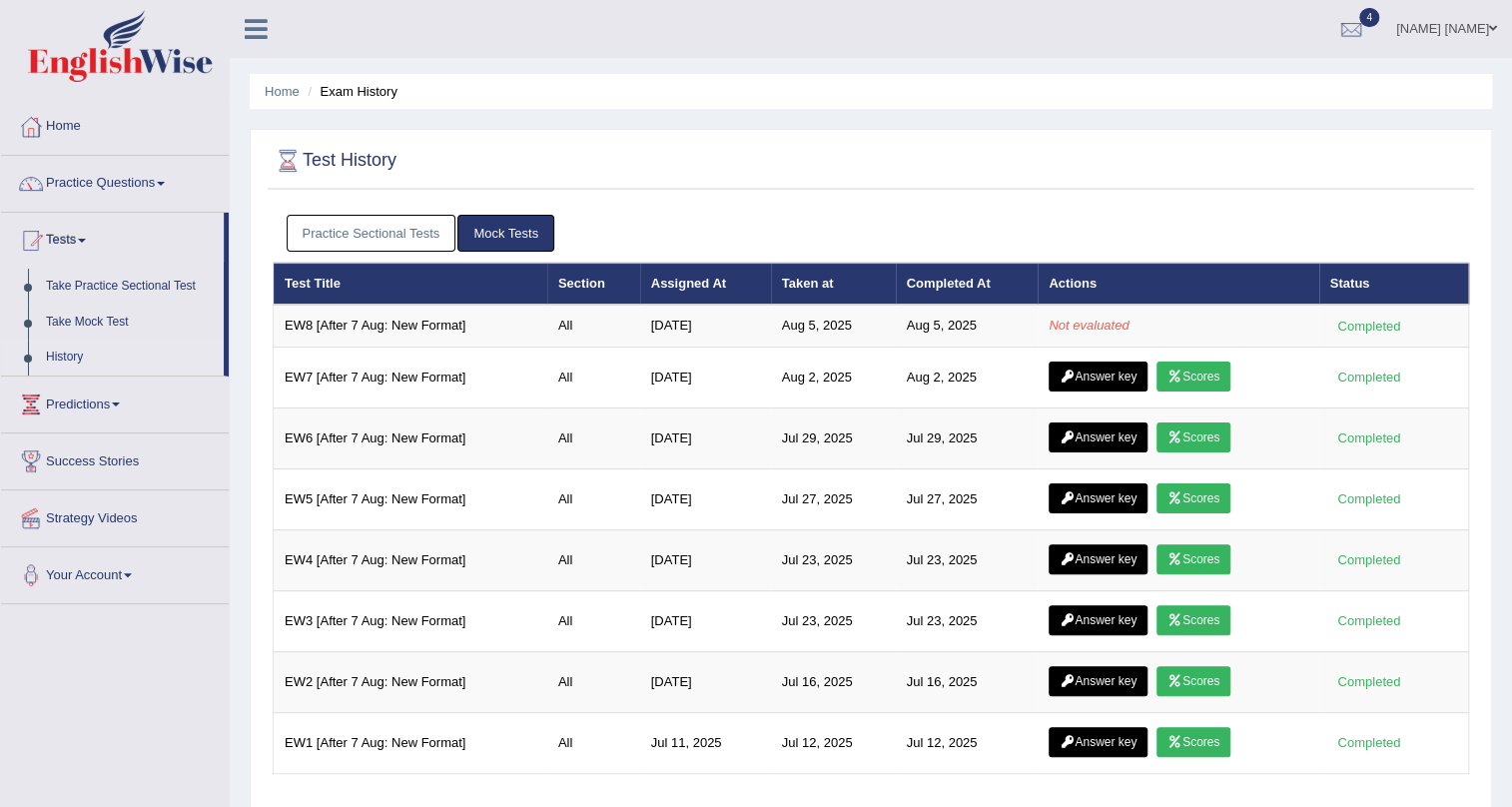 click on "Practice Sectional Tests" at bounding box center [372, 233] 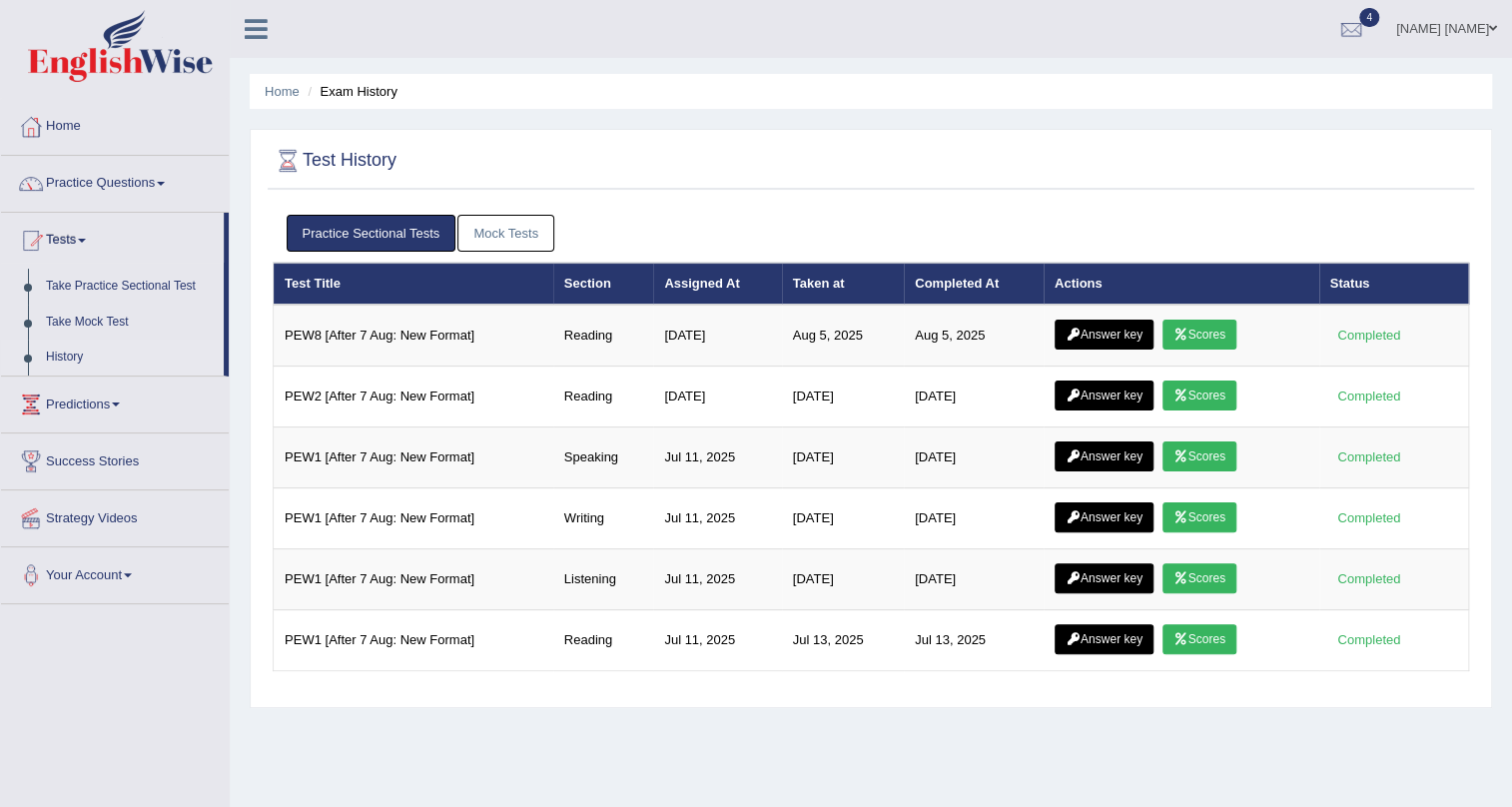 click on "Practice Sectional Tests" at bounding box center [372, 233] 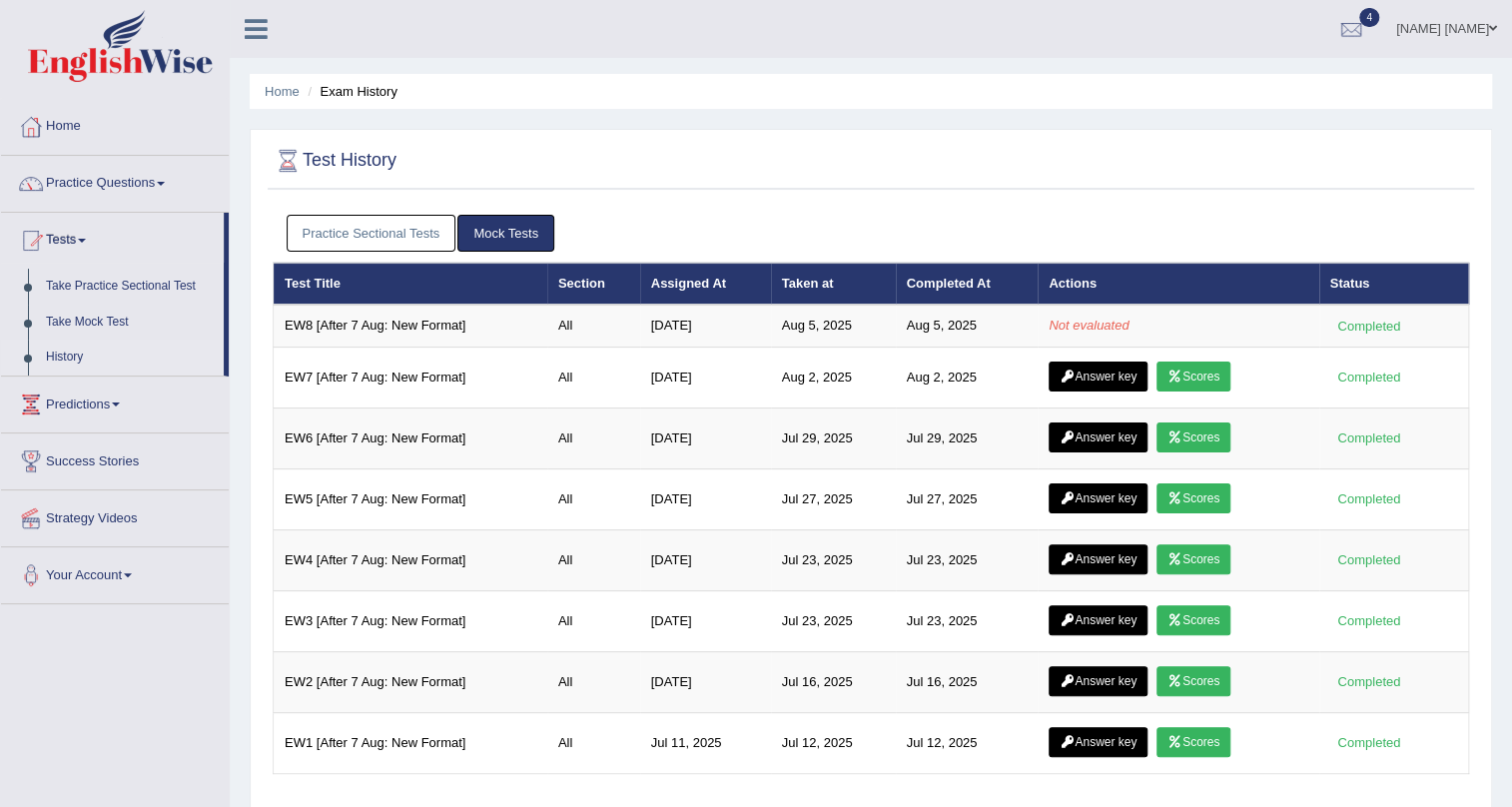 click on "Practice Sectional Tests" at bounding box center [372, 233] 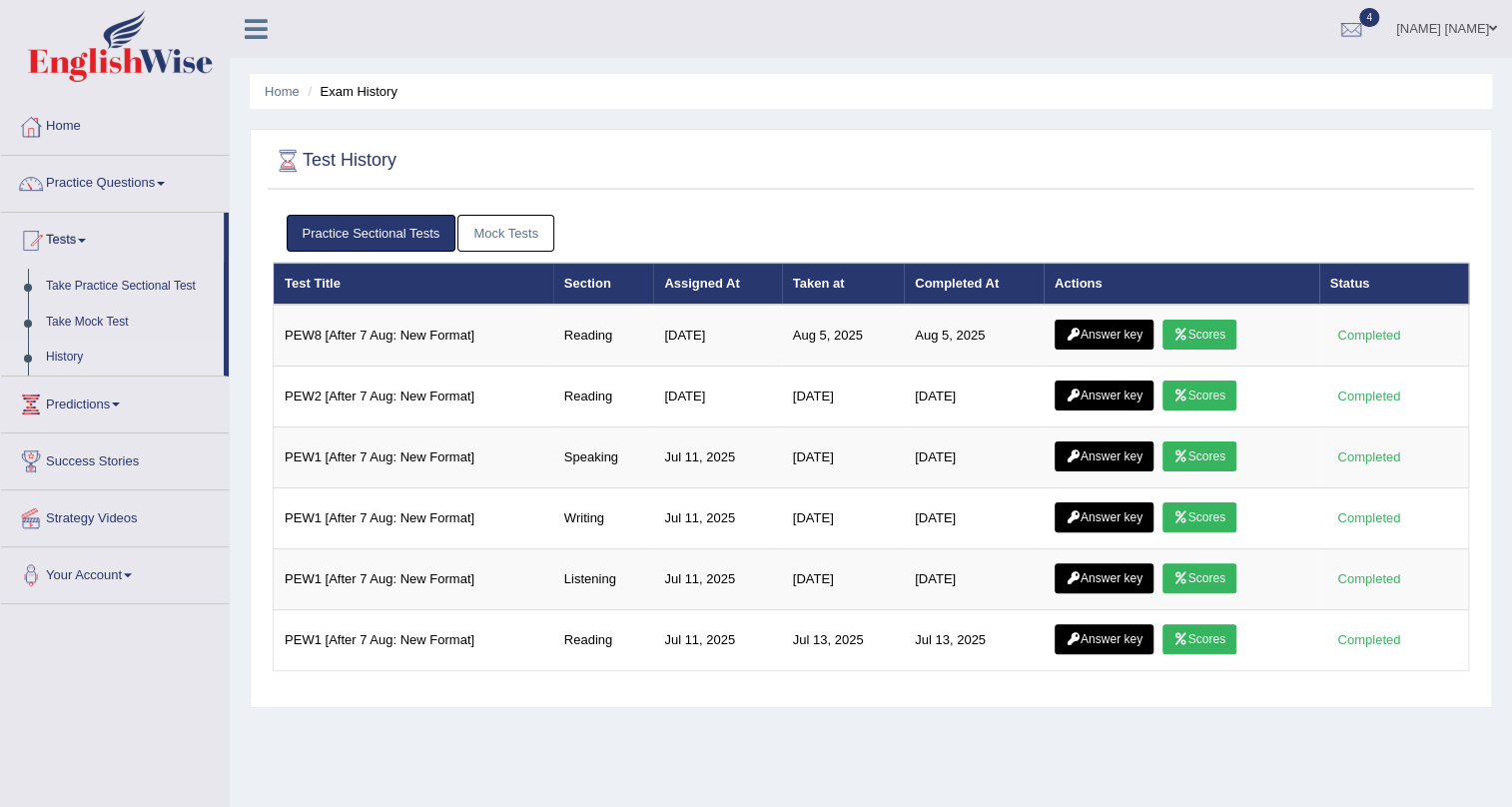 click on "Mock Tests" at bounding box center [505, 233] 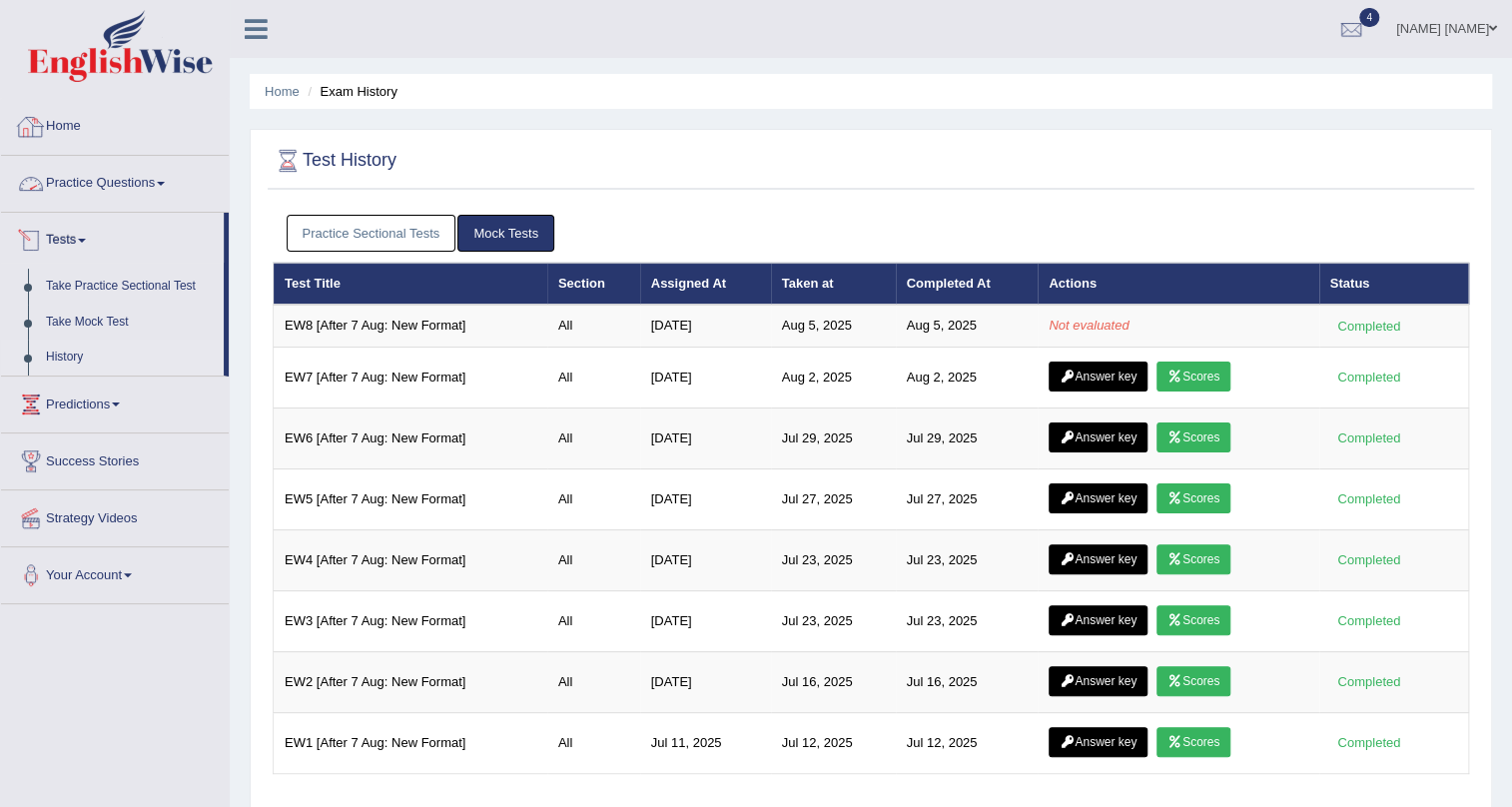 click on "Home" at bounding box center (115, 124) 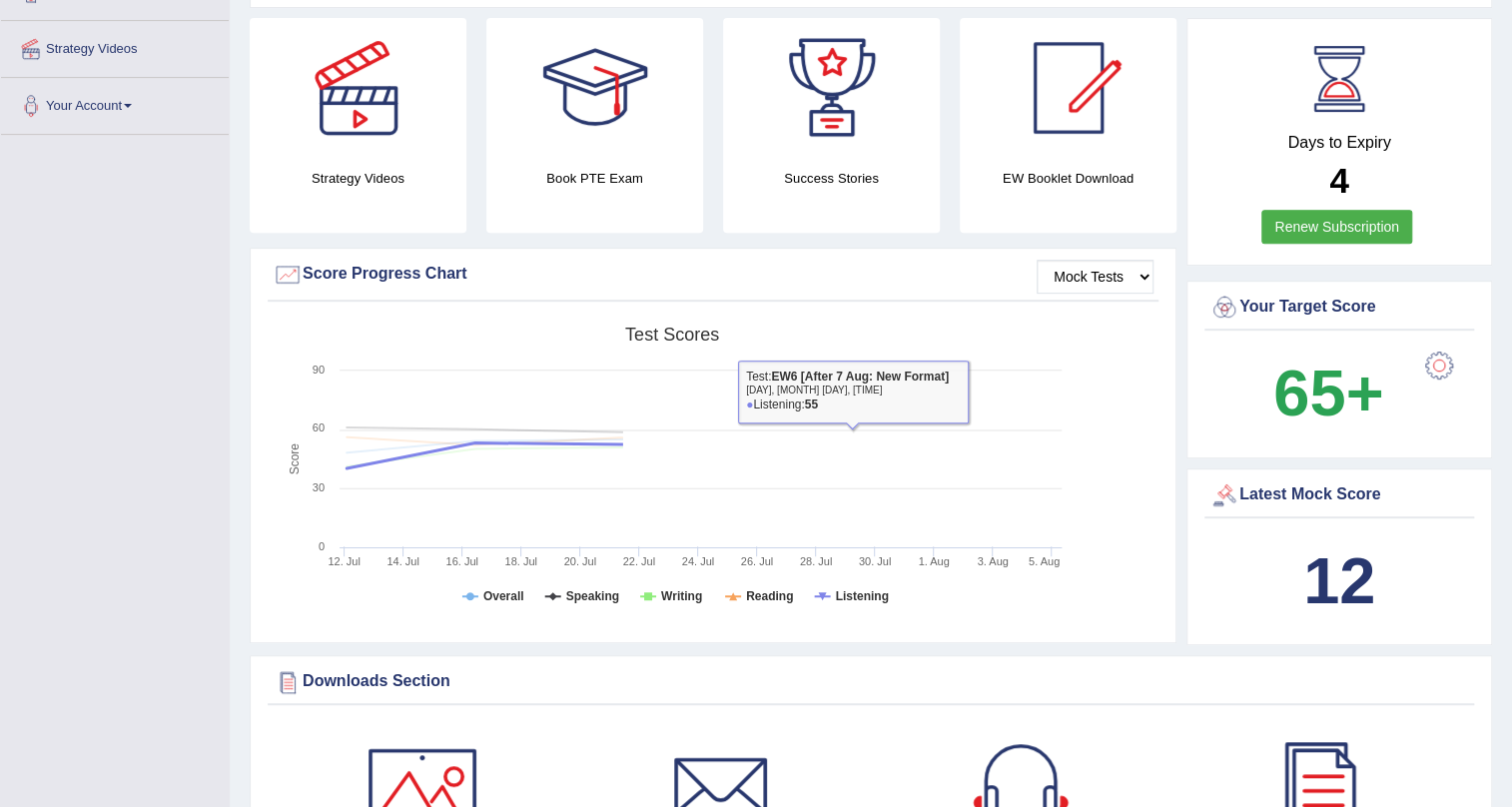 scroll, scrollTop: 363, scrollLeft: 0, axis: vertical 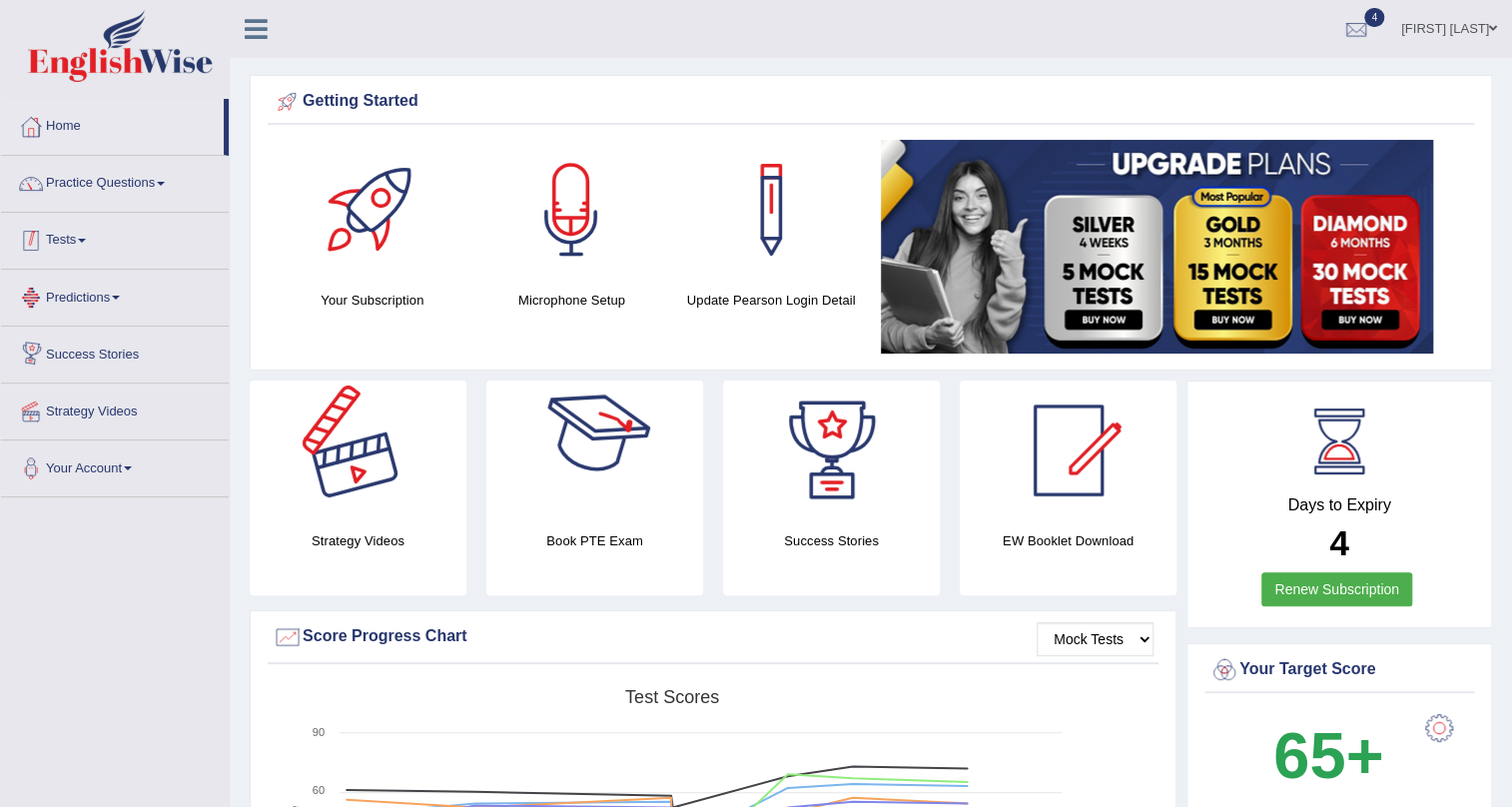 click on "Practice Questions" at bounding box center [115, 181] 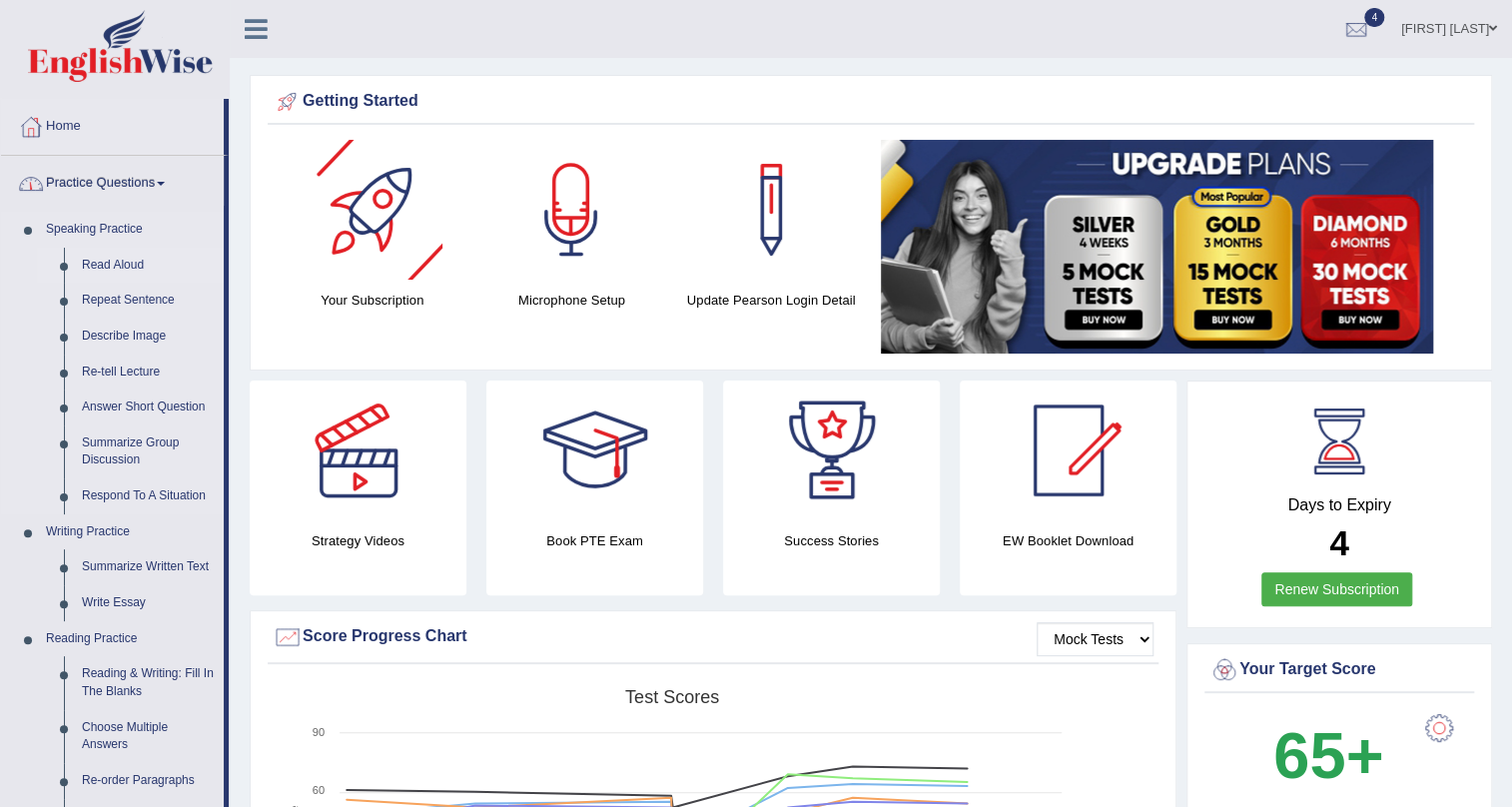 click on "Read Aloud" at bounding box center [148, 266] 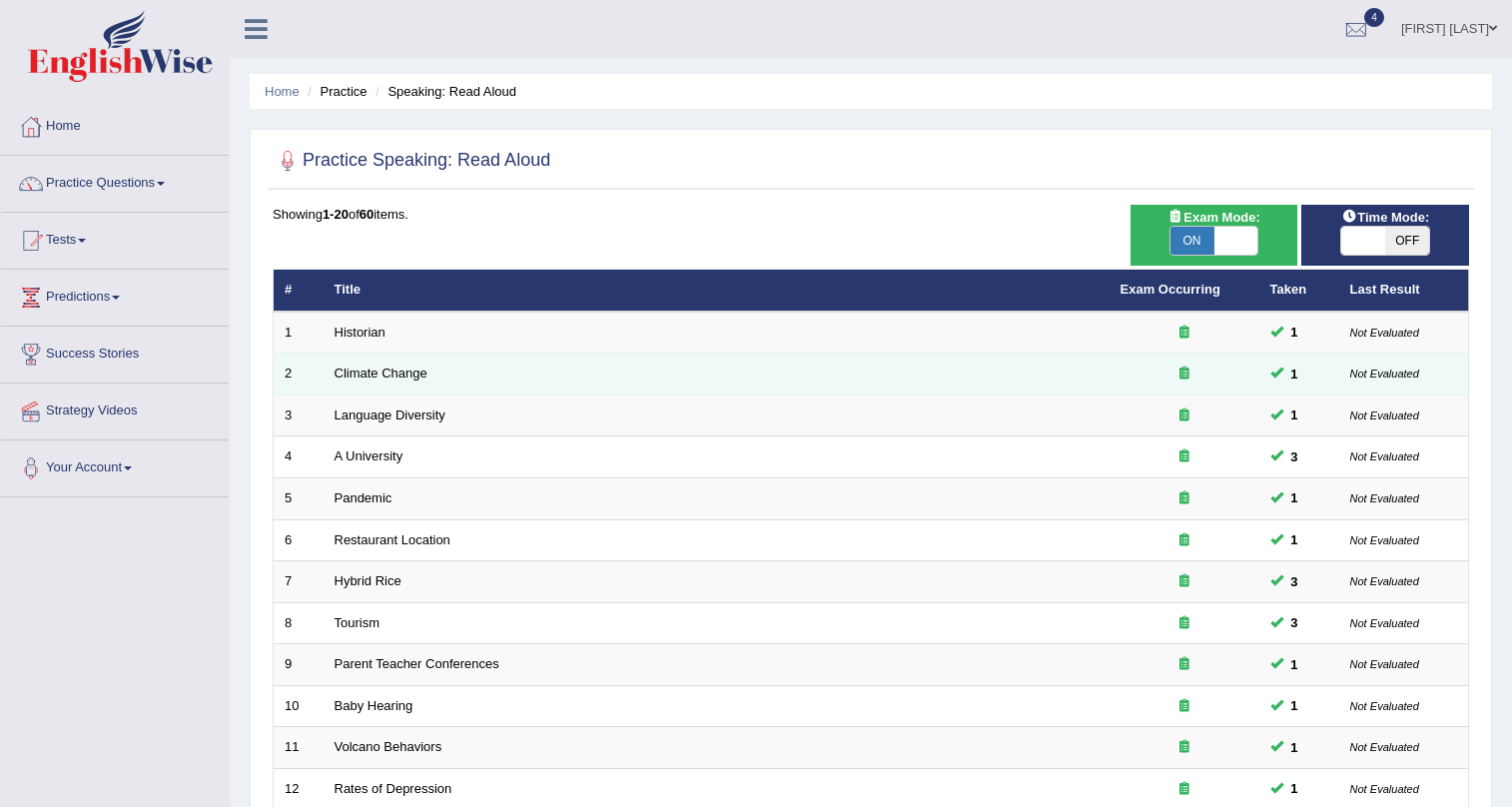 scroll, scrollTop: 0, scrollLeft: 0, axis: both 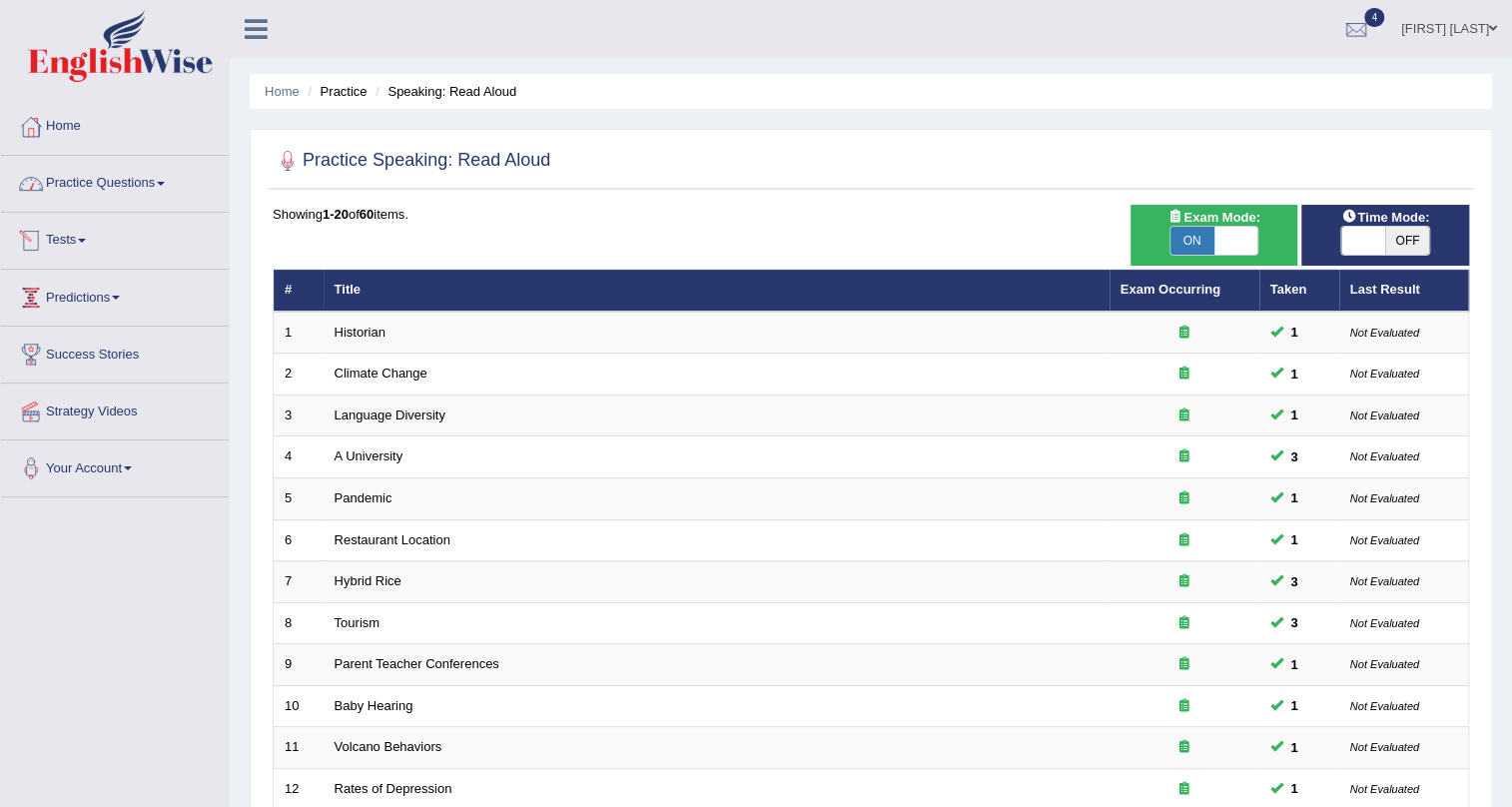 click on "Practice Questions" at bounding box center (115, 181) 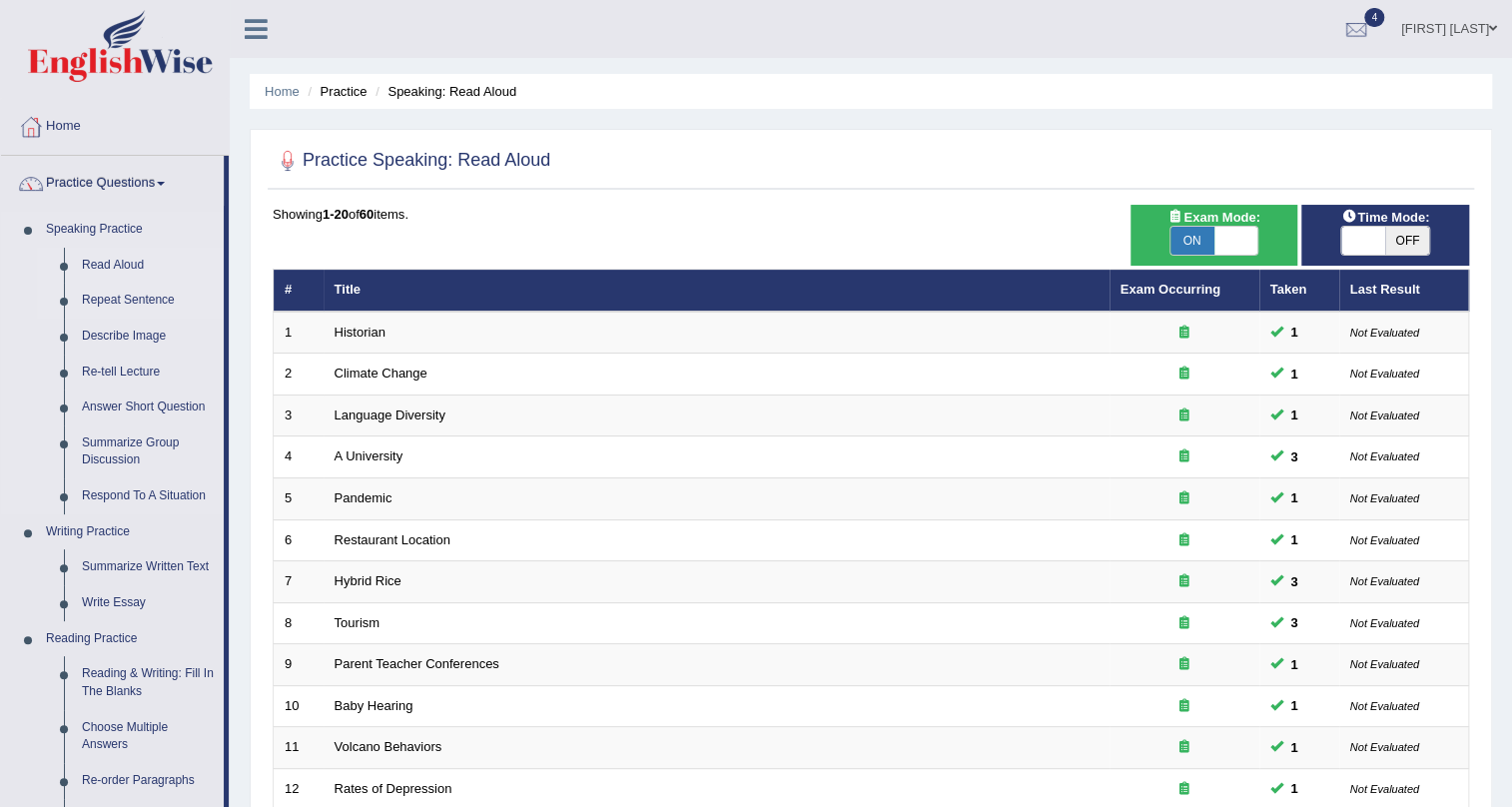 click on "Repeat Sentence" at bounding box center [148, 301] 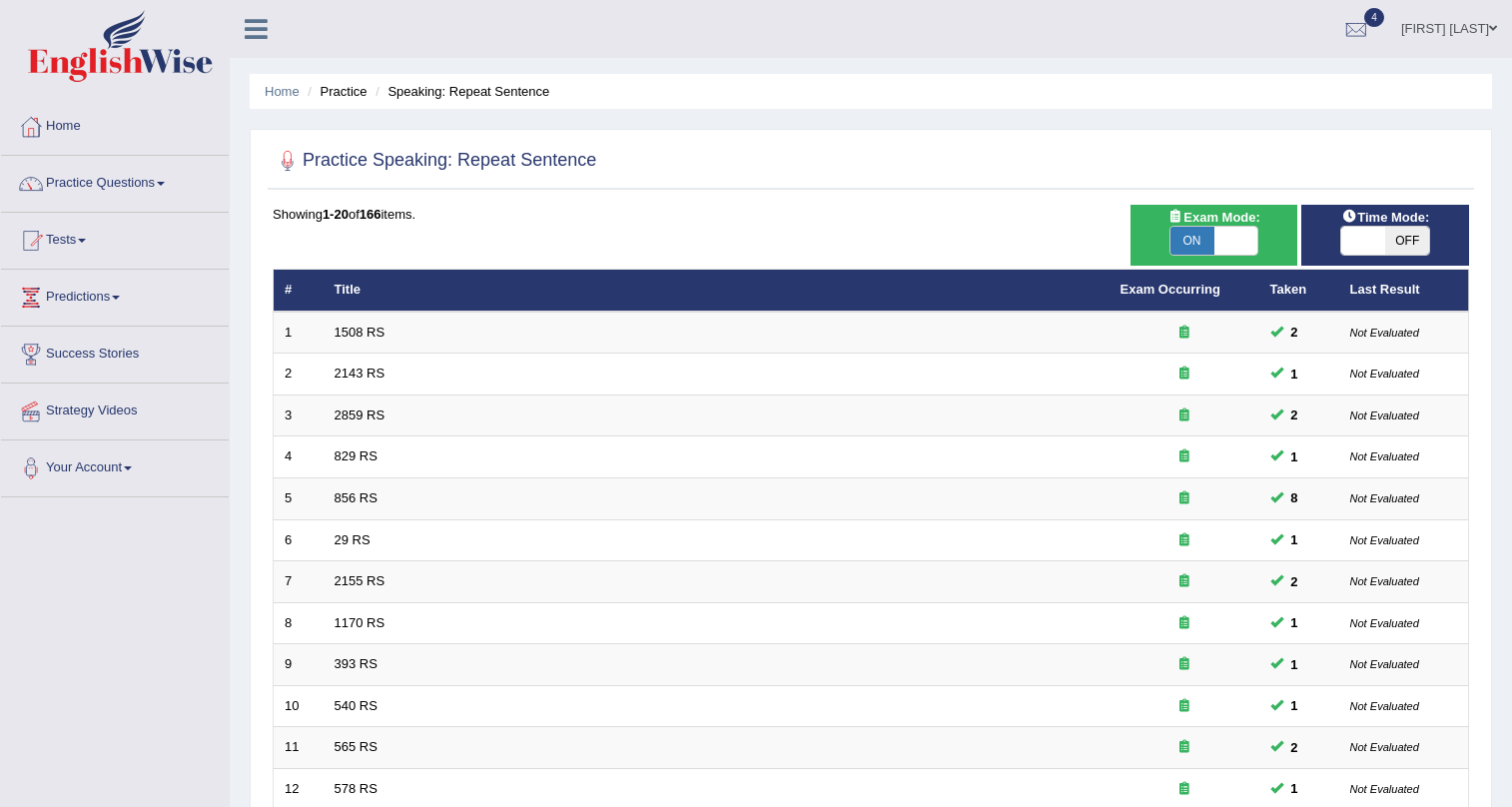 scroll, scrollTop: 0, scrollLeft: 0, axis: both 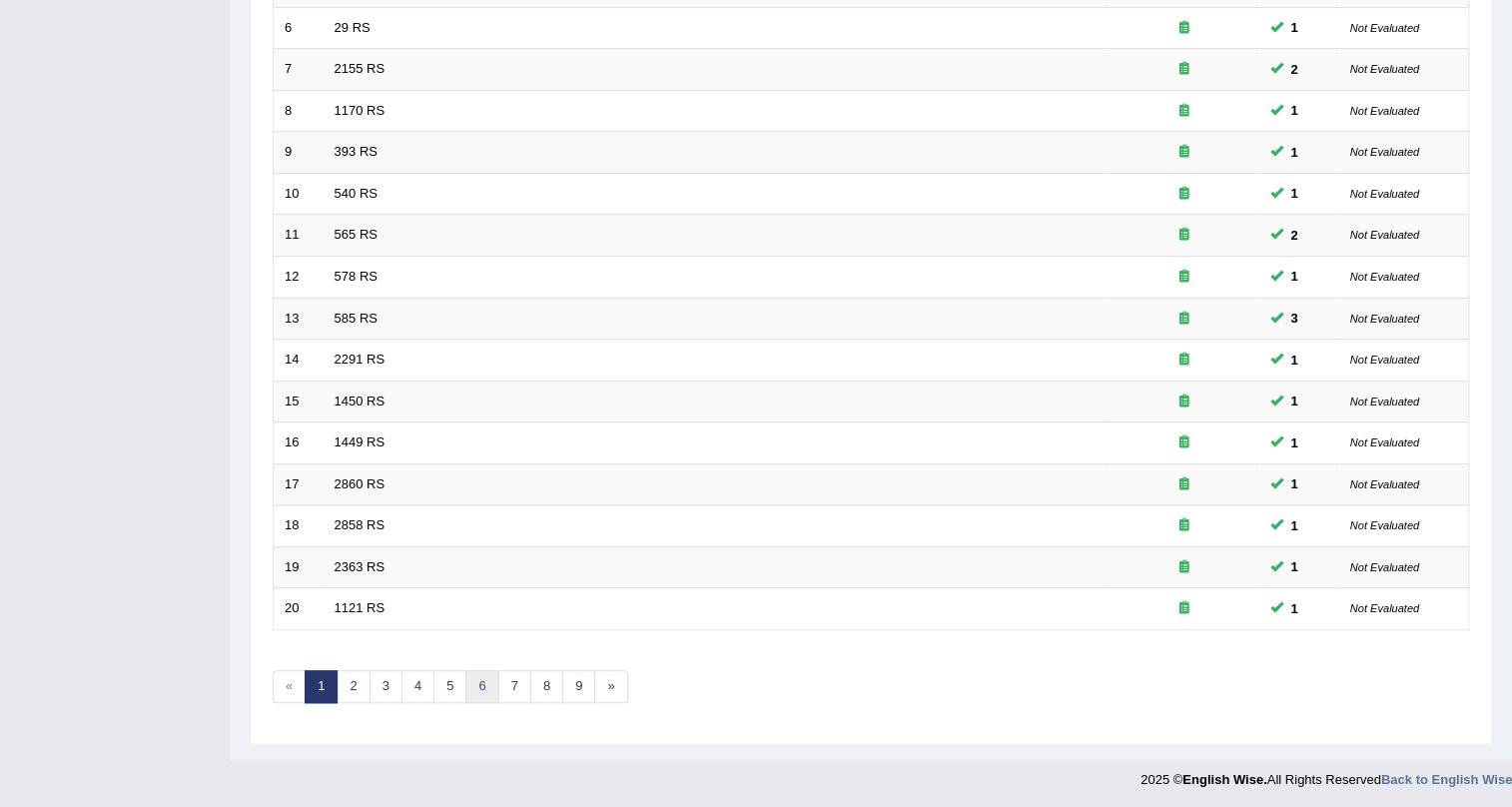 click on "6" at bounding box center [481, 686] 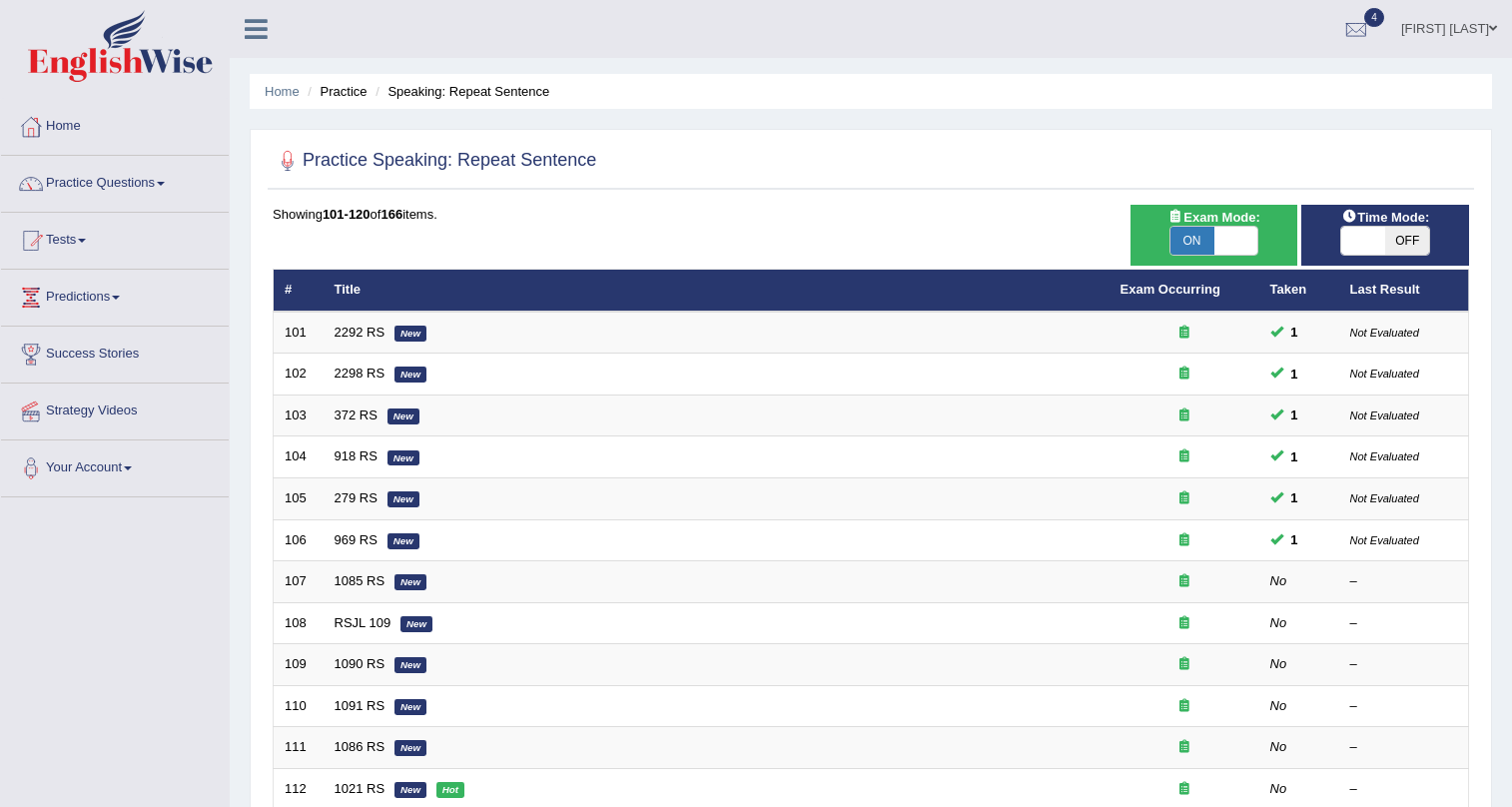 scroll, scrollTop: 0, scrollLeft: 0, axis: both 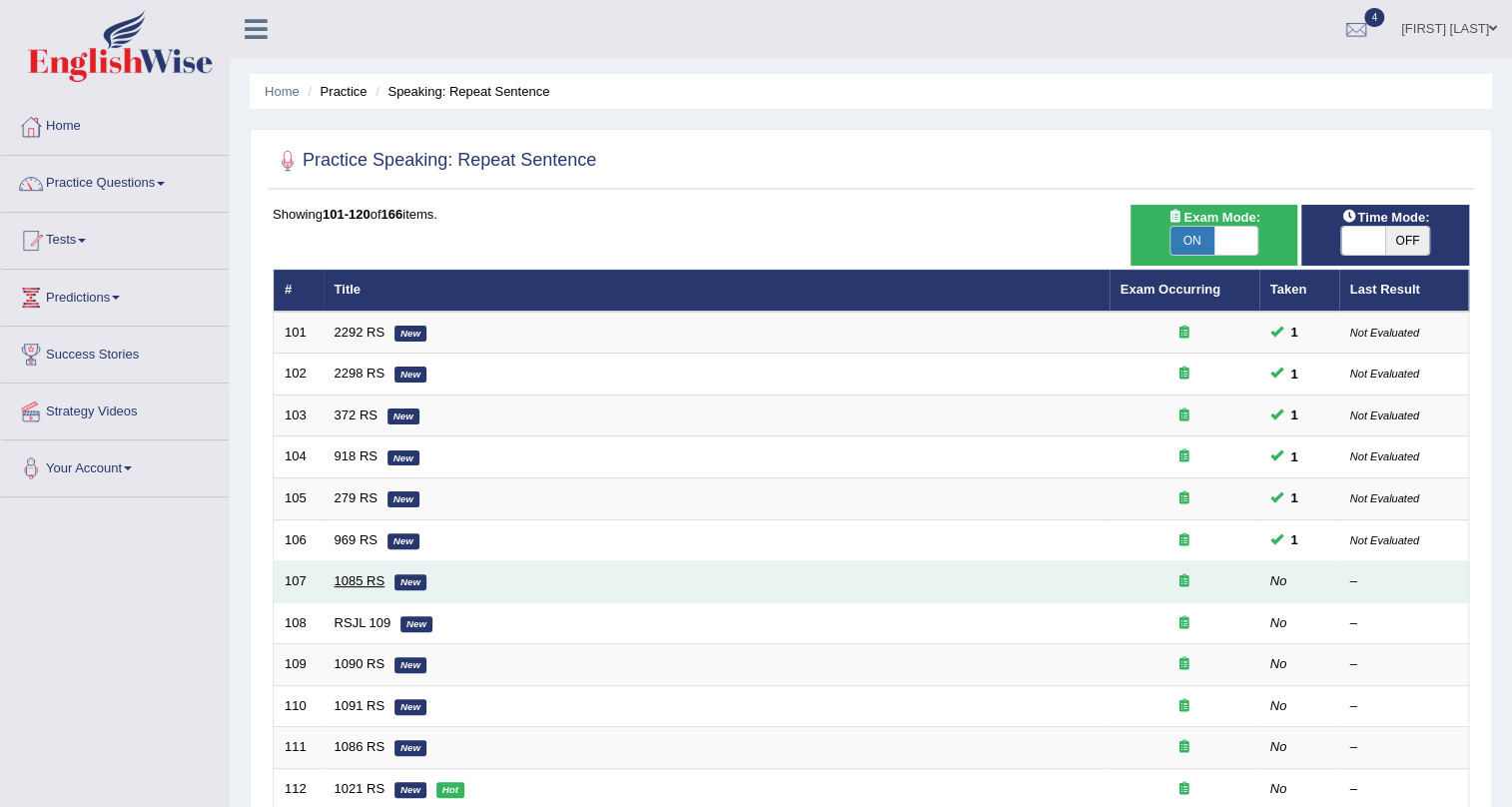 click on "1085 RS" at bounding box center [360, 580] 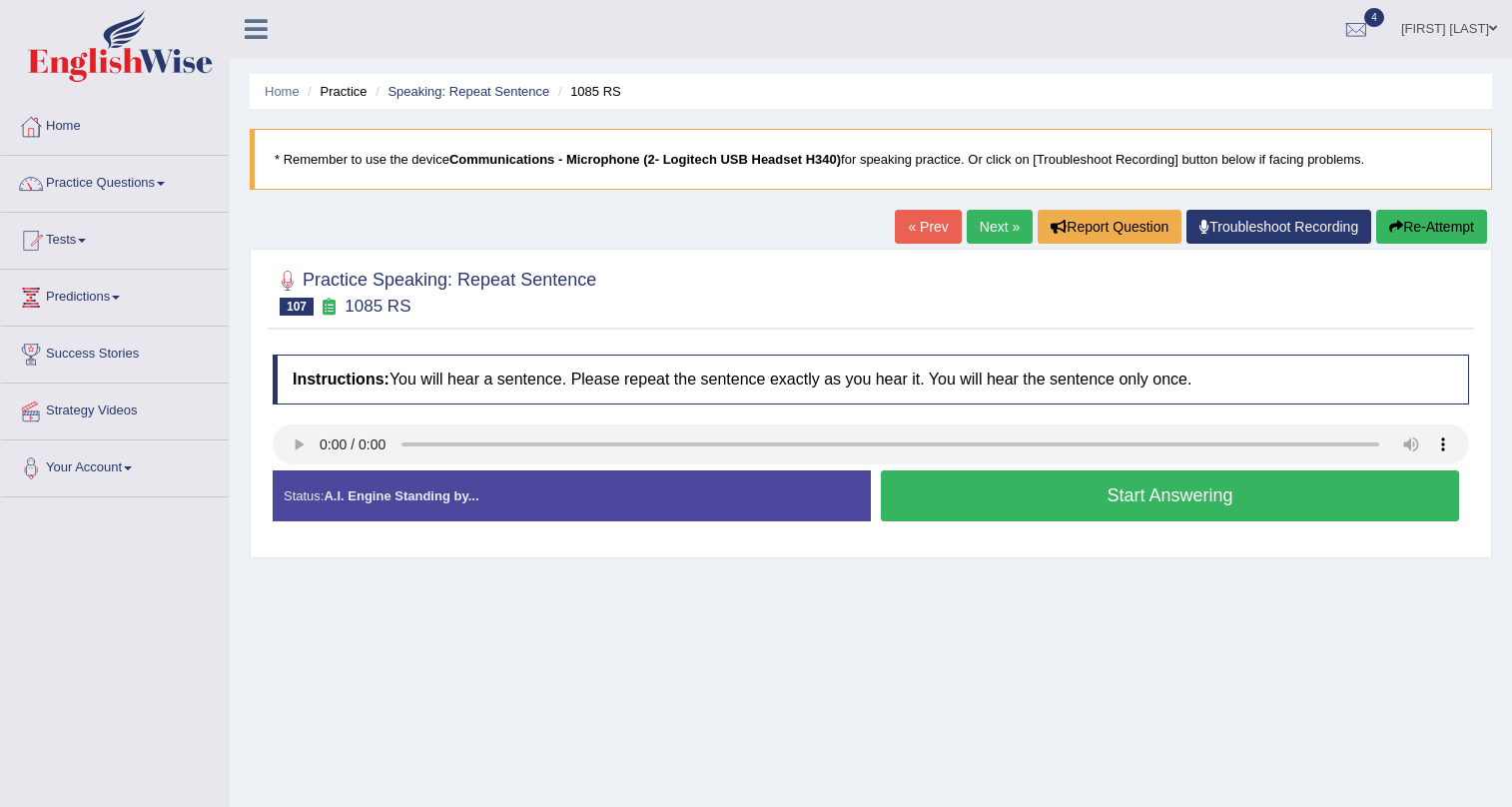 scroll, scrollTop: 0, scrollLeft: 0, axis: both 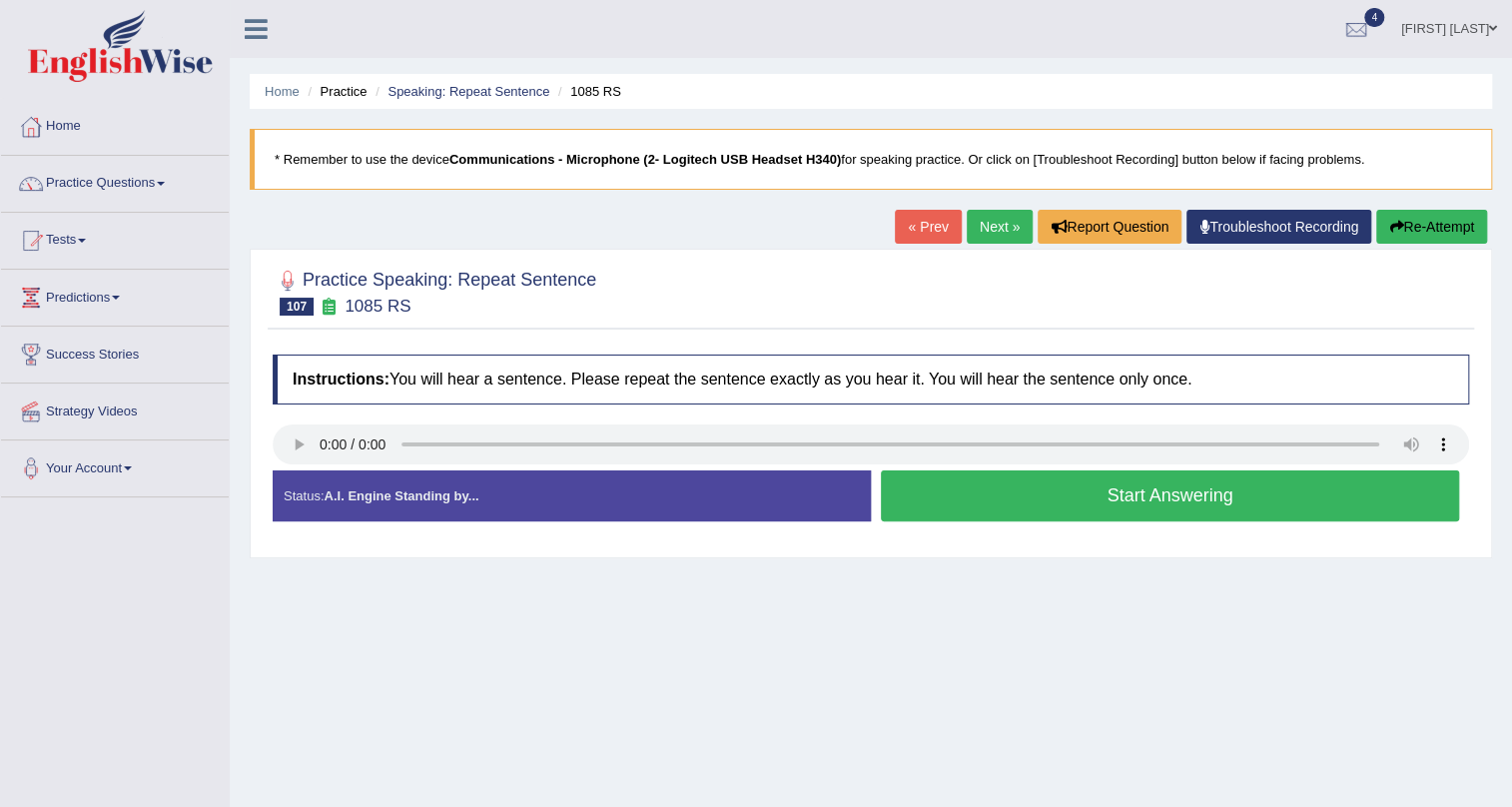 click on "Start Answering" at bounding box center [1169, 495] 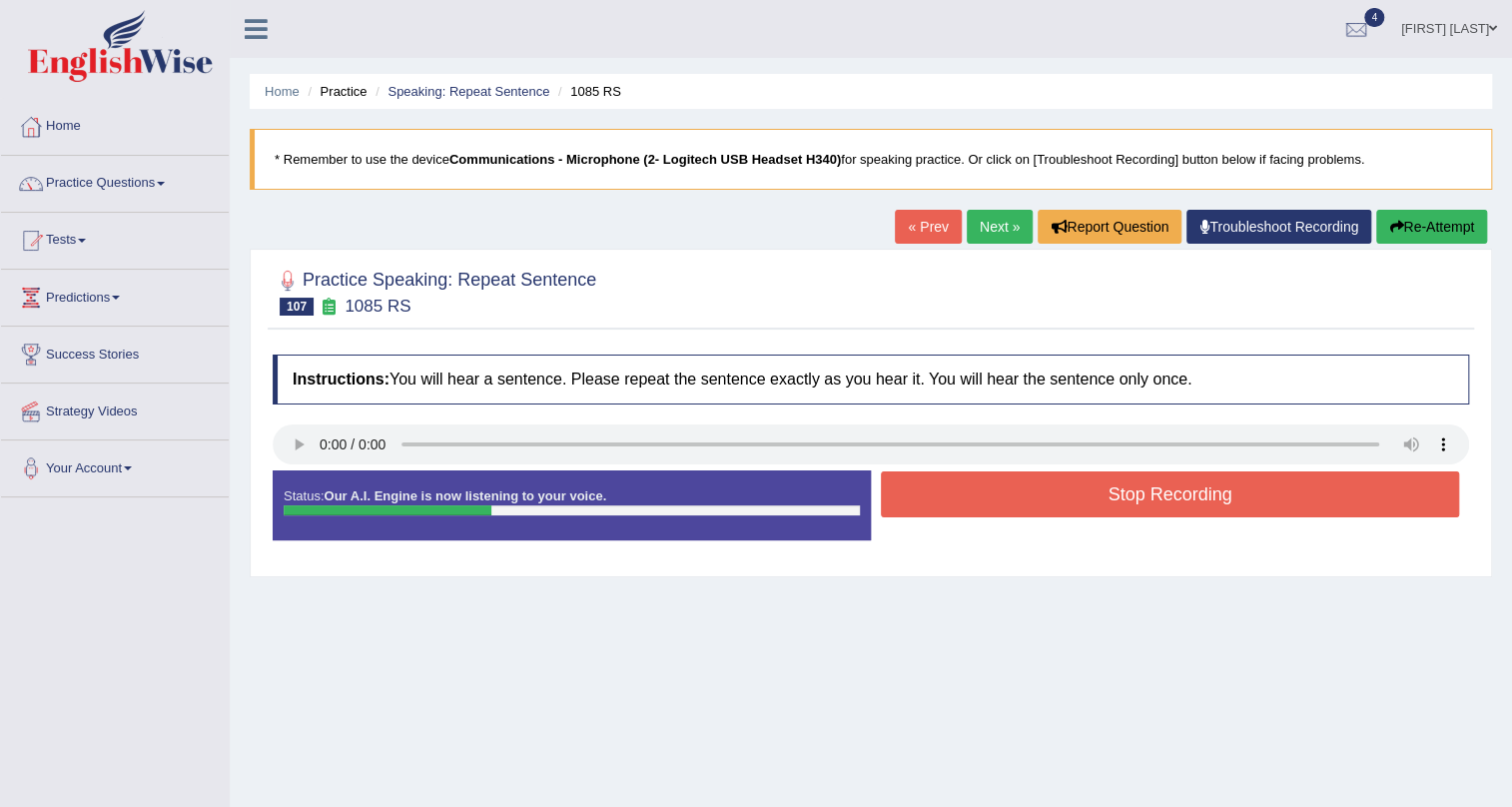click on "Stop Recording" at bounding box center (1169, 494) 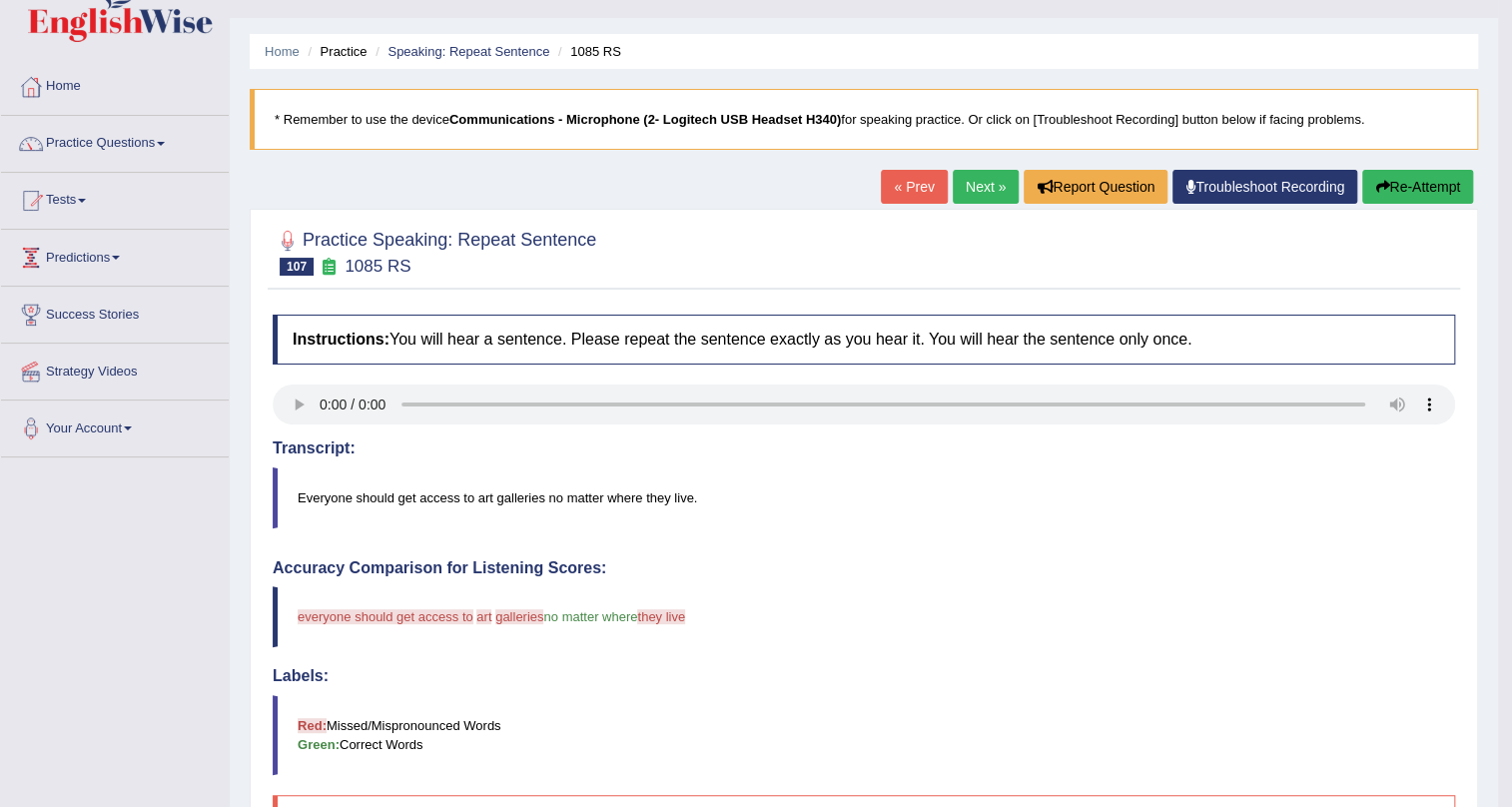 scroll, scrollTop: 0, scrollLeft: 0, axis: both 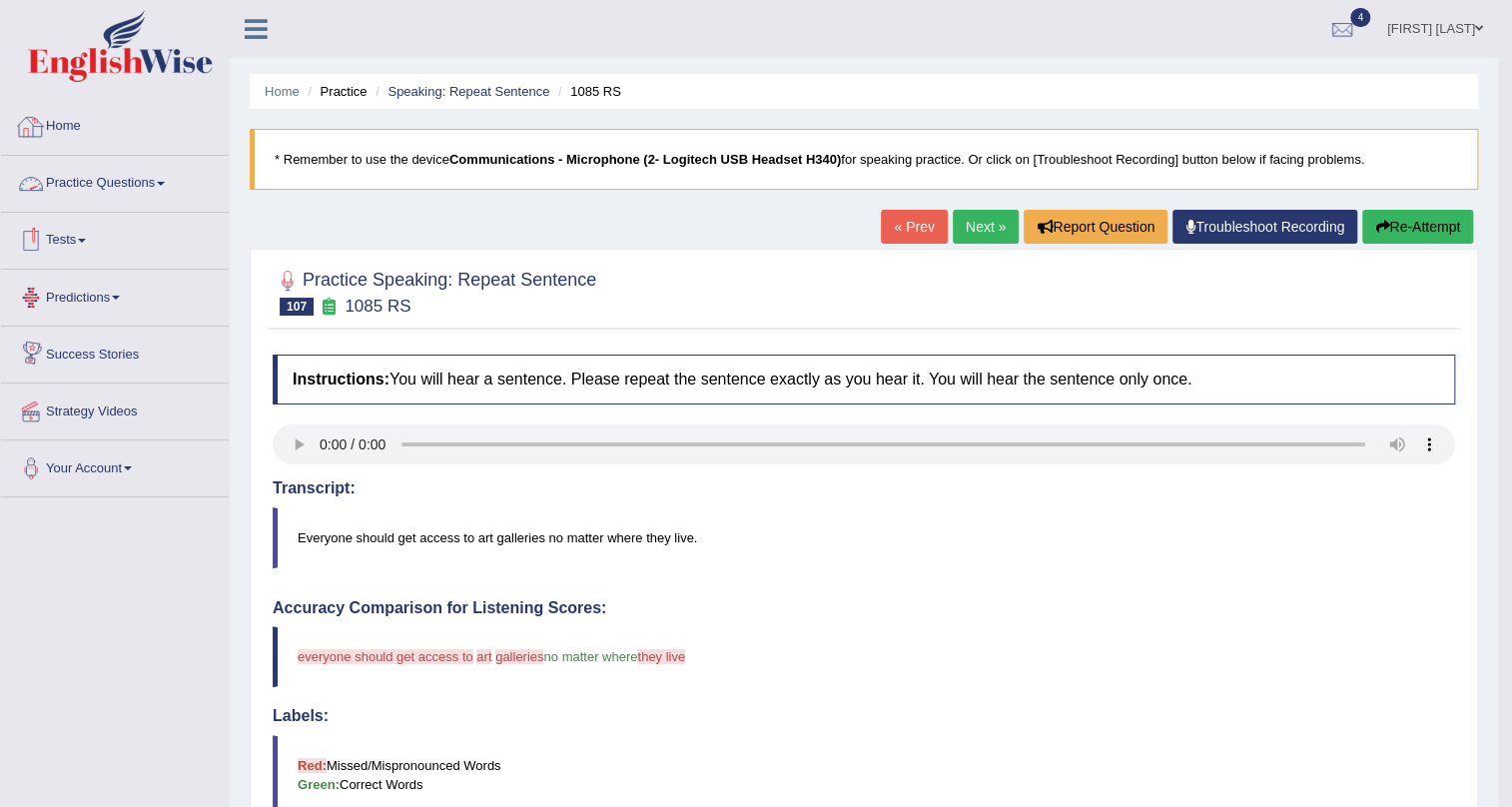 click on "Home" at bounding box center [115, 124] 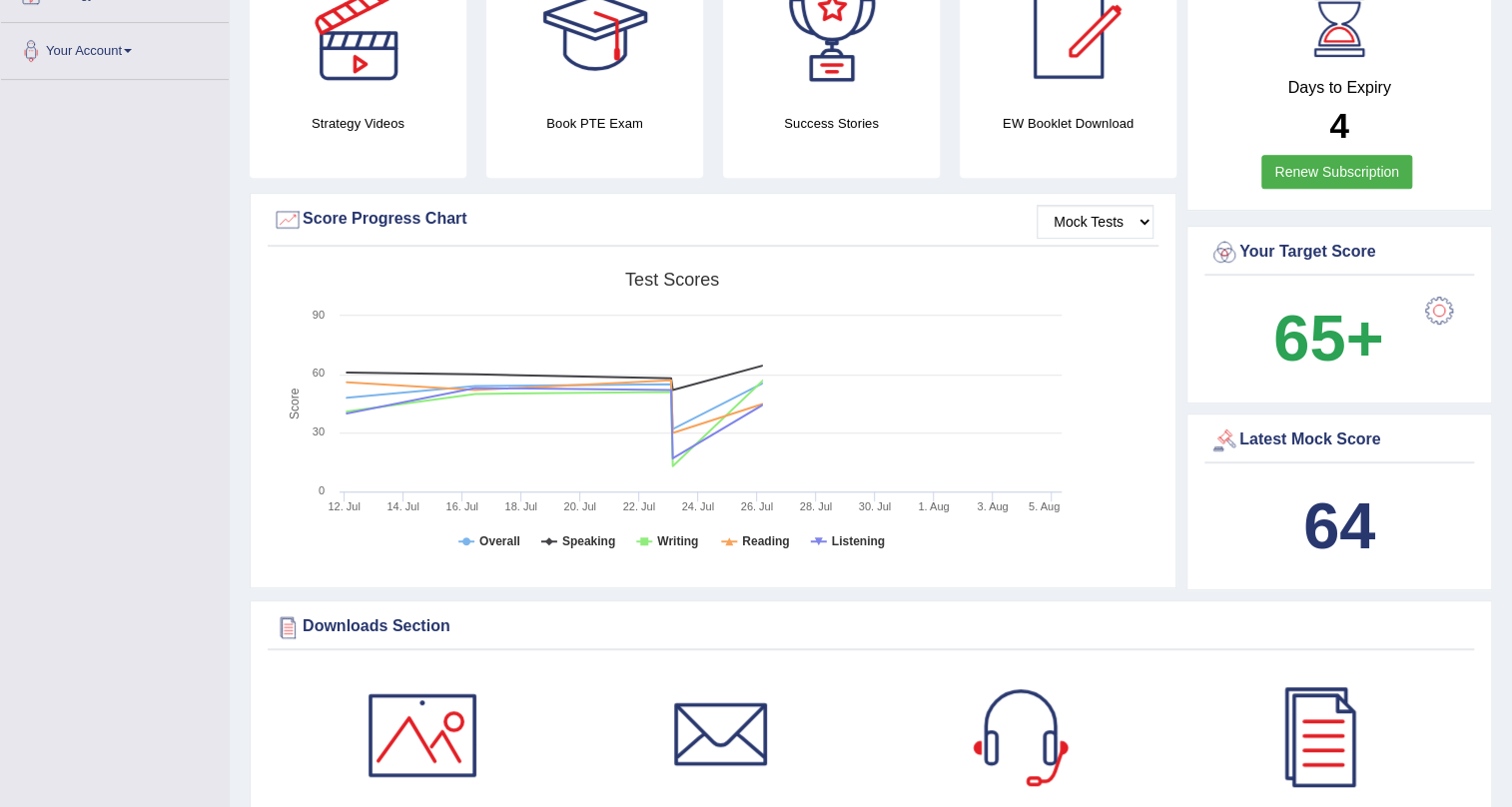 scroll, scrollTop: 145, scrollLeft: 0, axis: vertical 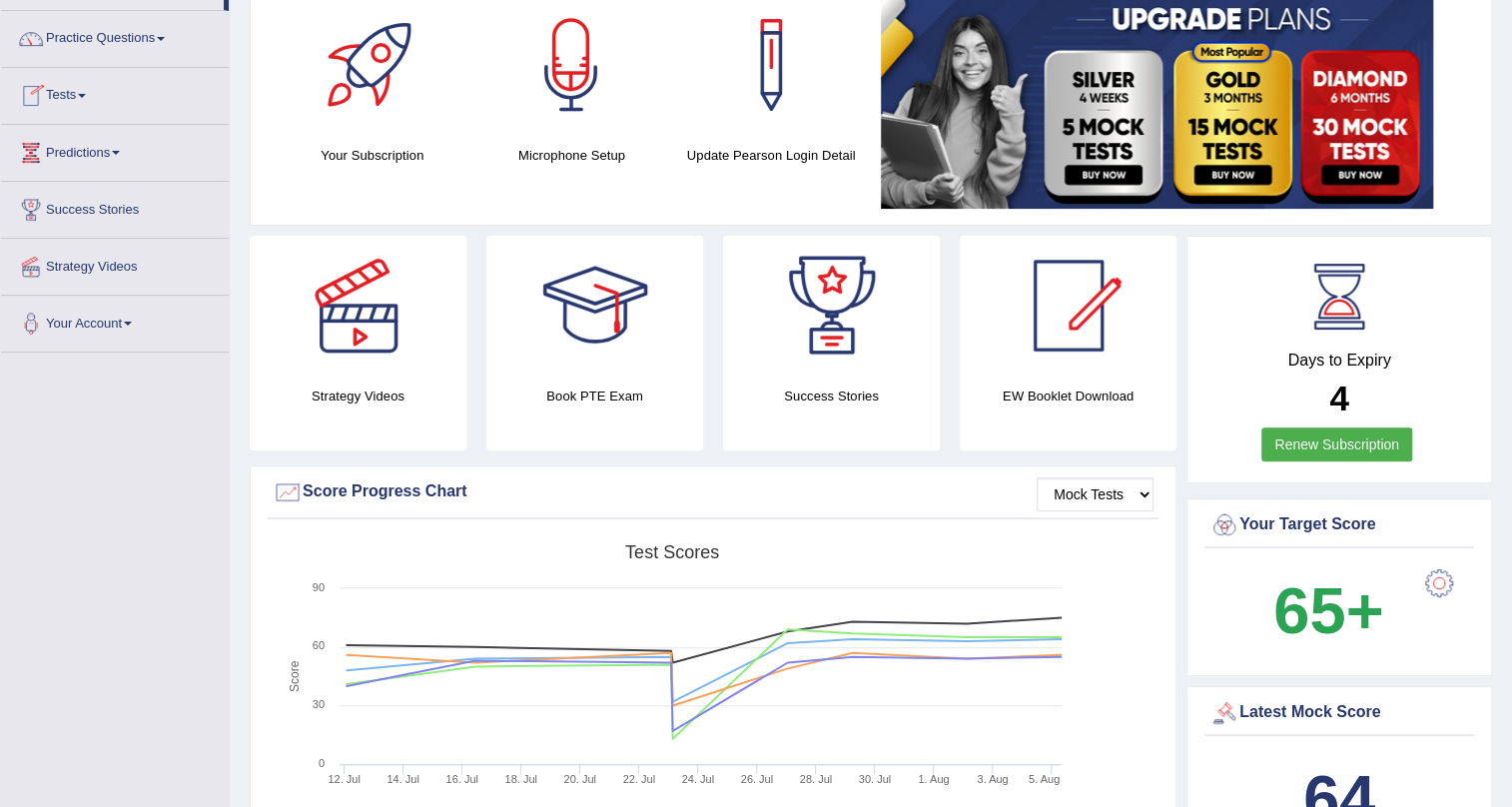 click on "Tests" at bounding box center [115, 93] 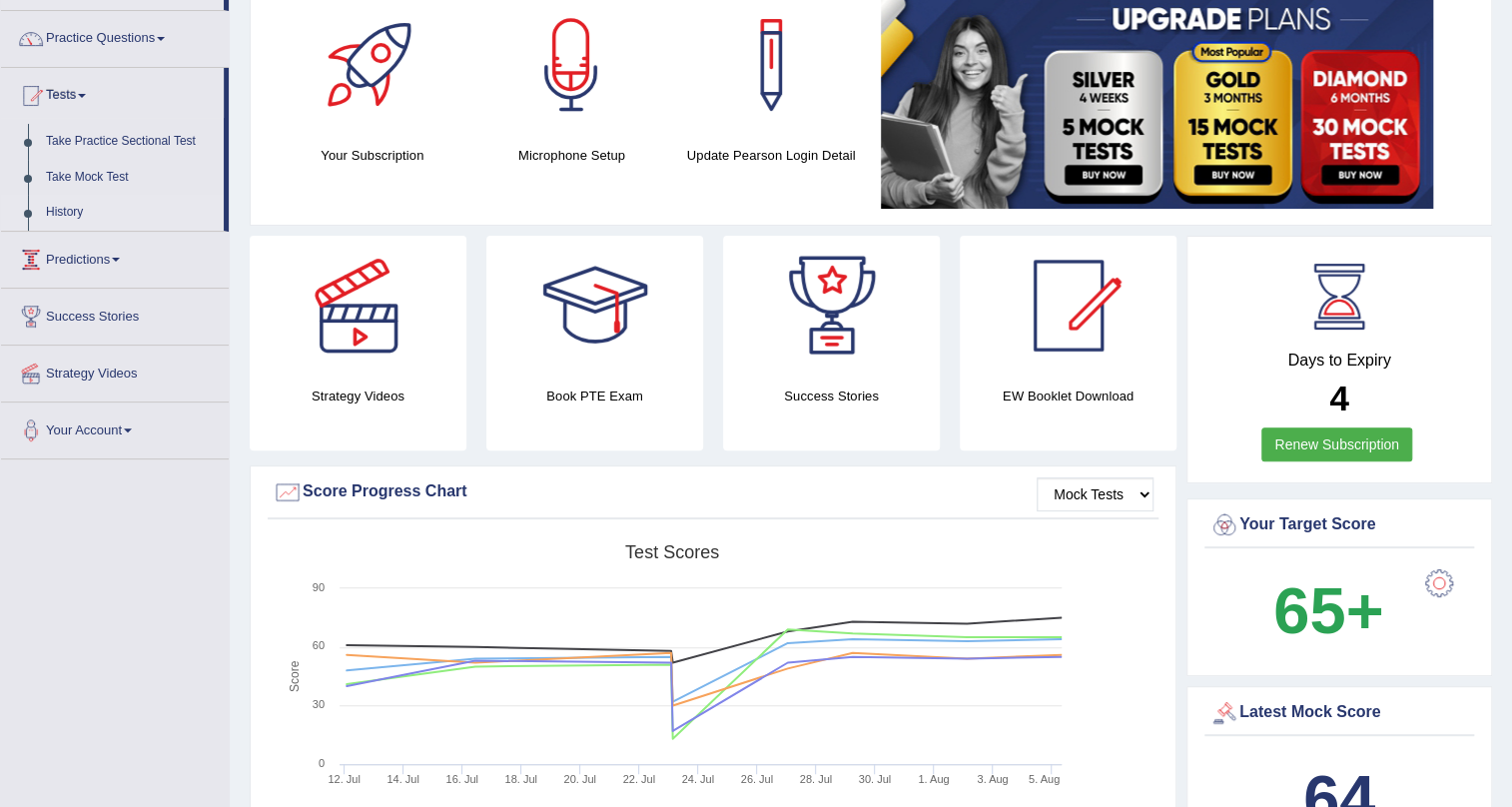 click on "History" at bounding box center (130, 213) 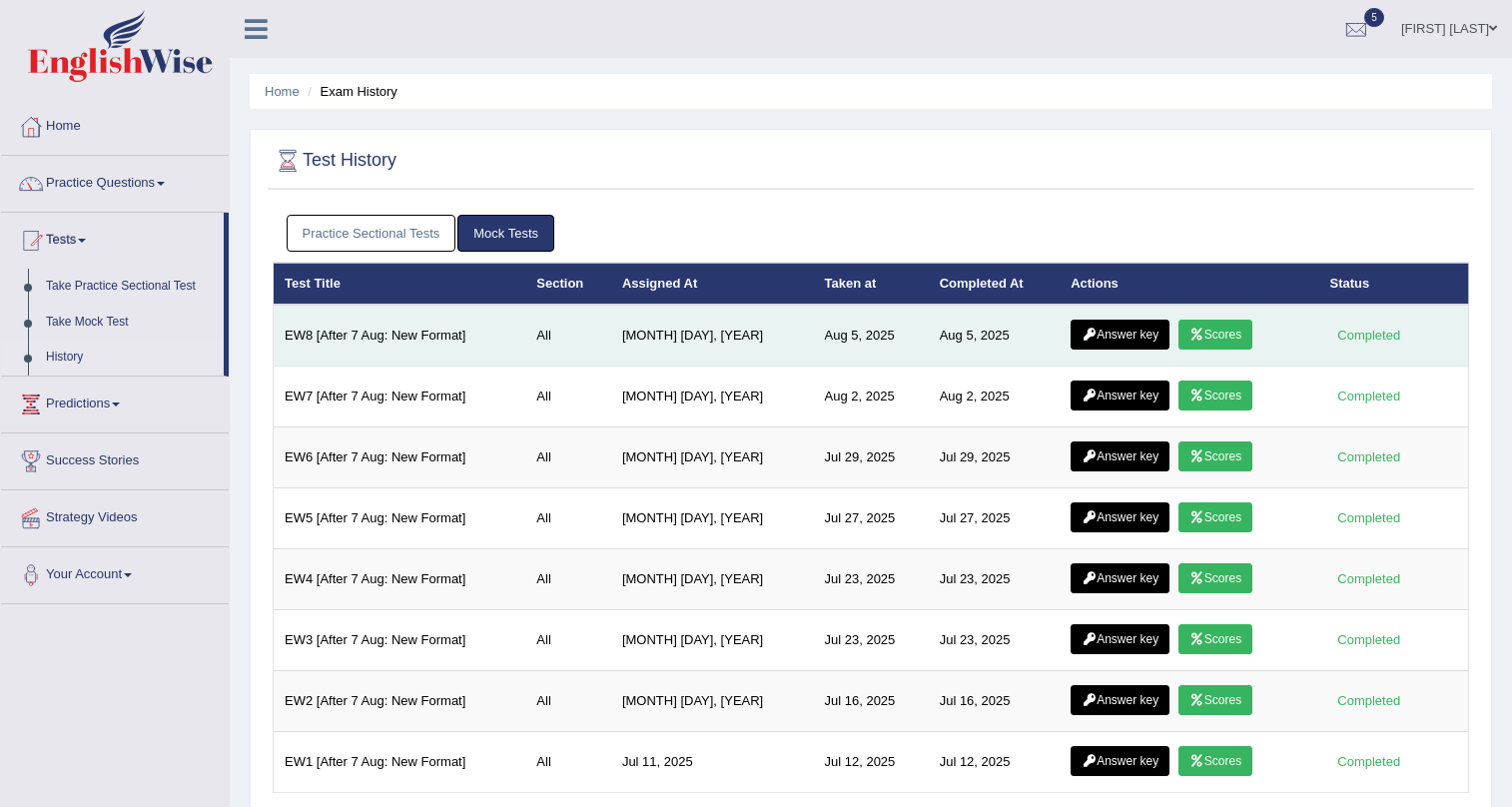 scroll, scrollTop: 0, scrollLeft: 0, axis: both 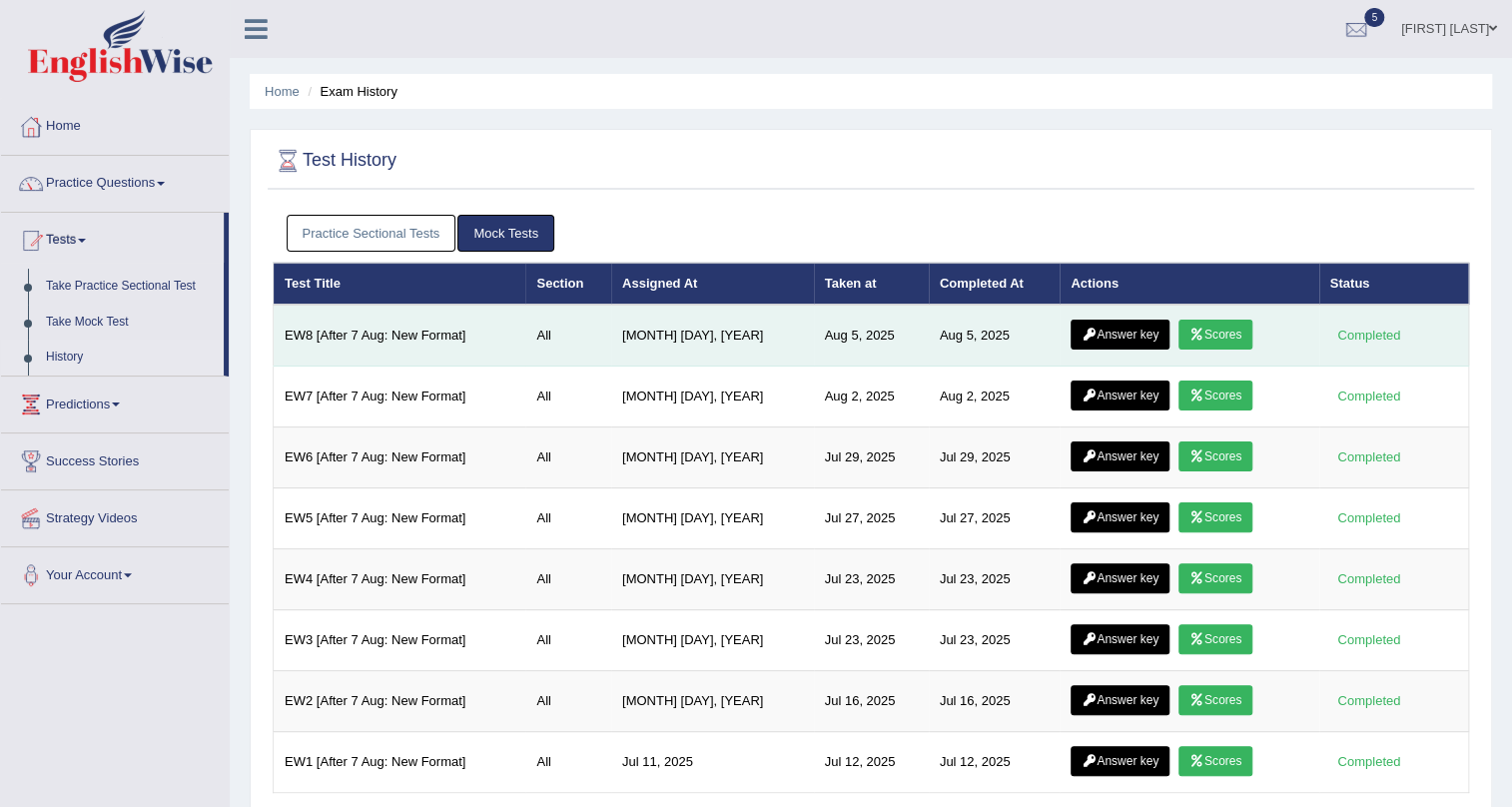 click on "Scores" at bounding box center (1215, 335) 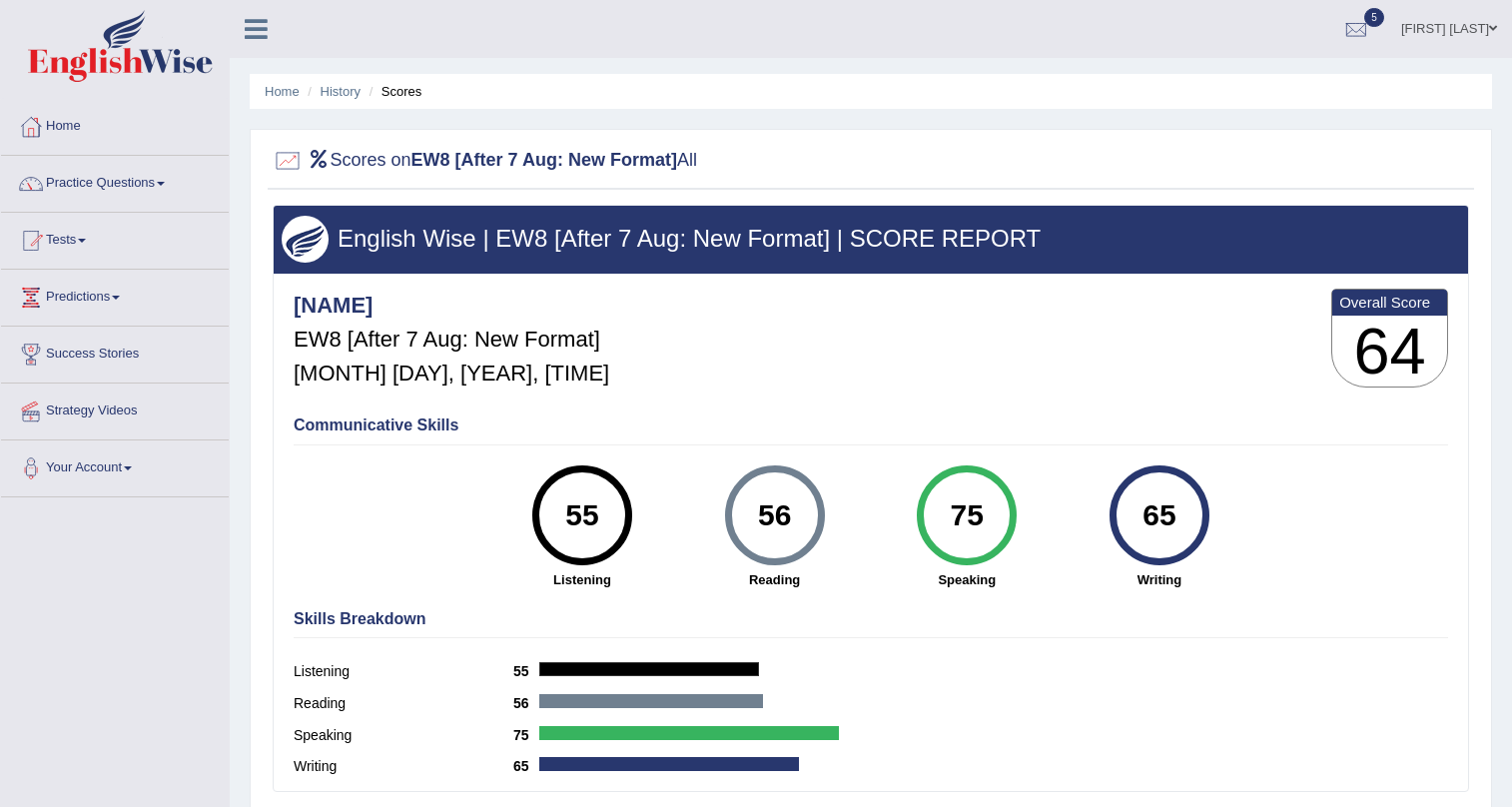 scroll, scrollTop: 0, scrollLeft: 0, axis: both 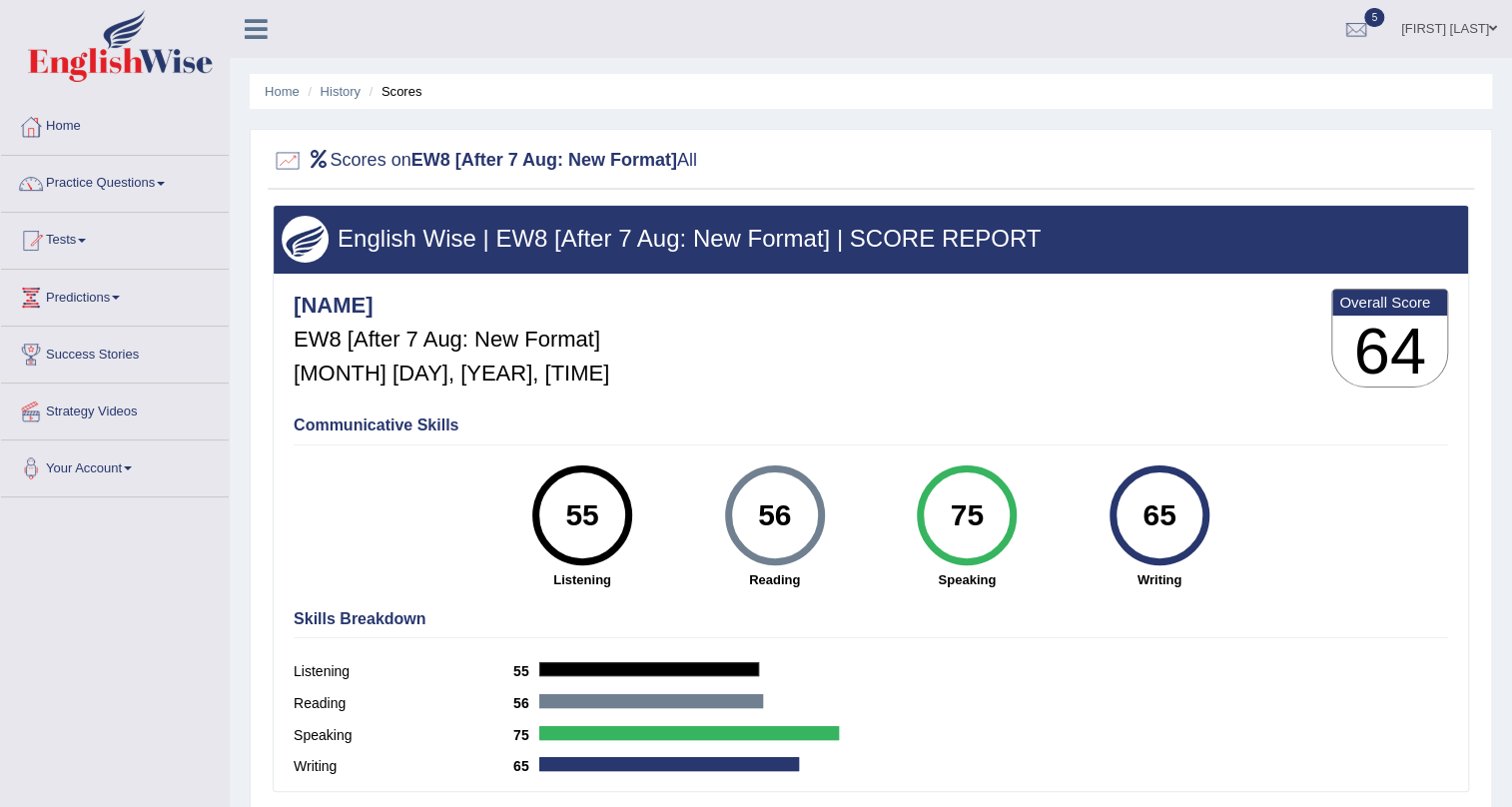 click on "Tests" at bounding box center [115, 238] 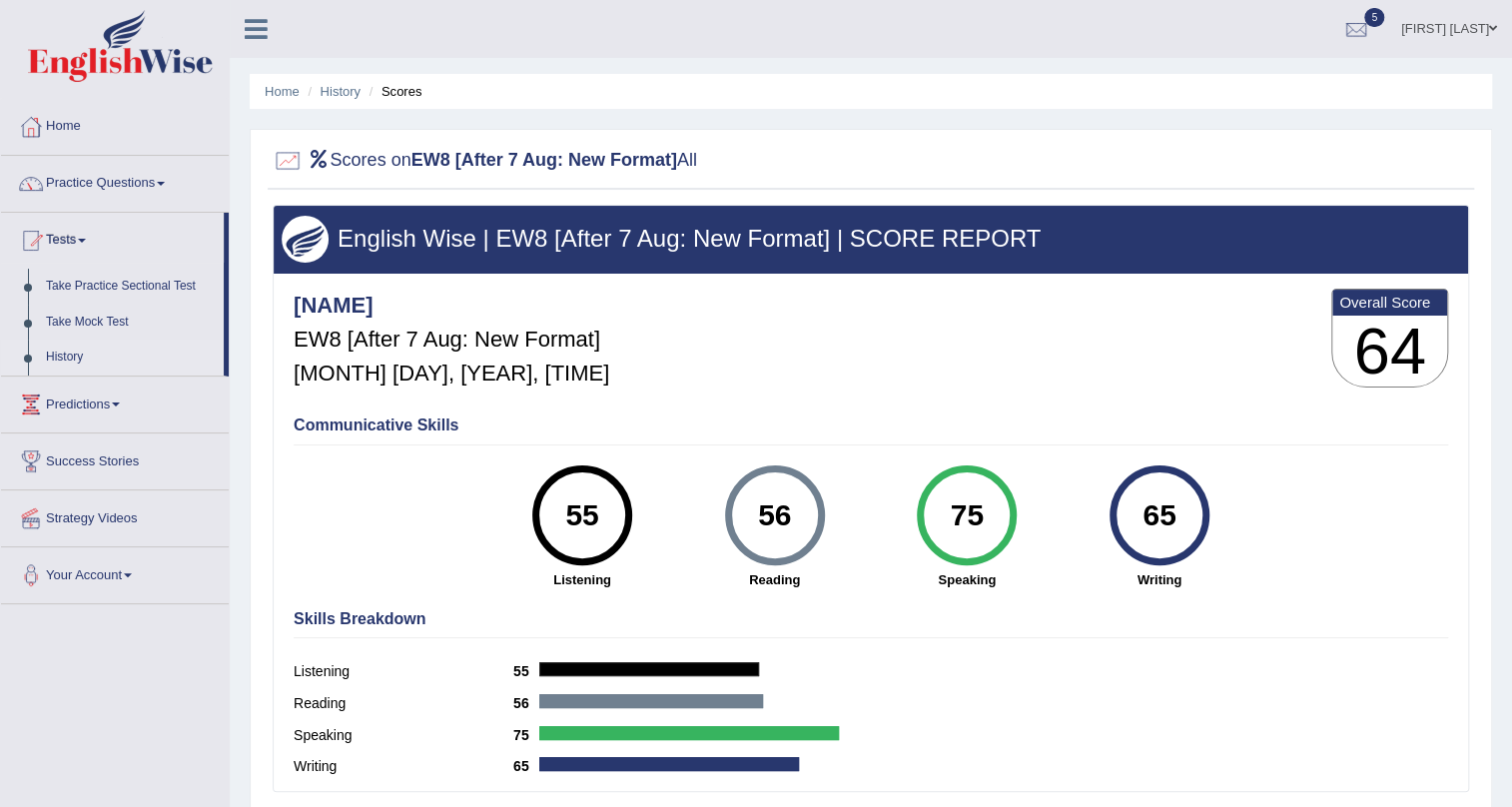 click on "History" at bounding box center [130, 358] 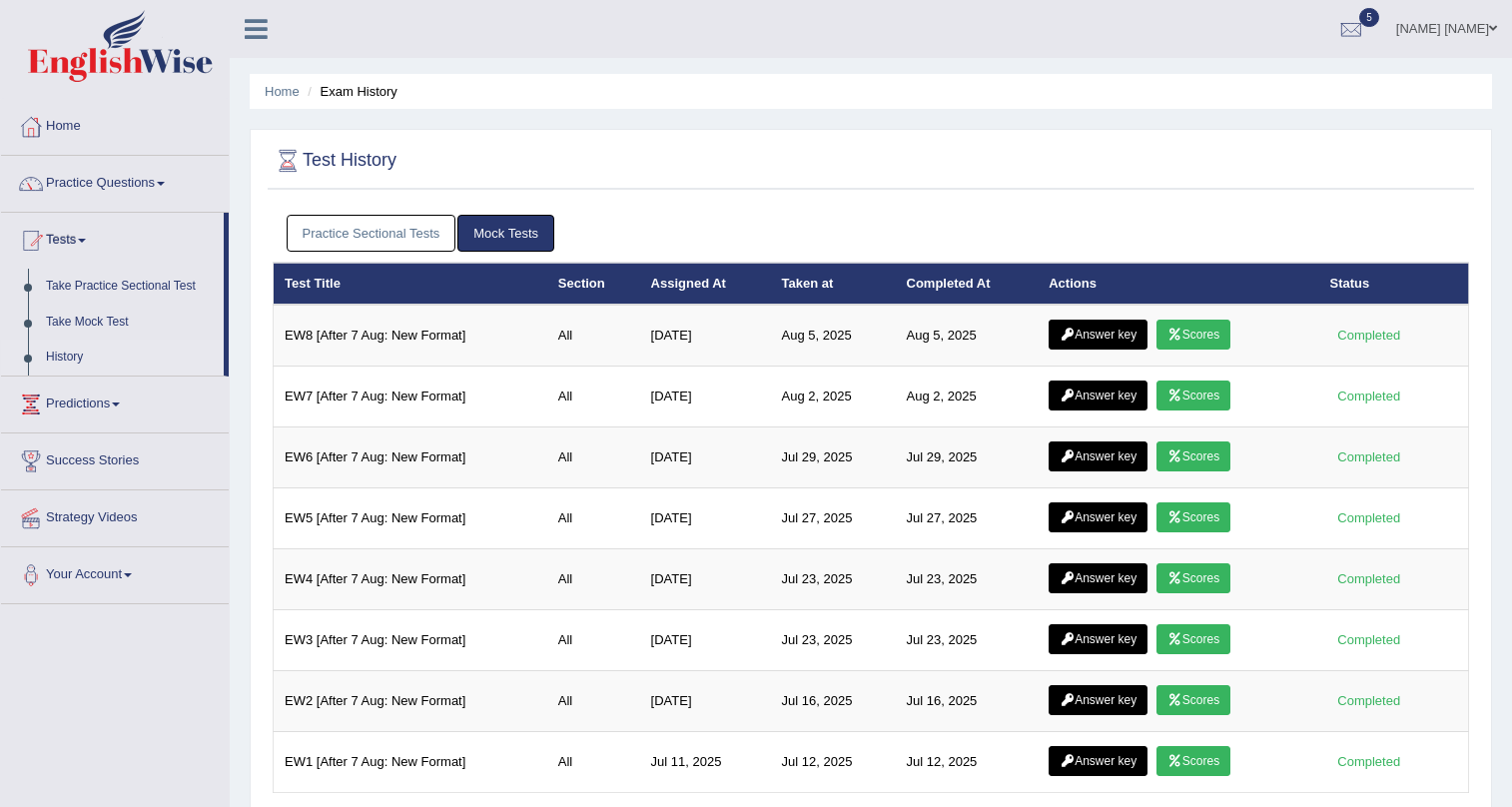 scroll, scrollTop: 0, scrollLeft: 0, axis: both 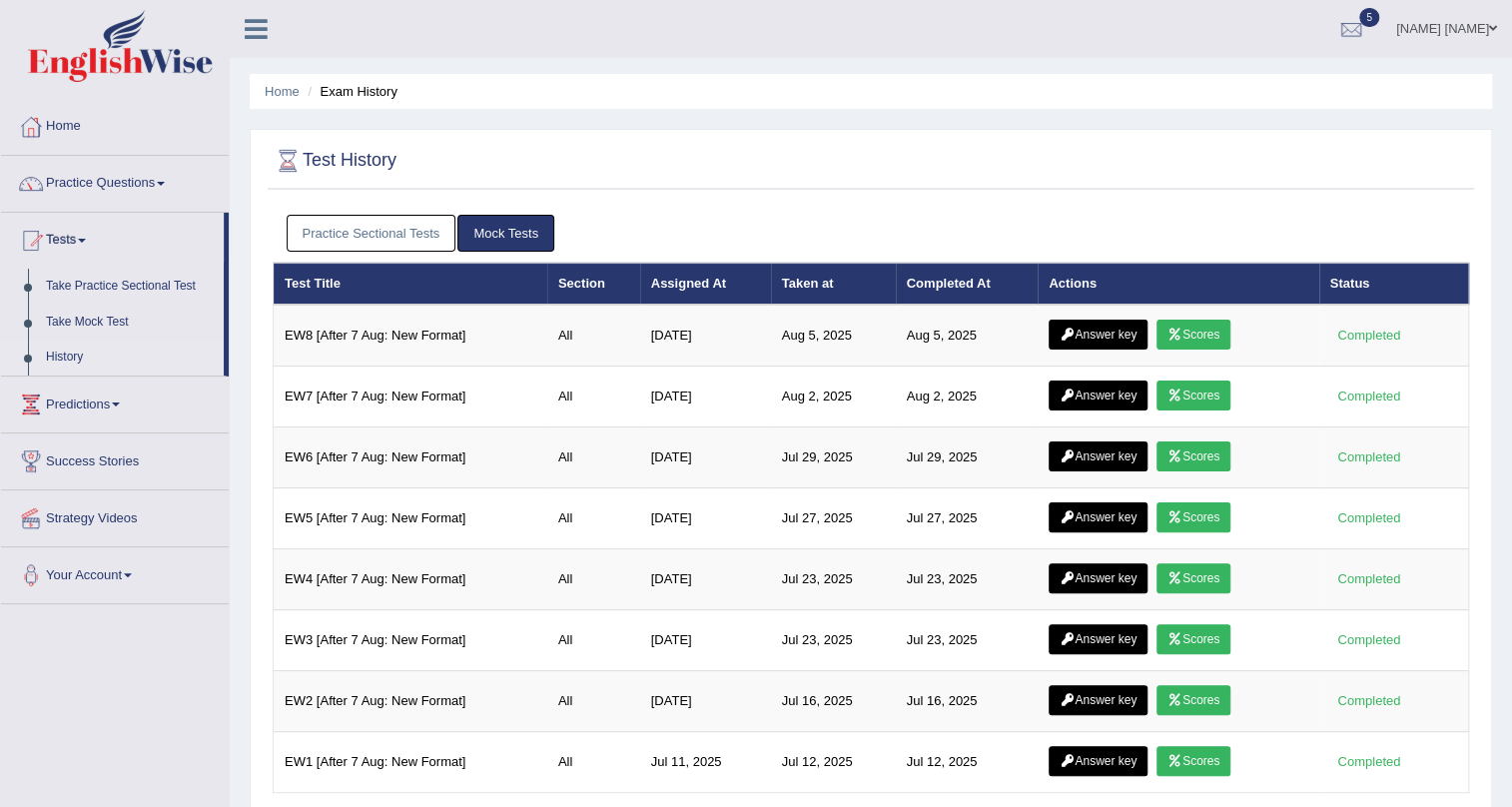 click at bounding box center [1067, 335] 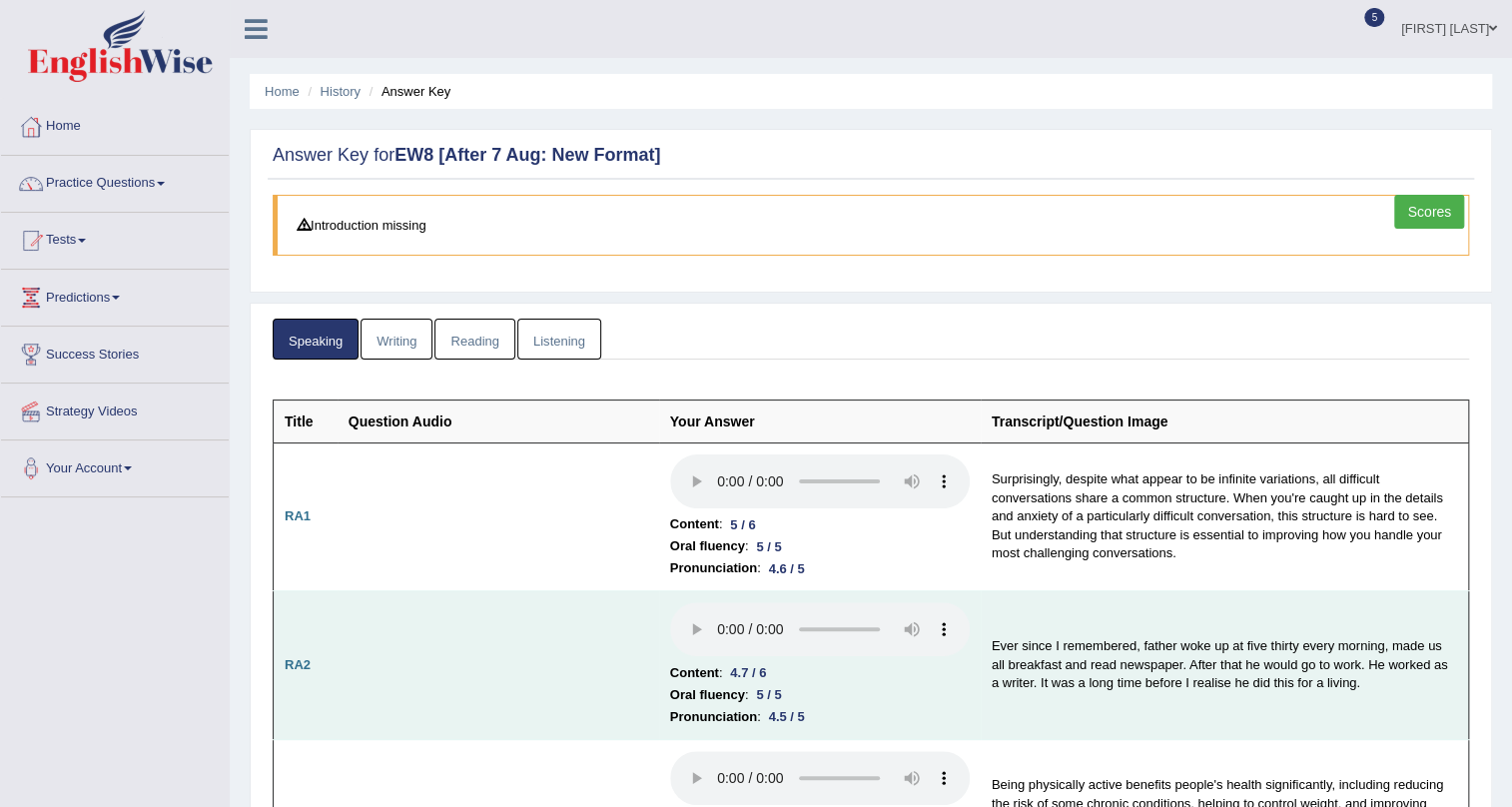 scroll, scrollTop: 104, scrollLeft: 0, axis: vertical 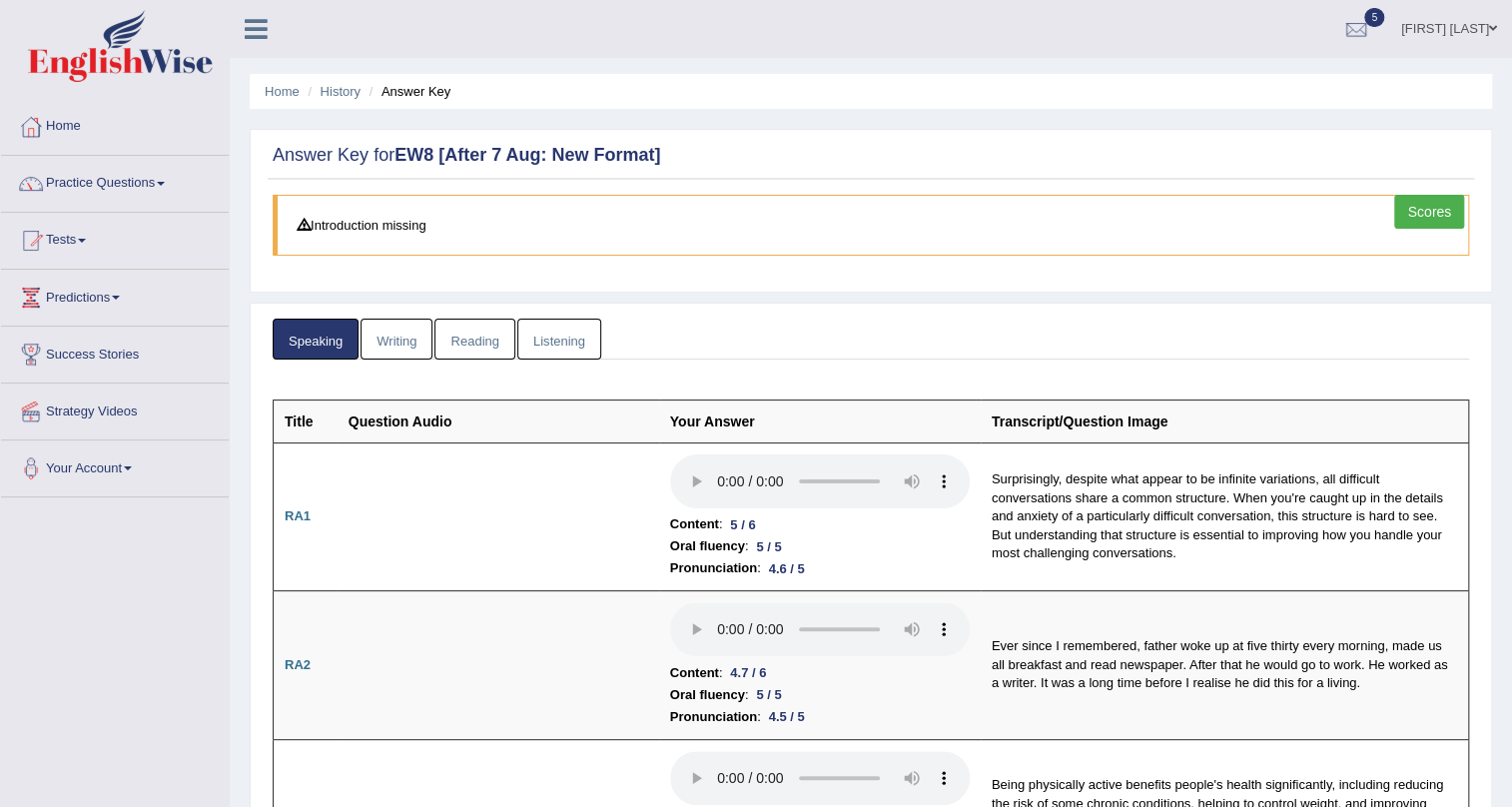 click on "Writing" at bounding box center [396, 339] 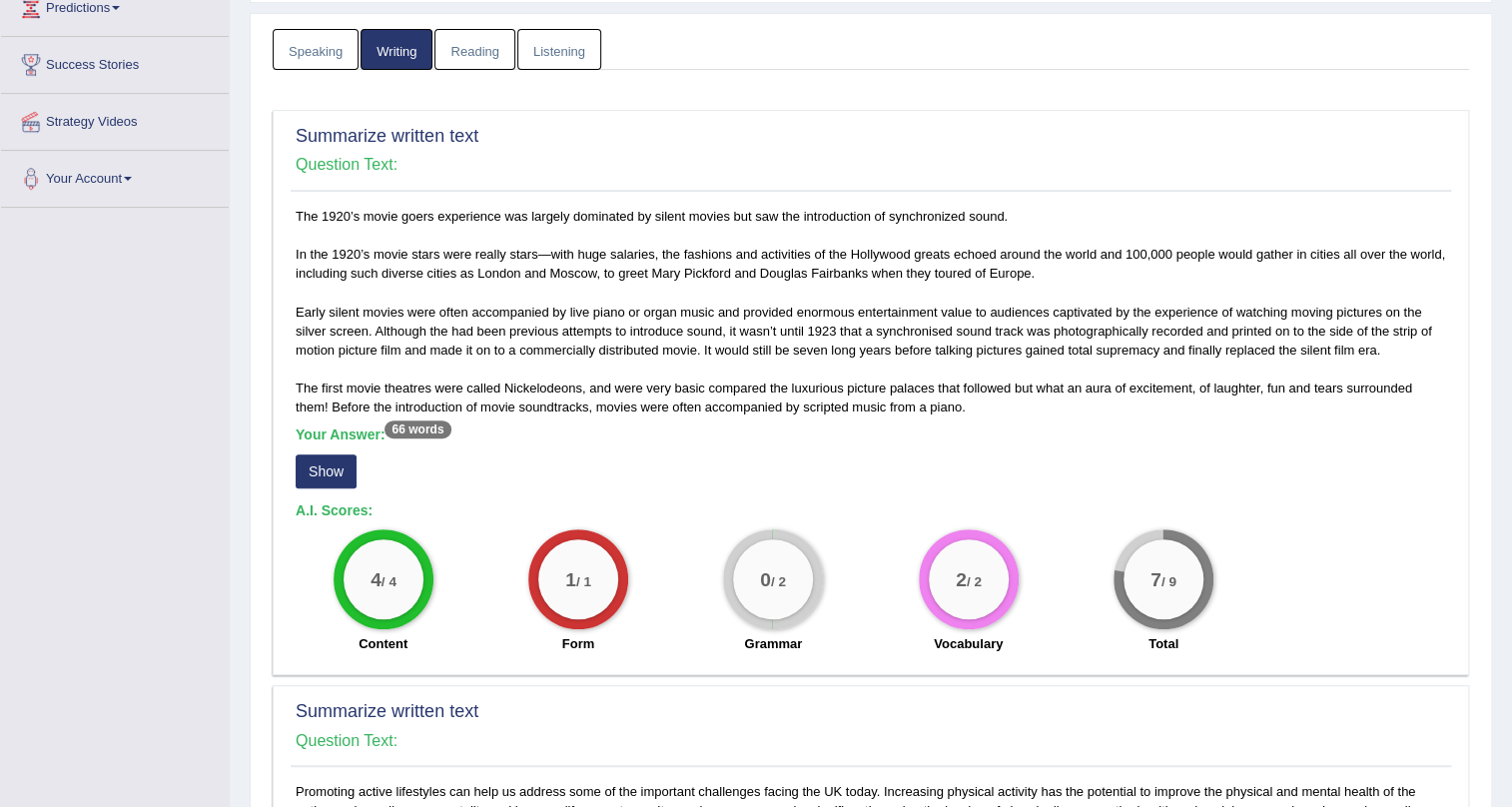 scroll, scrollTop: 453, scrollLeft: 0, axis: vertical 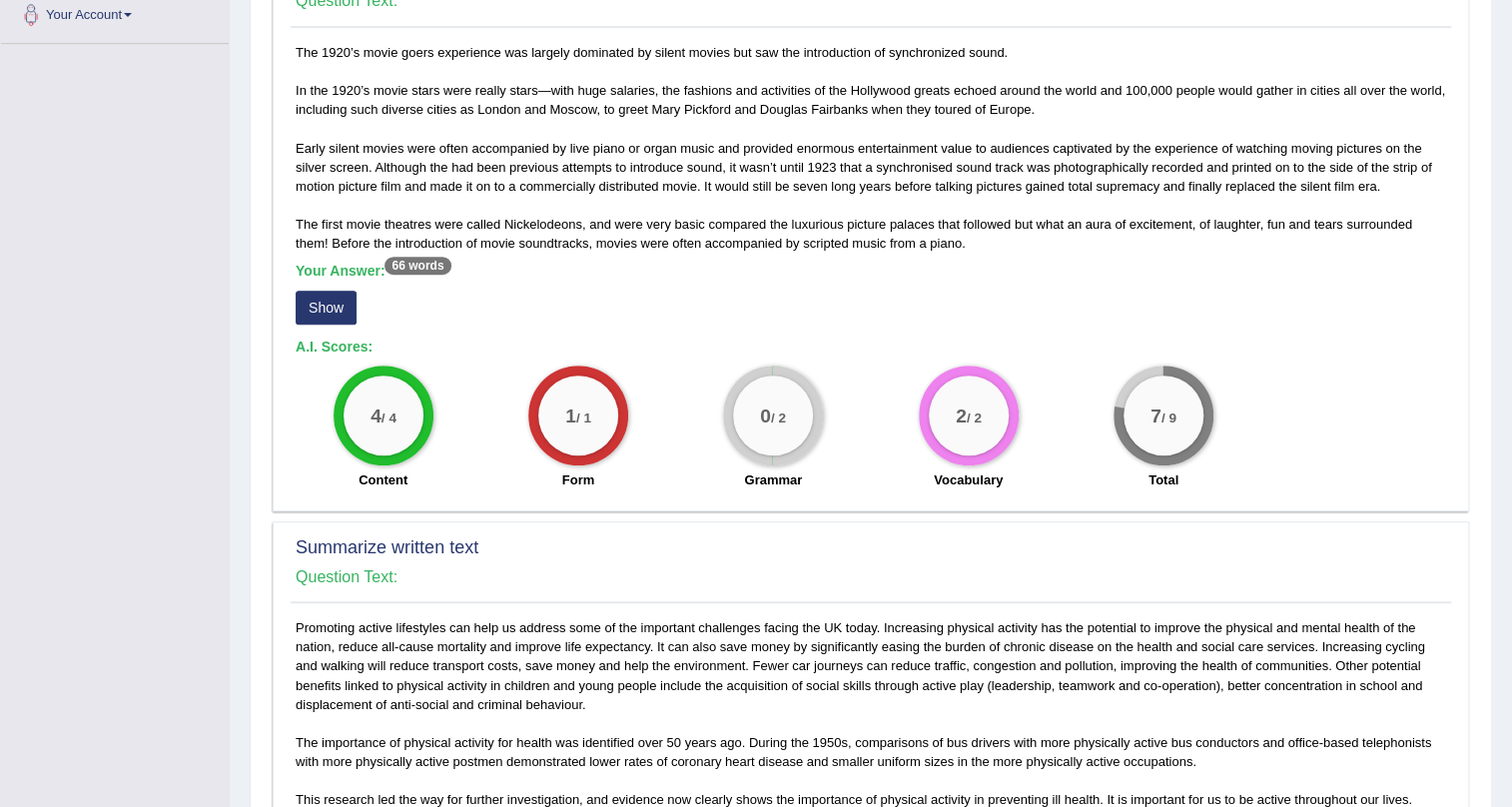 click on "Show" at bounding box center [326, 308] 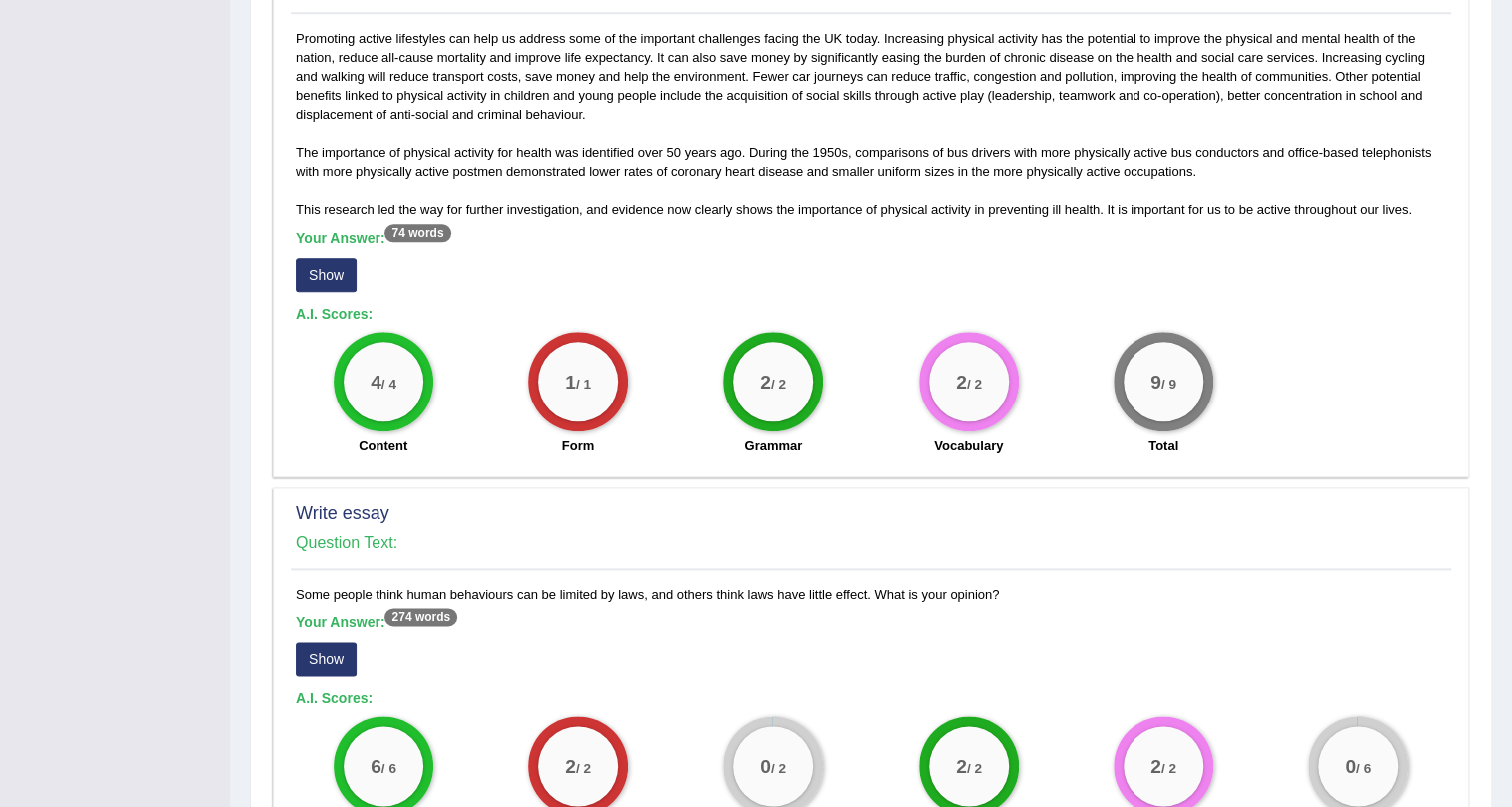 scroll, scrollTop: 1336, scrollLeft: 0, axis: vertical 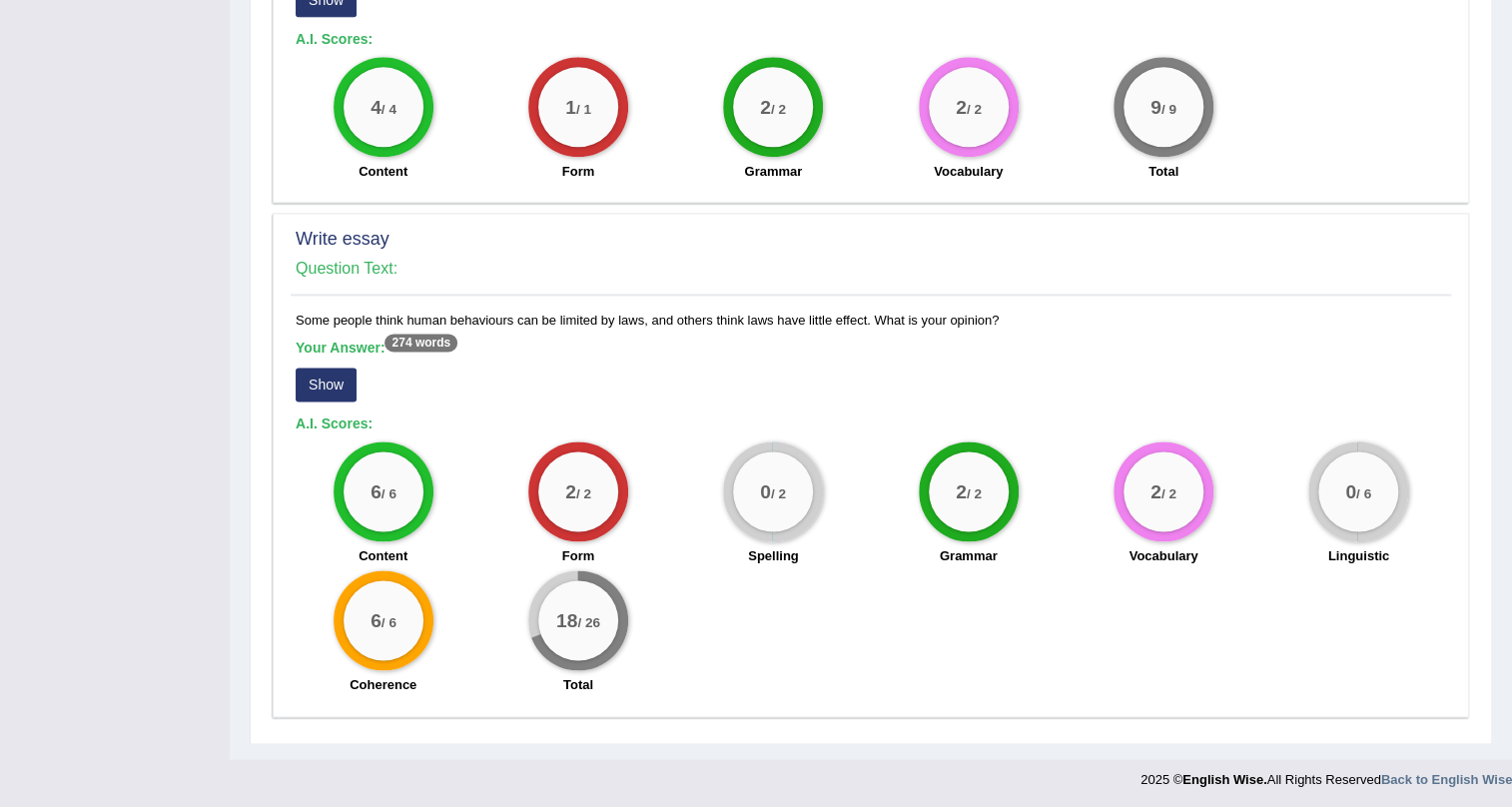 click on "Show" at bounding box center (326, 385) 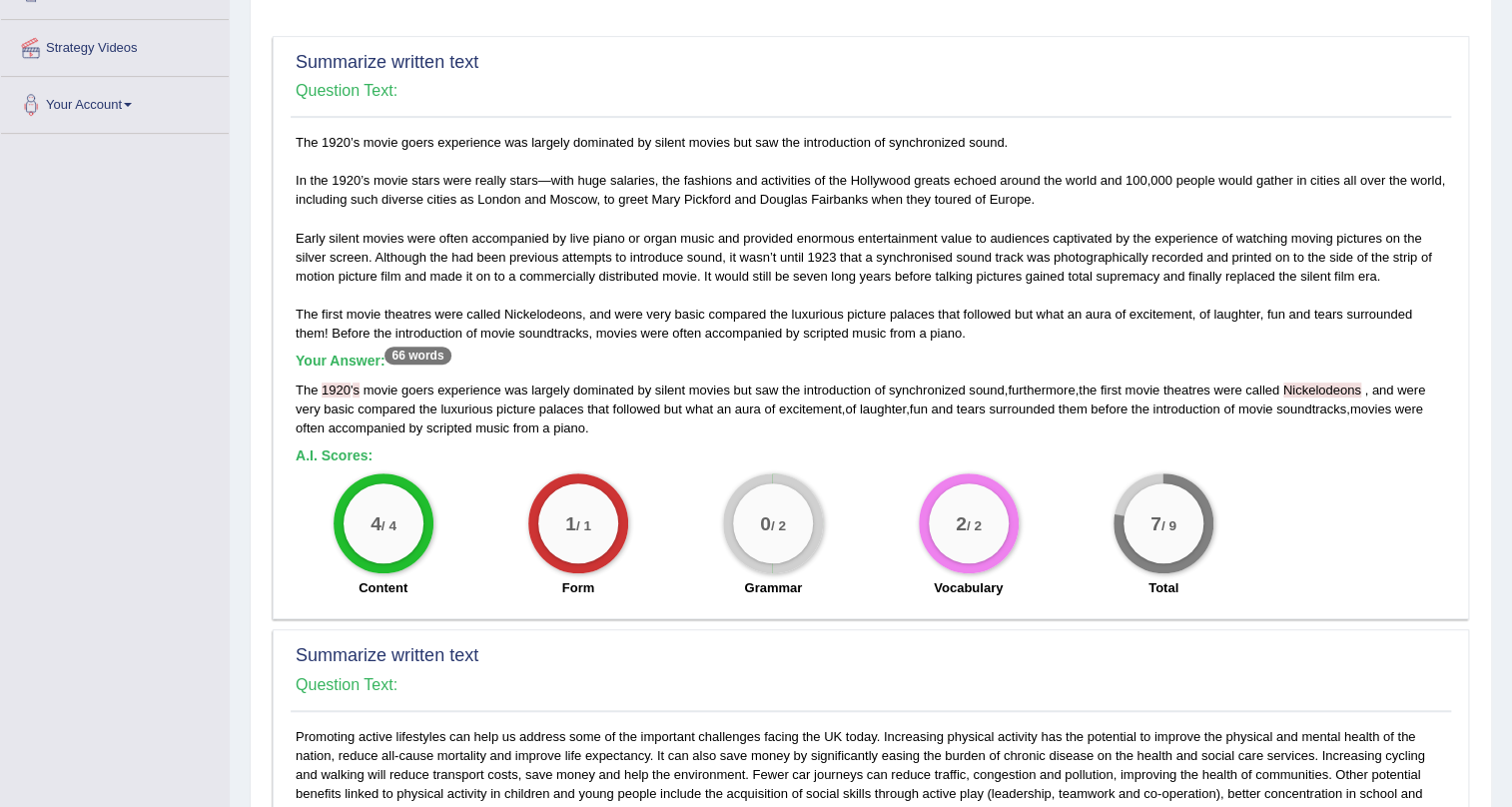 scroll, scrollTop: 184, scrollLeft: 0, axis: vertical 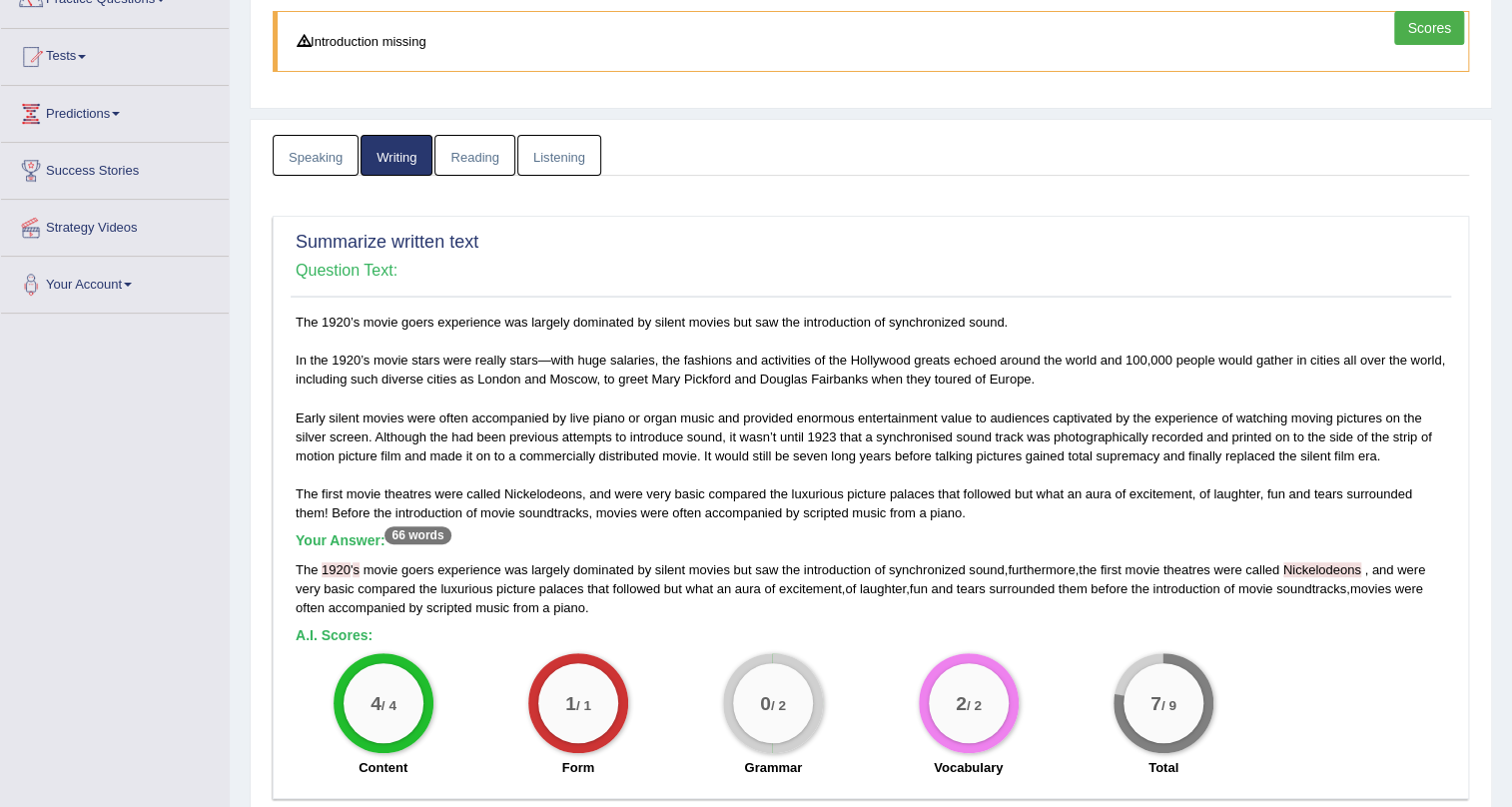 click on "Reading" at bounding box center [474, 155] 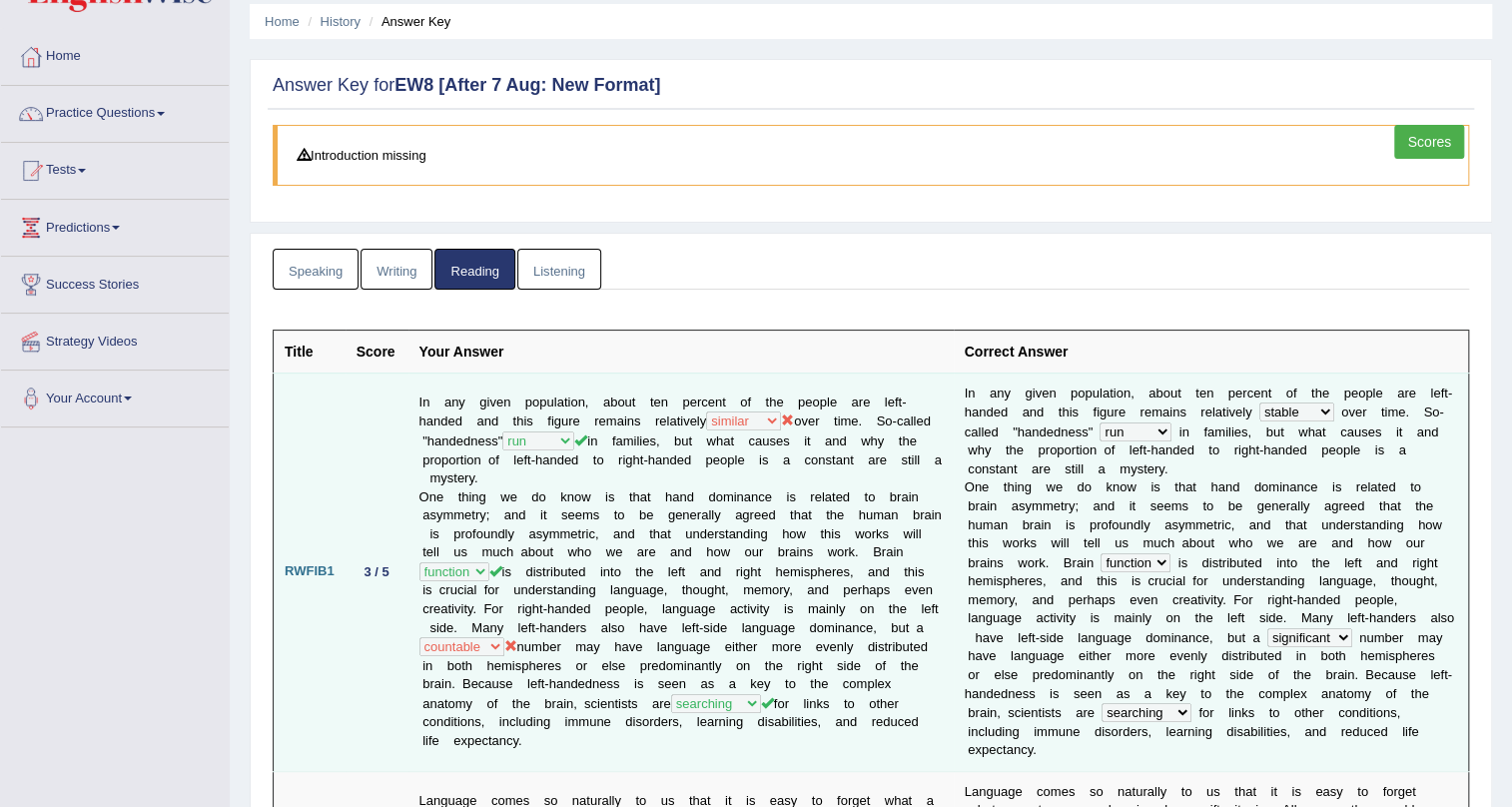 scroll, scrollTop: 0, scrollLeft: 0, axis: both 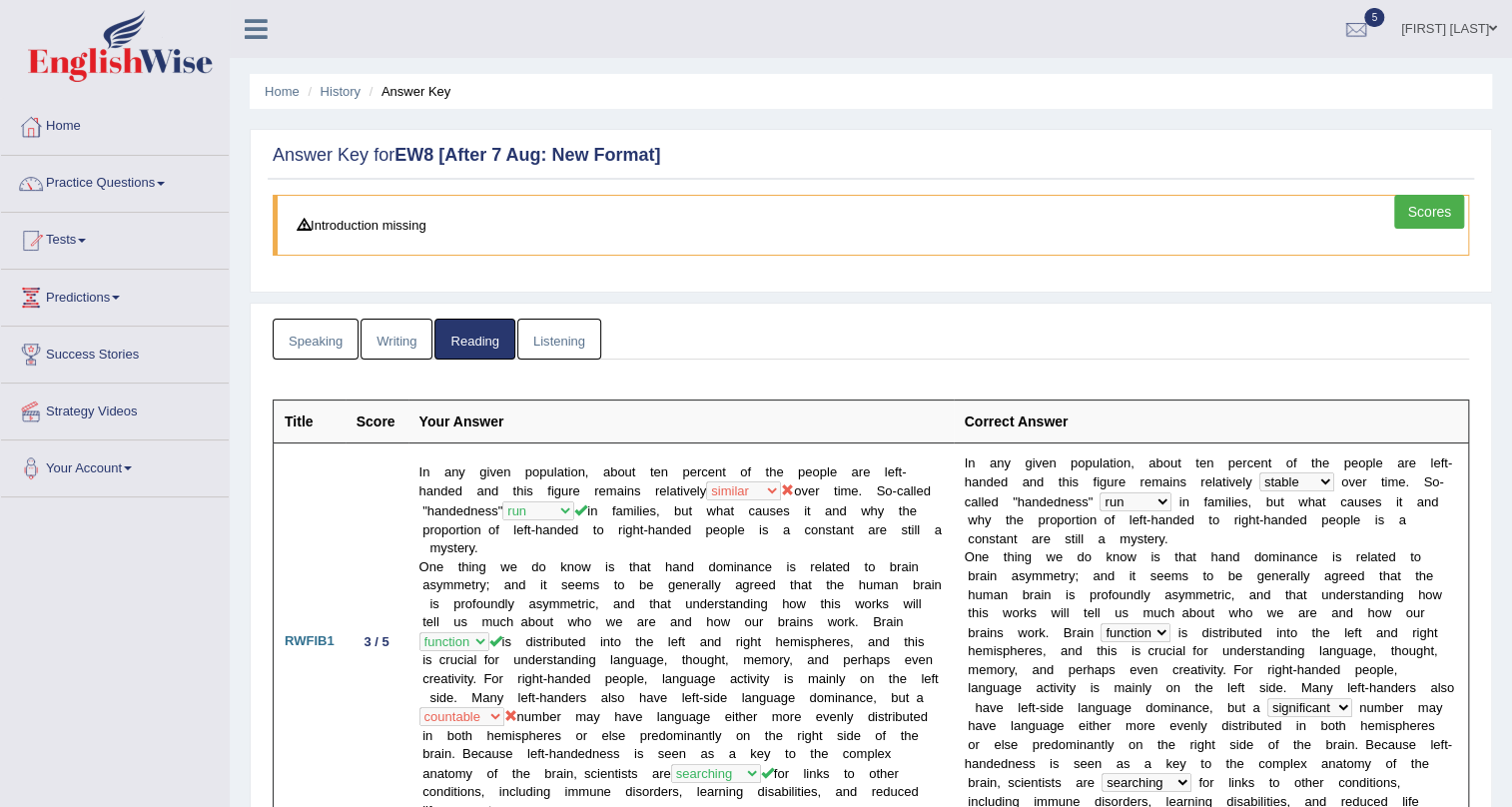 click on "Listening" at bounding box center [559, 339] 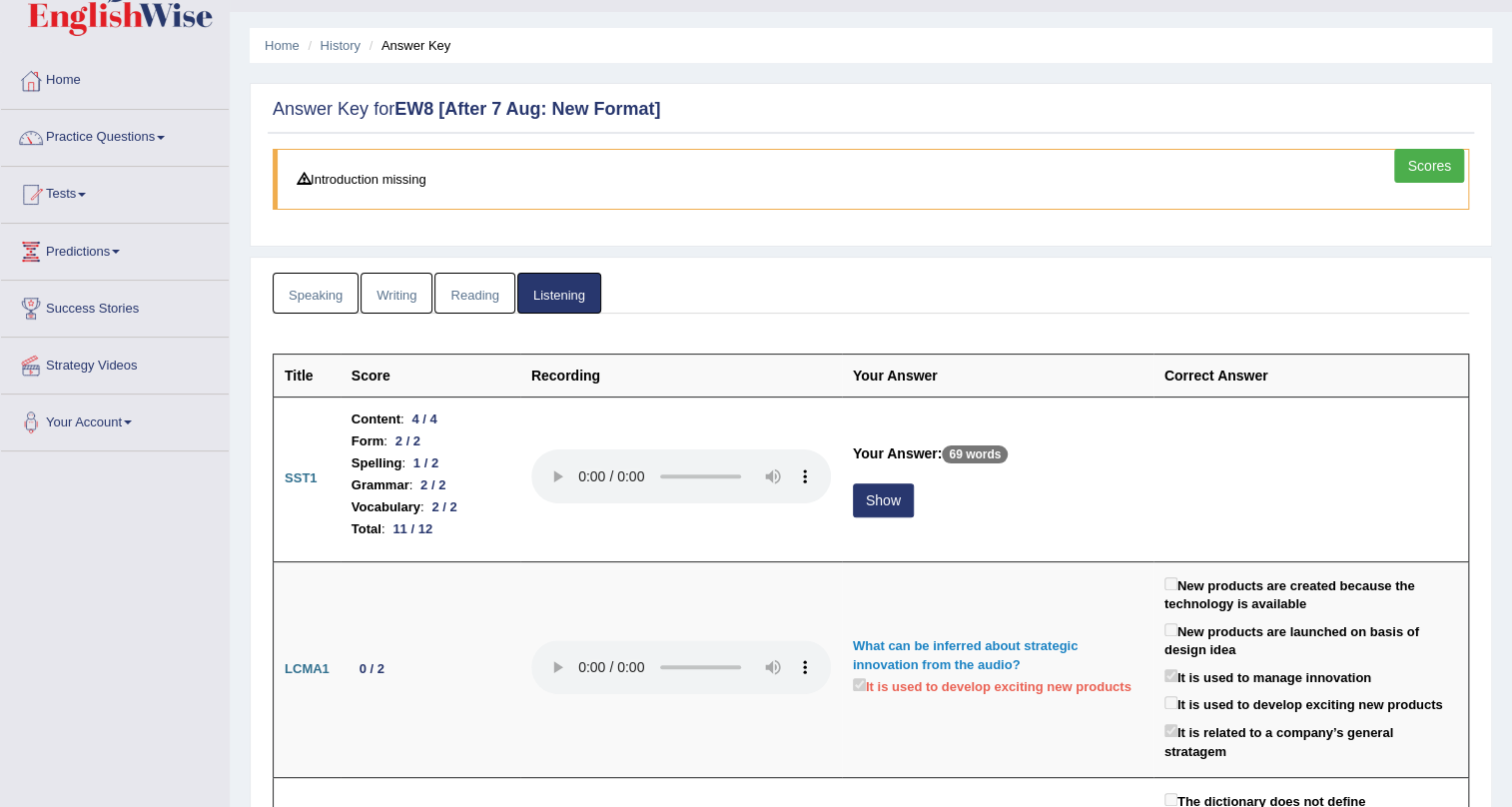 scroll, scrollTop: 0, scrollLeft: 0, axis: both 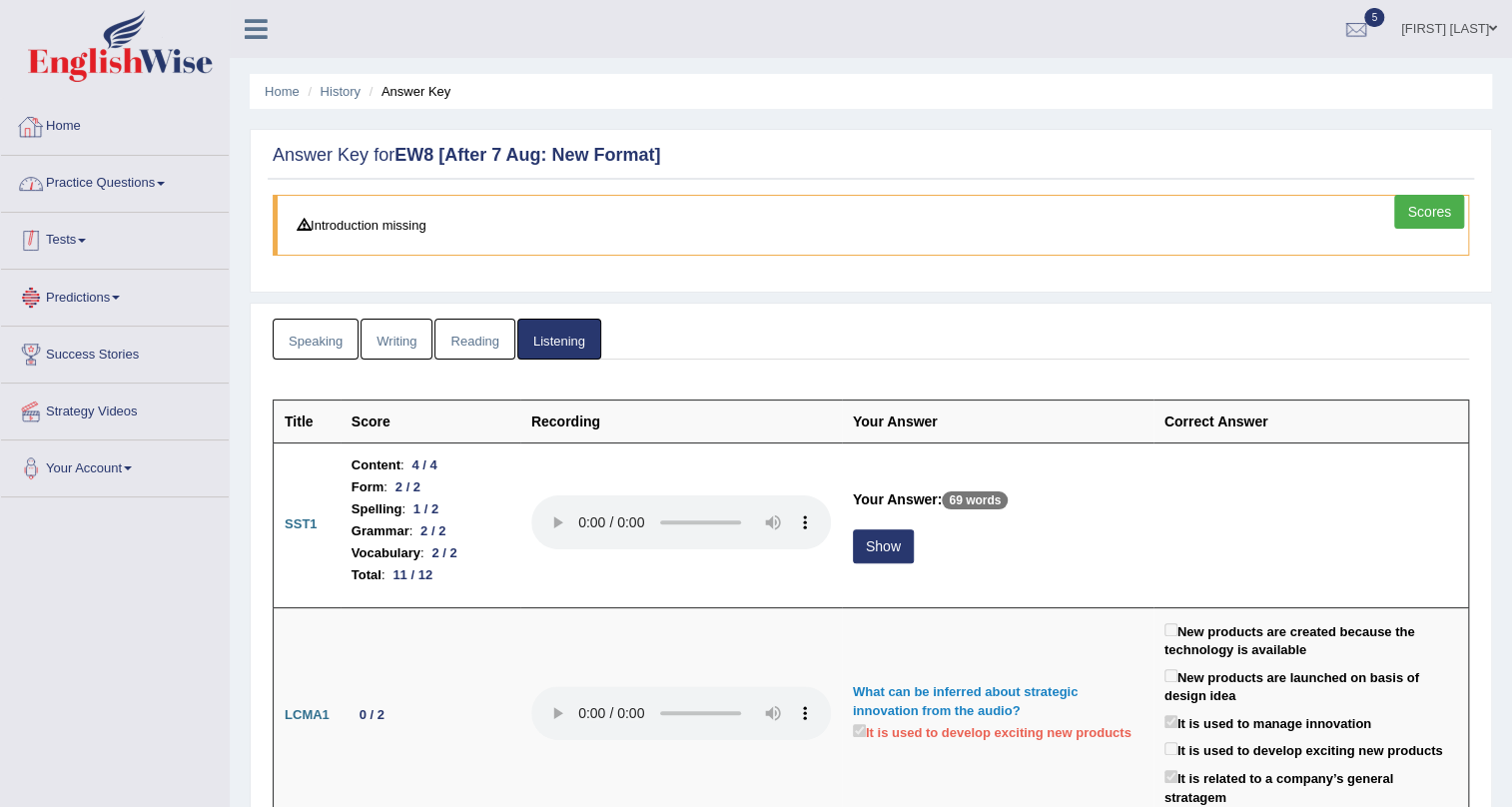 click on "Home" at bounding box center [115, 124] 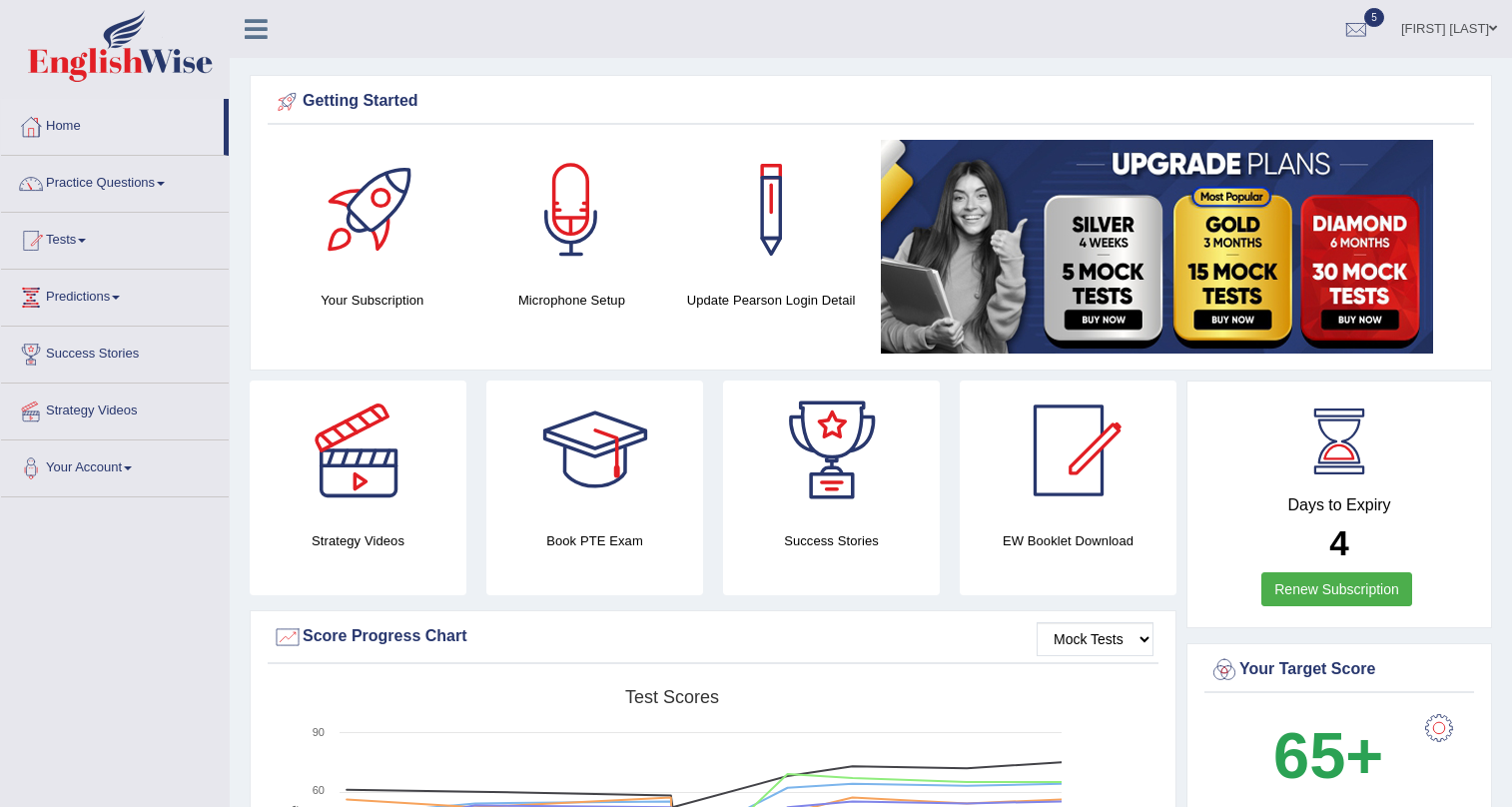 scroll, scrollTop: 90, scrollLeft: 0, axis: vertical 